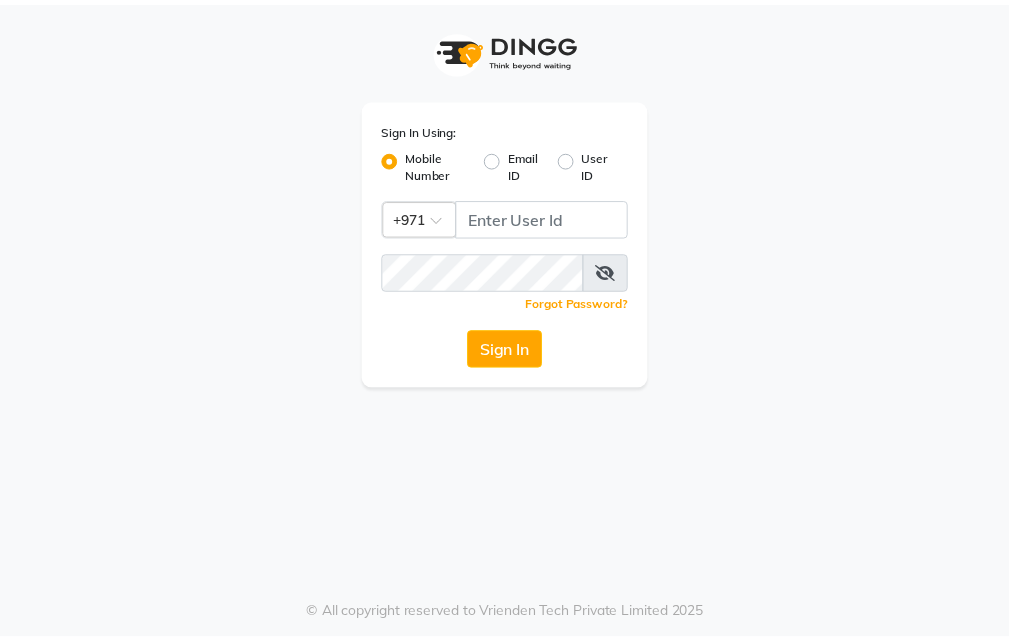 scroll, scrollTop: 0, scrollLeft: 0, axis: both 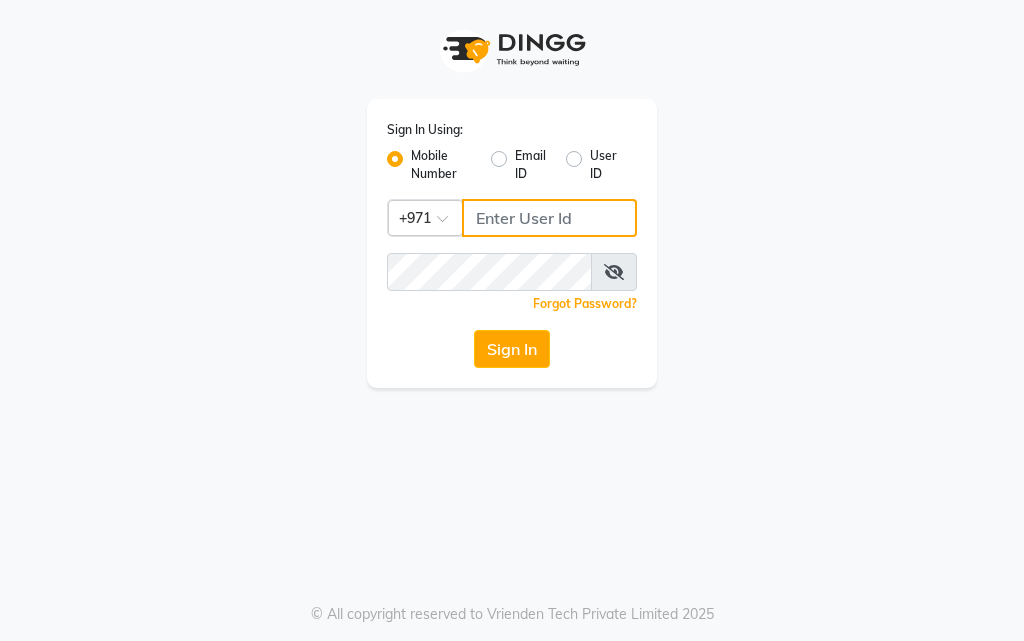 click 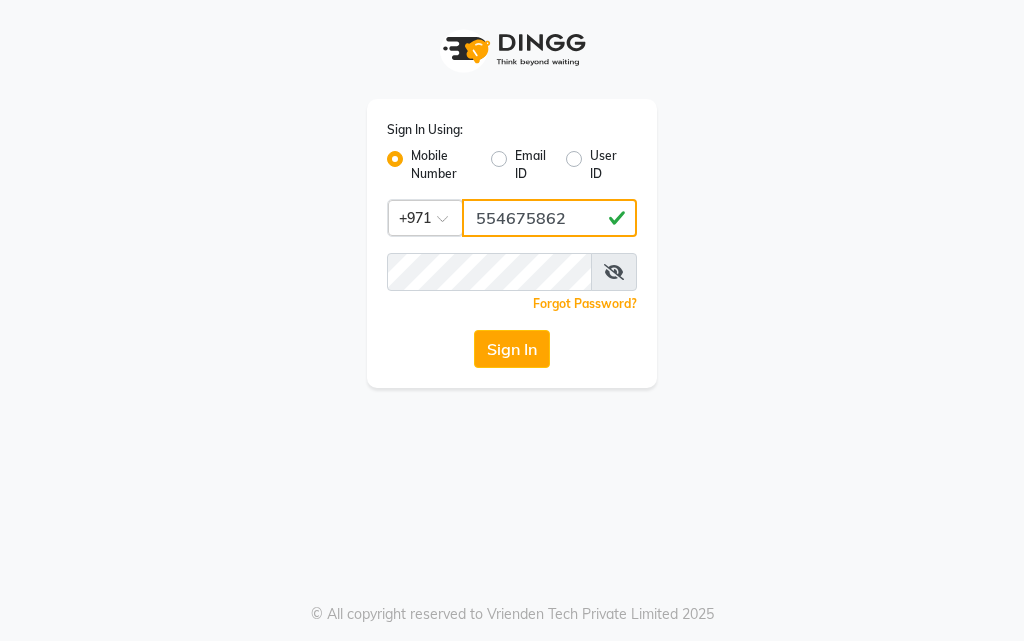 type on "554675862" 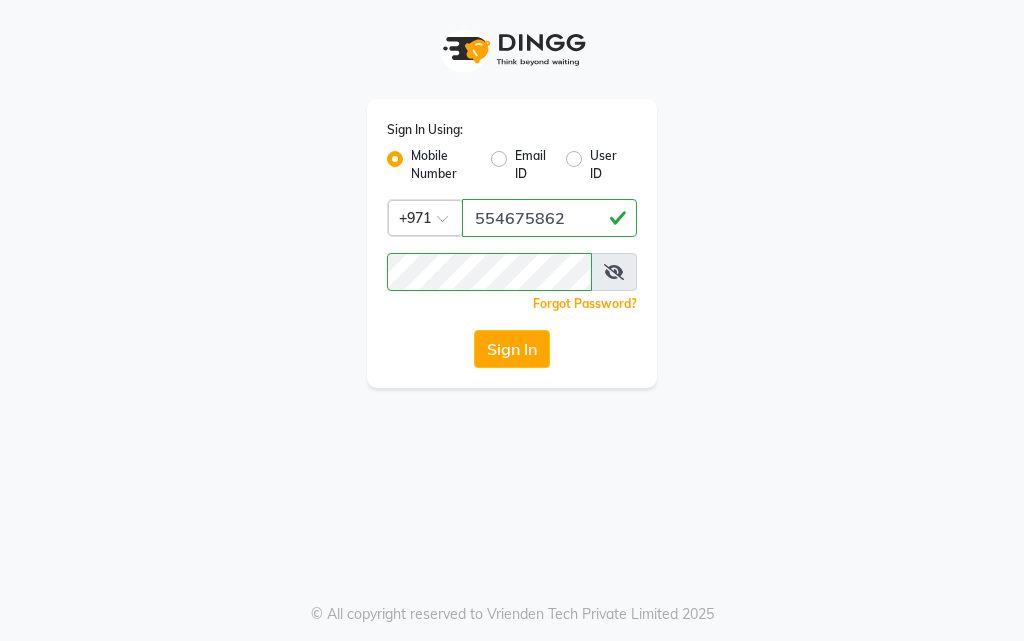 click at bounding box center [614, 272] 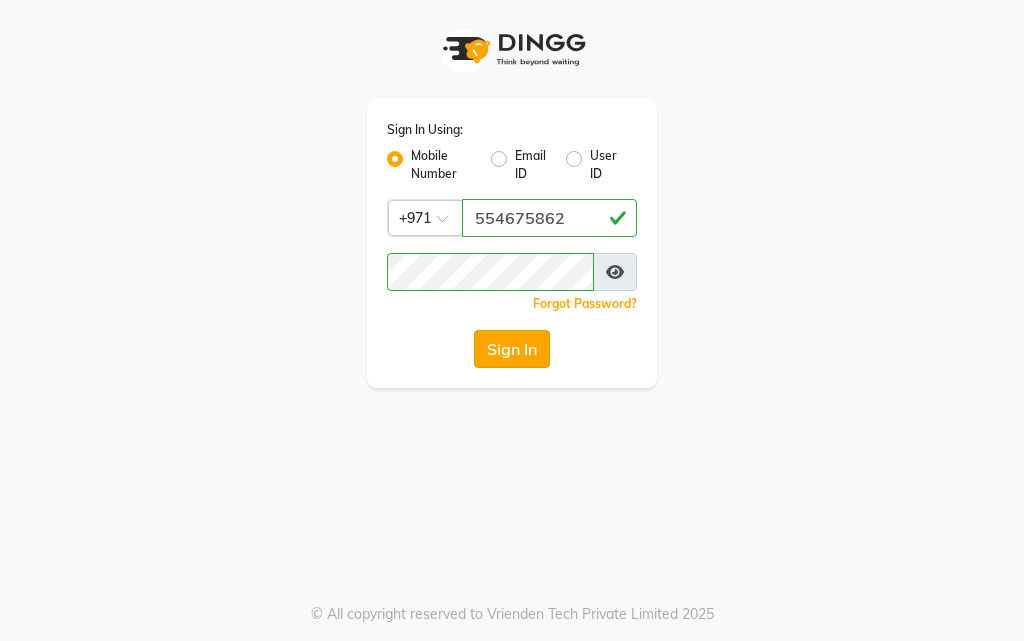 click on "Sign In" 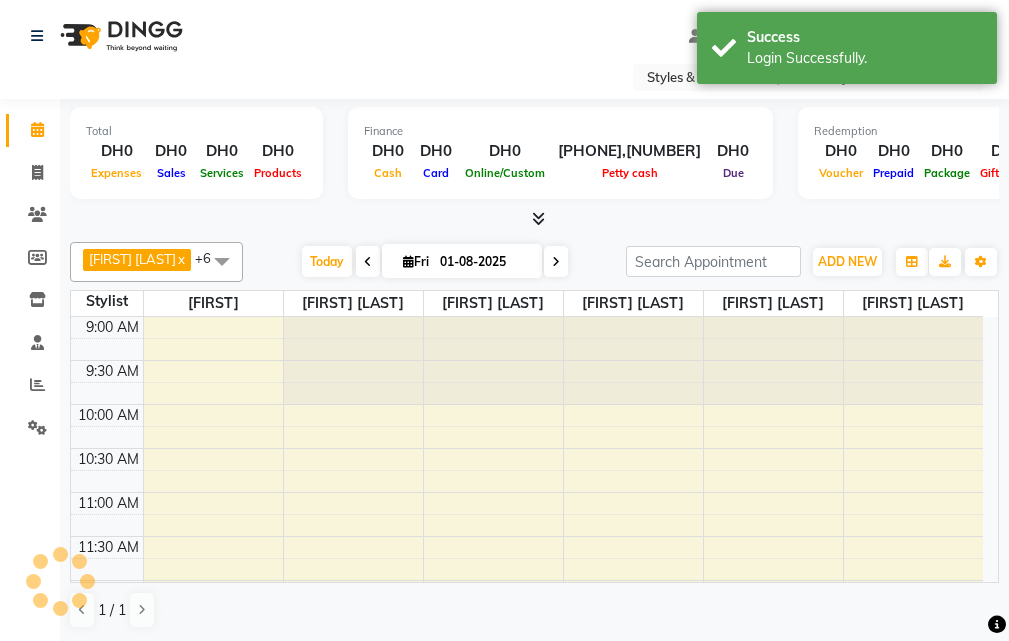 scroll, scrollTop: 0, scrollLeft: 0, axis: both 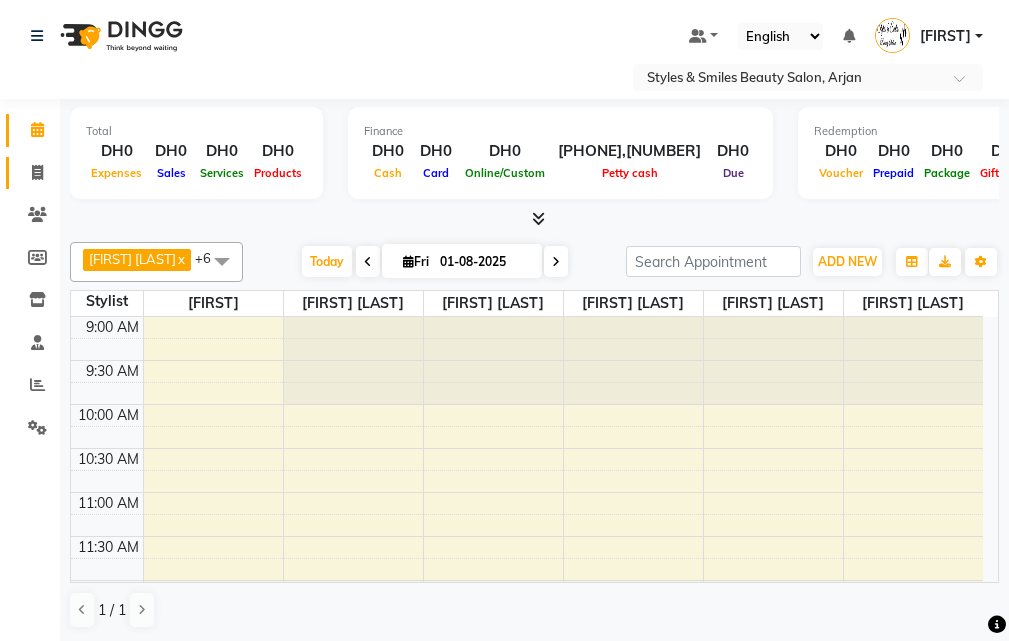 click 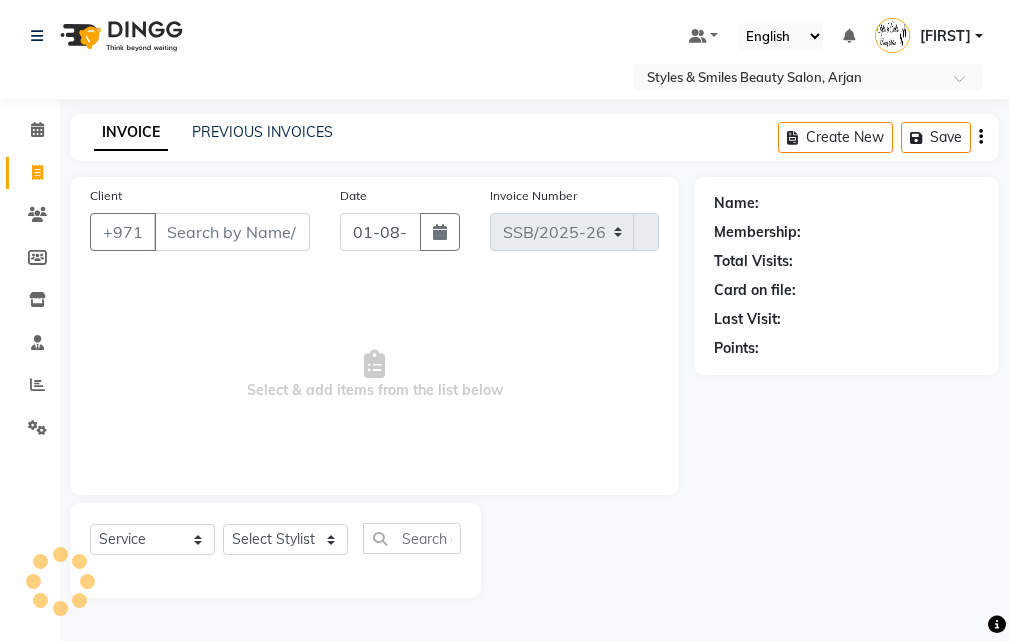 select on "4038" 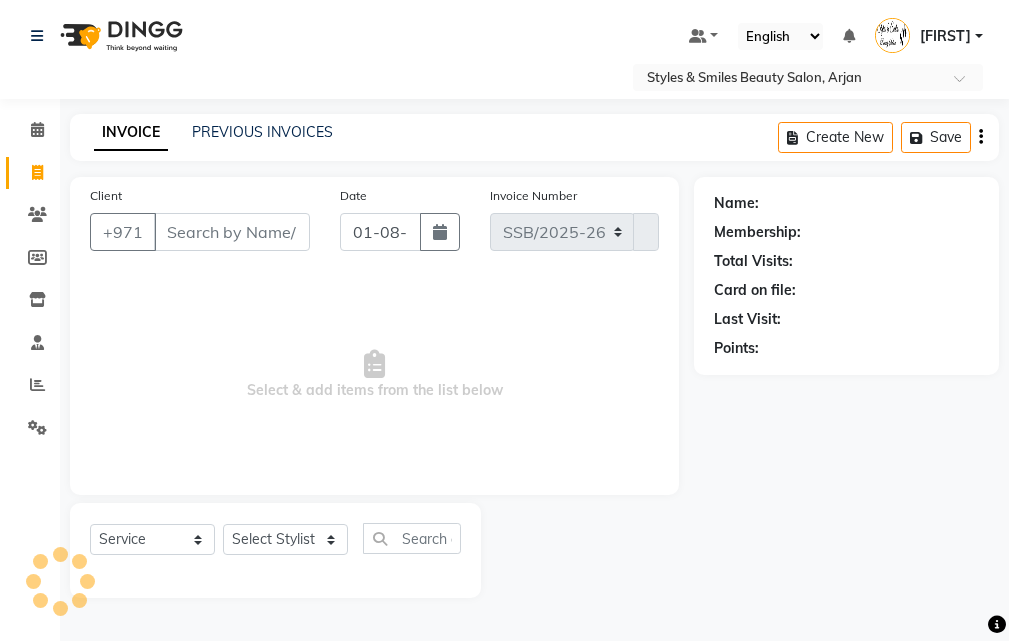 type on "0237" 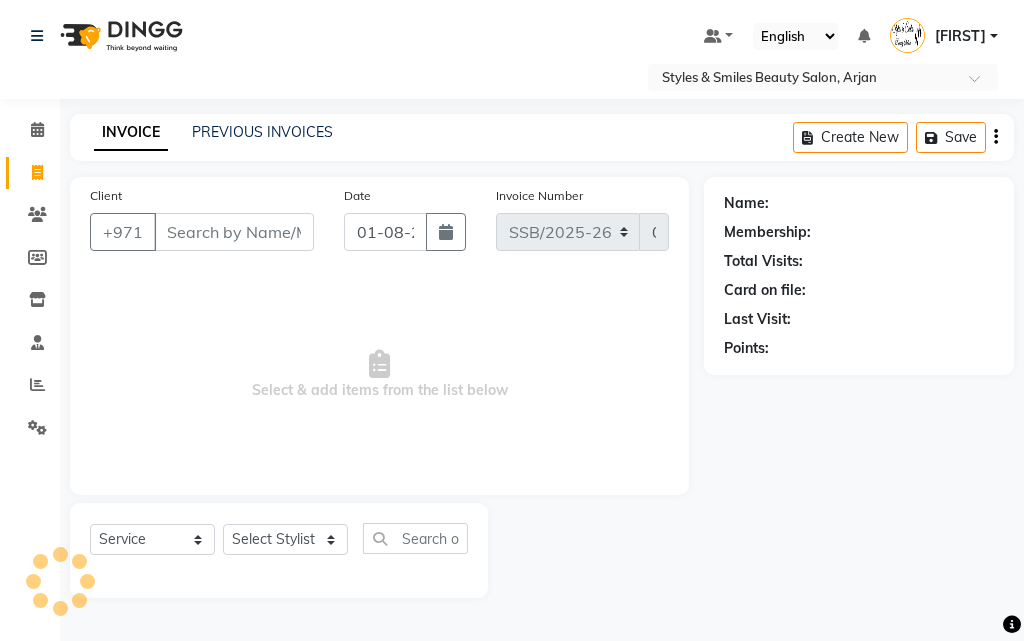 select on "product" 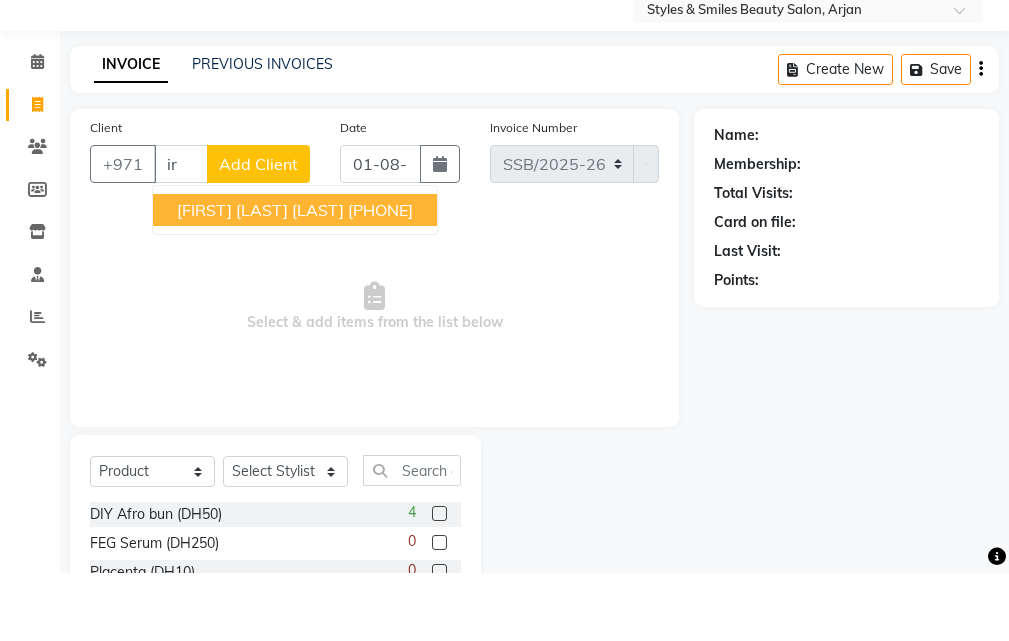 type on "i" 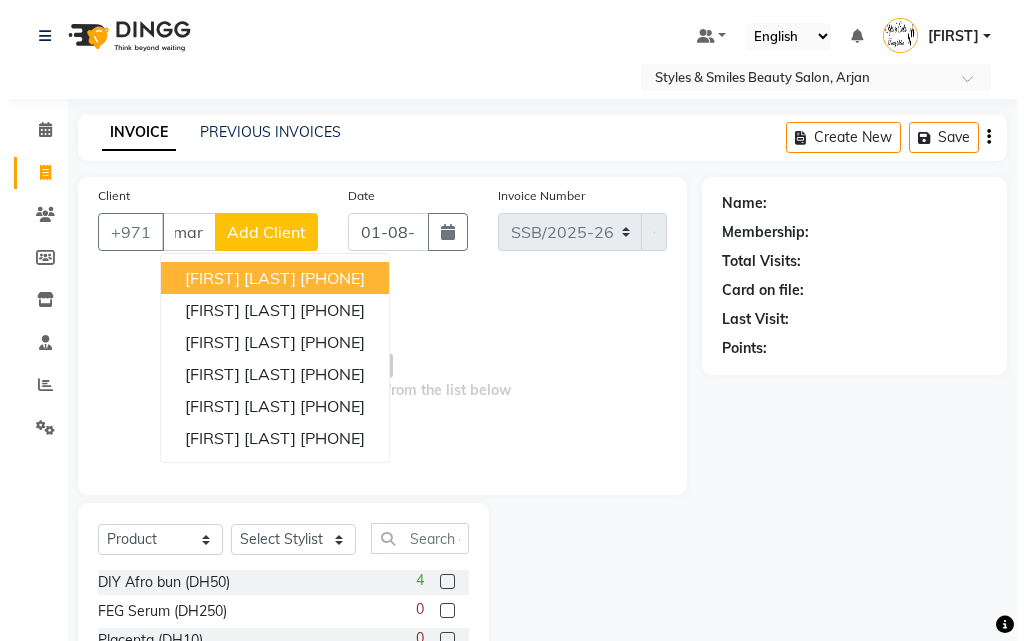 scroll, scrollTop: 0, scrollLeft: 0, axis: both 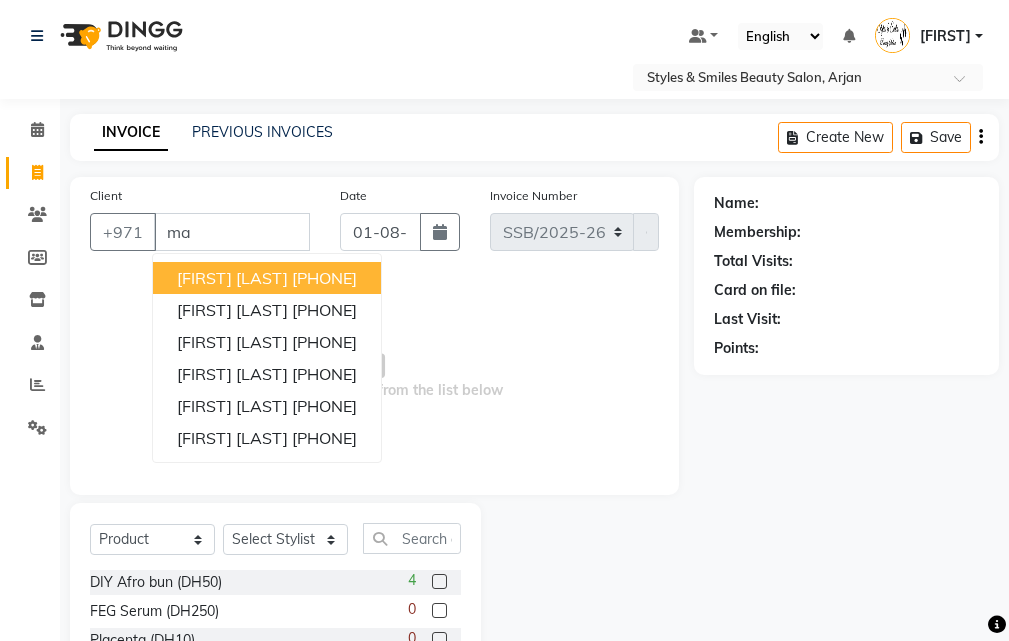 type on "m" 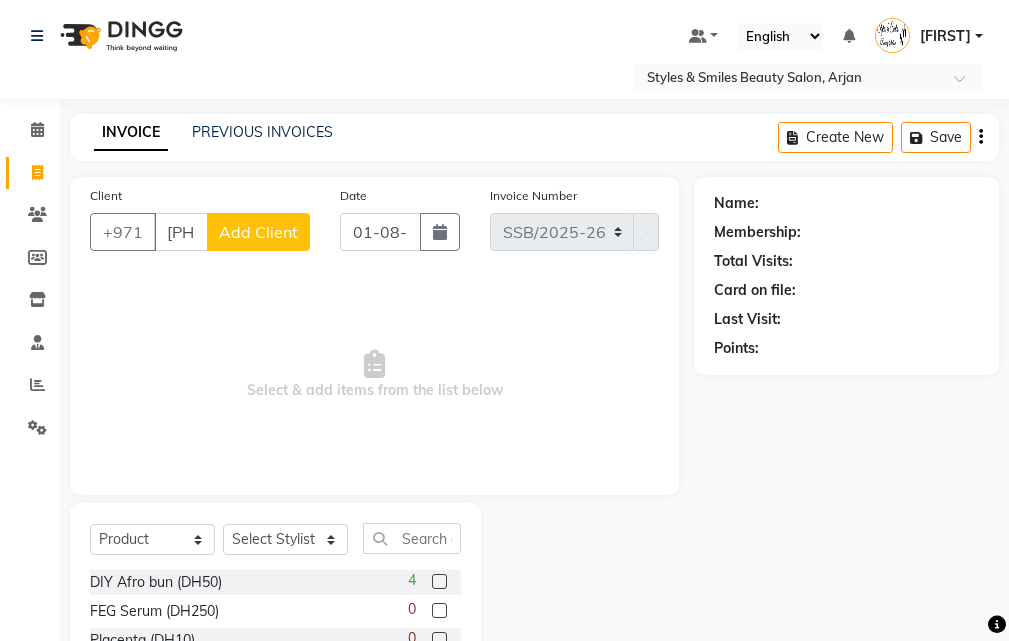 type on "[PHONE]" 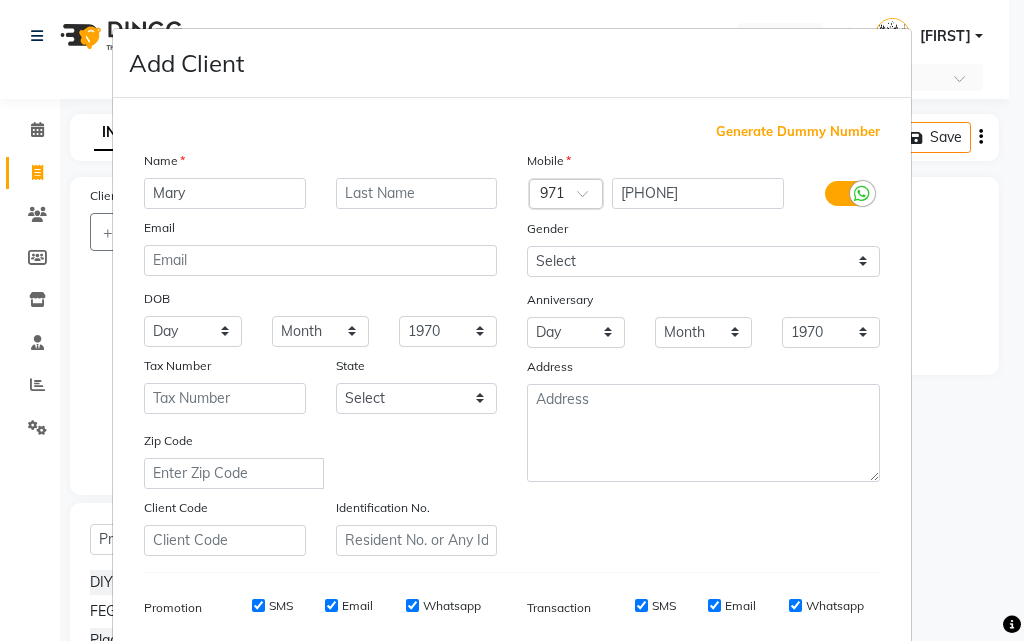 type on "Mary" 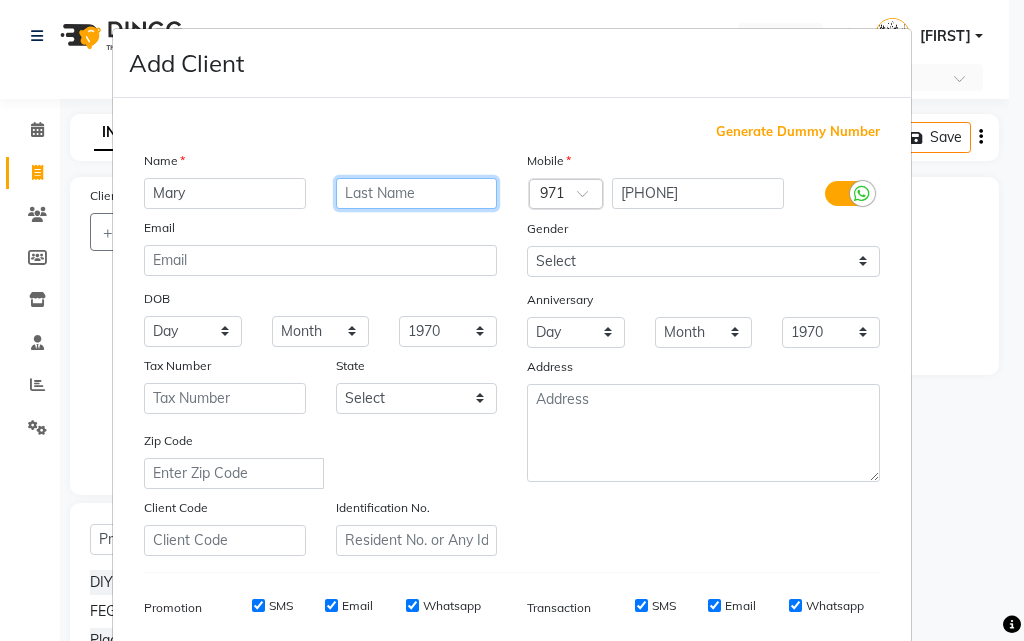 click at bounding box center [417, 193] 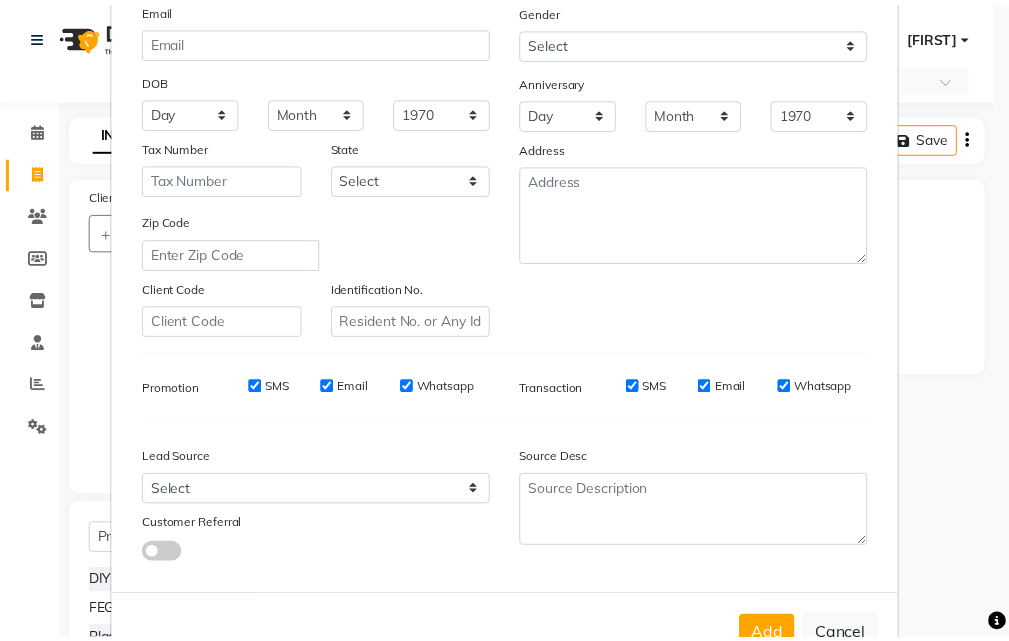 scroll, scrollTop: 282, scrollLeft: 0, axis: vertical 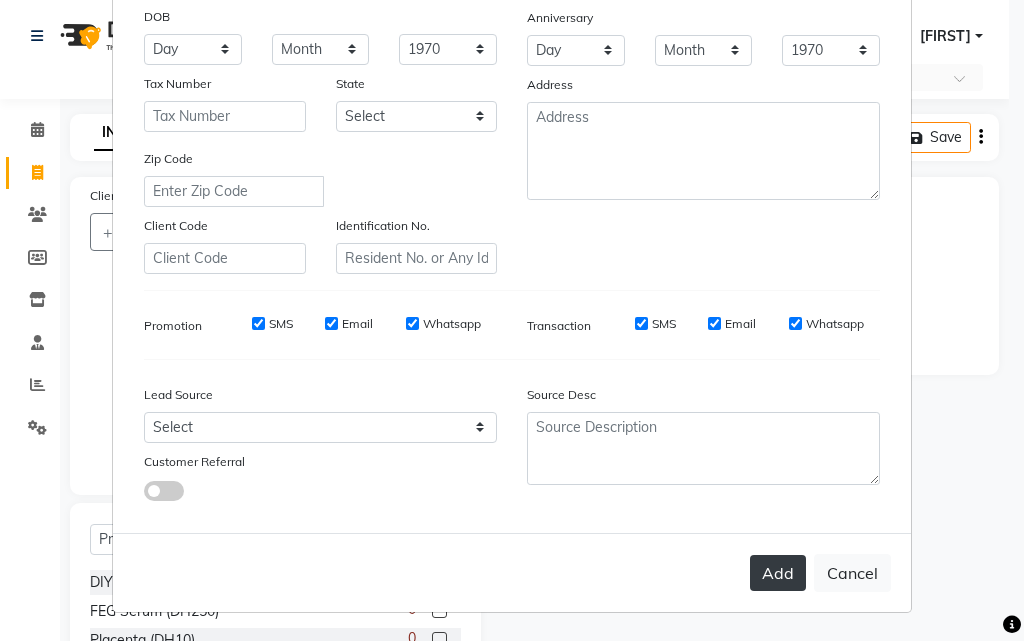 type on "Irene" 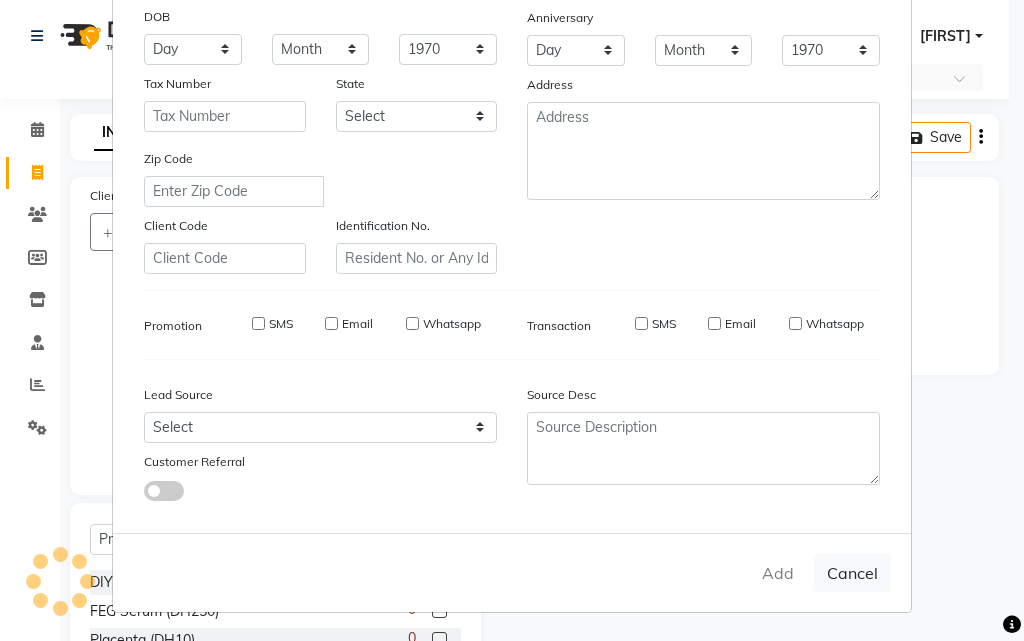 type 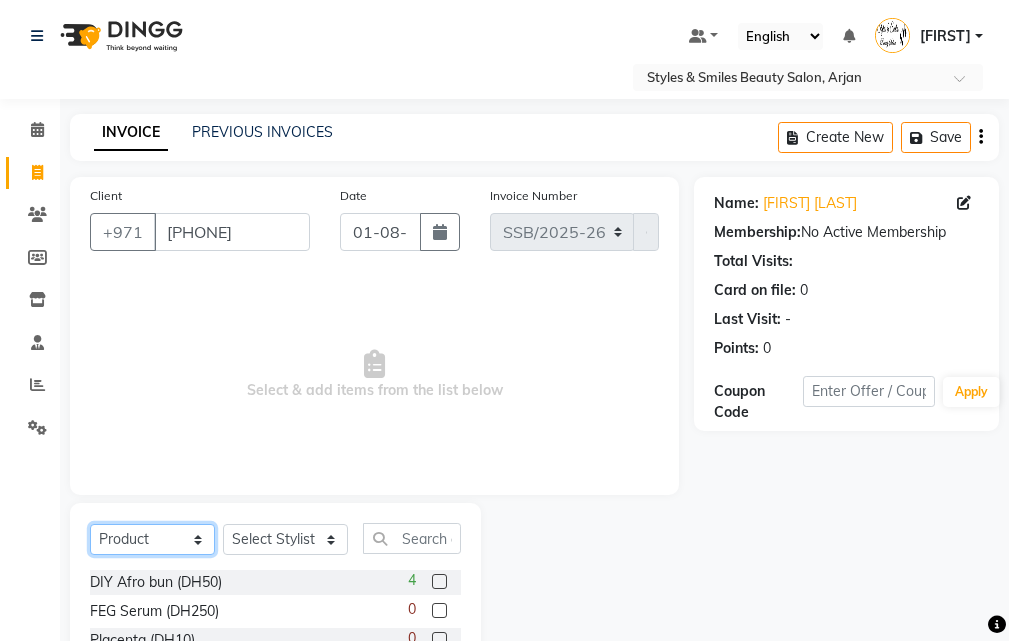 click on "Select  Service  Product  Membership  Package Voucher Prepaid Gift Card" 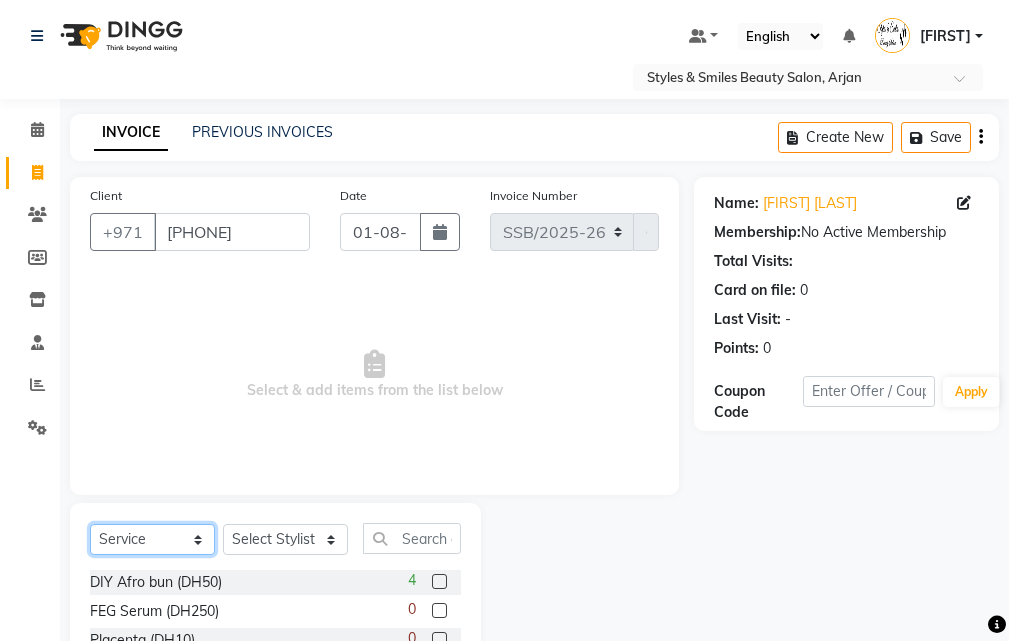 click on "Select  Service  Product  Membership  Package Voucher Prepaid Gift Card" 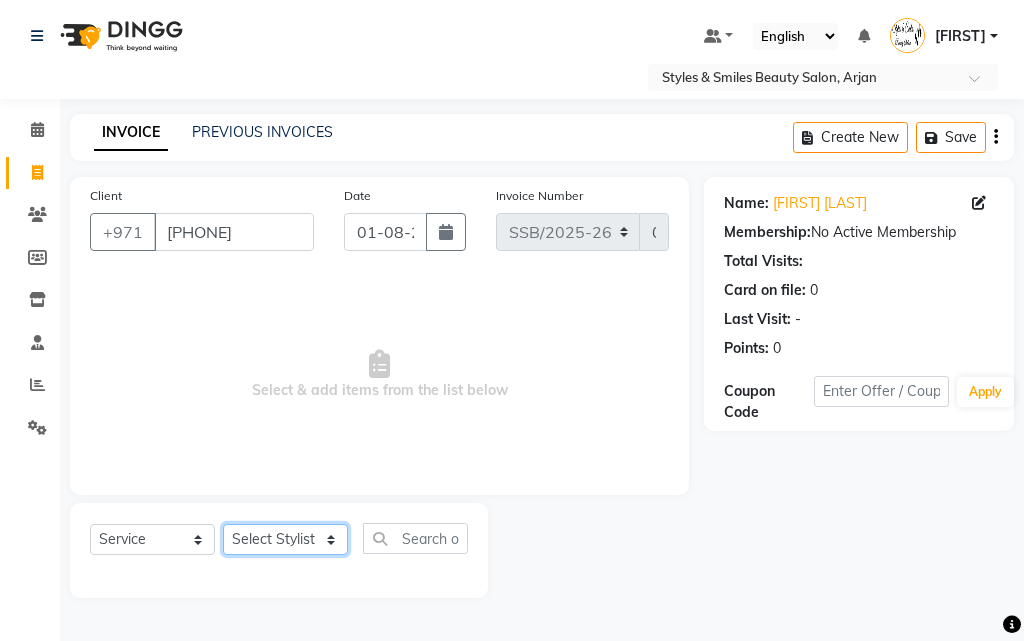 click on "Select Stylist [FIRST] [LAST] [FIRST] [LAST] [FIRST] [LAST] [FIRST] [LAST] [FIRST] [LAST] [FIRST] [LAST] [FIRST] [LAST]" 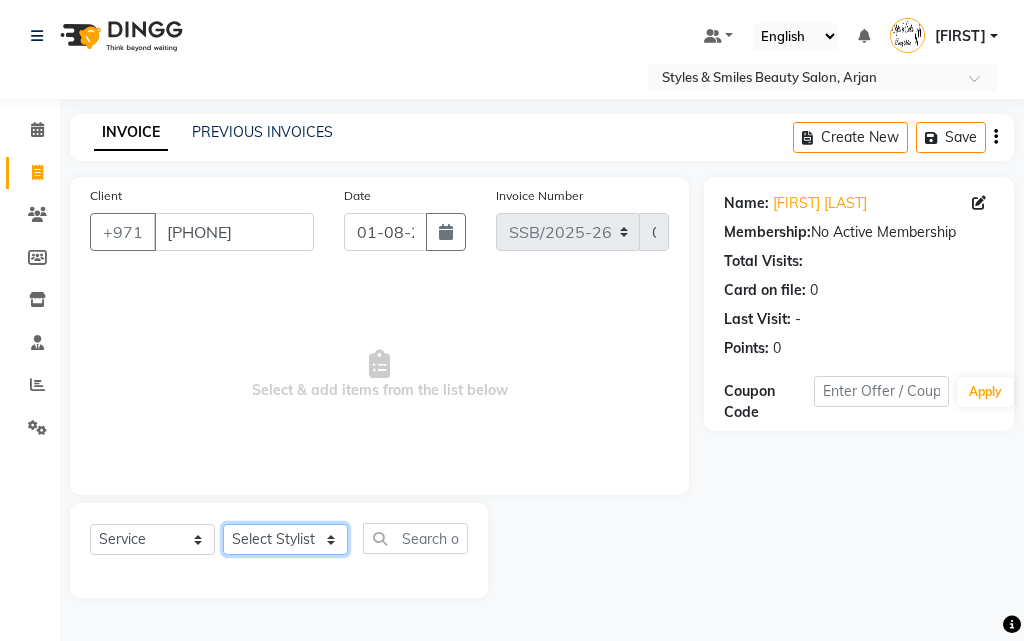 select on "71571" 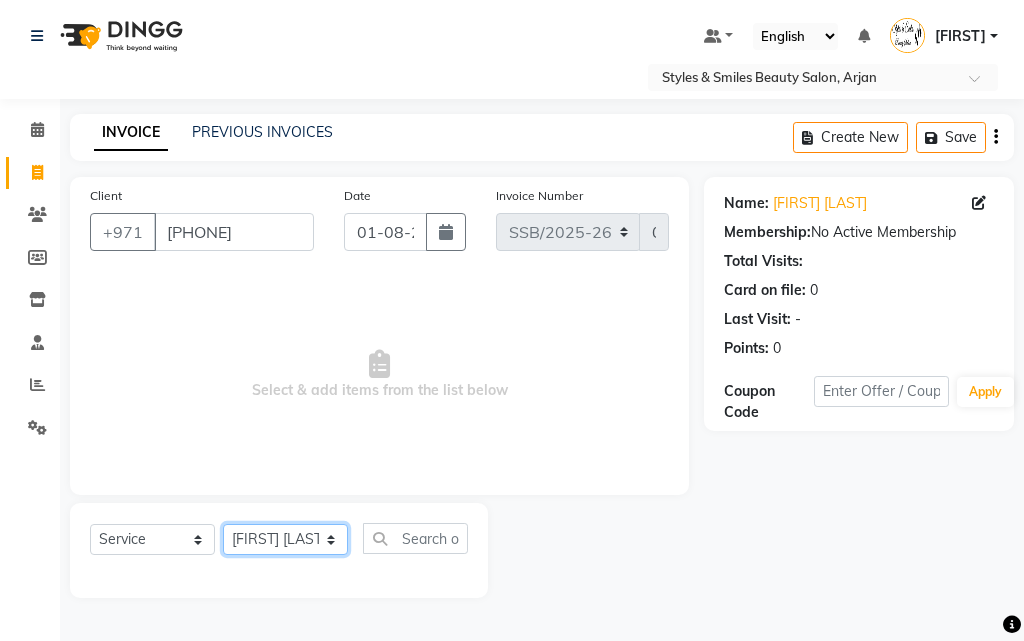 click on "Select Stylist [FIRST] [LAST] [FIRST] [LAST] [FIRST] [LAST] [FIRST] [LAST] [FIRST] [LAST] [FIRST] [LAST] [FIRST] [LAST]" 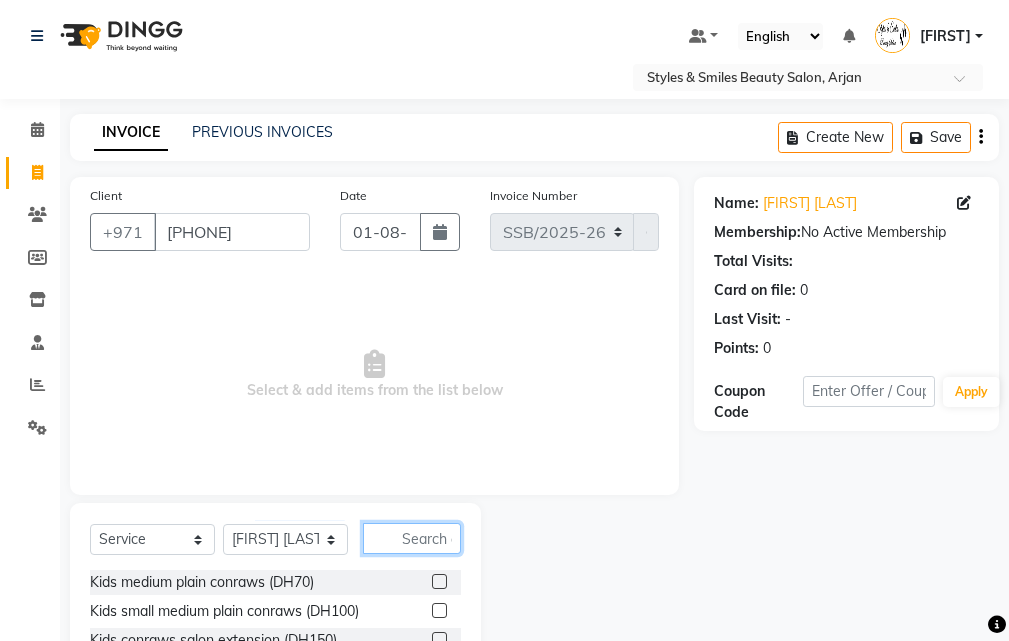 click 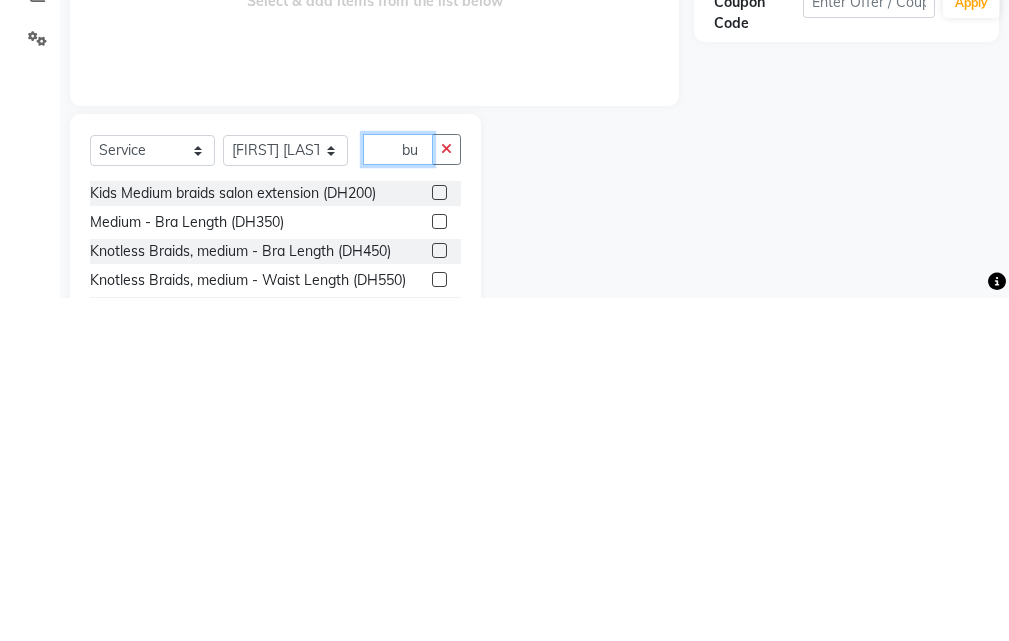 scroll, scrollTop: 16, scrollLeft: 0, axis: vertical 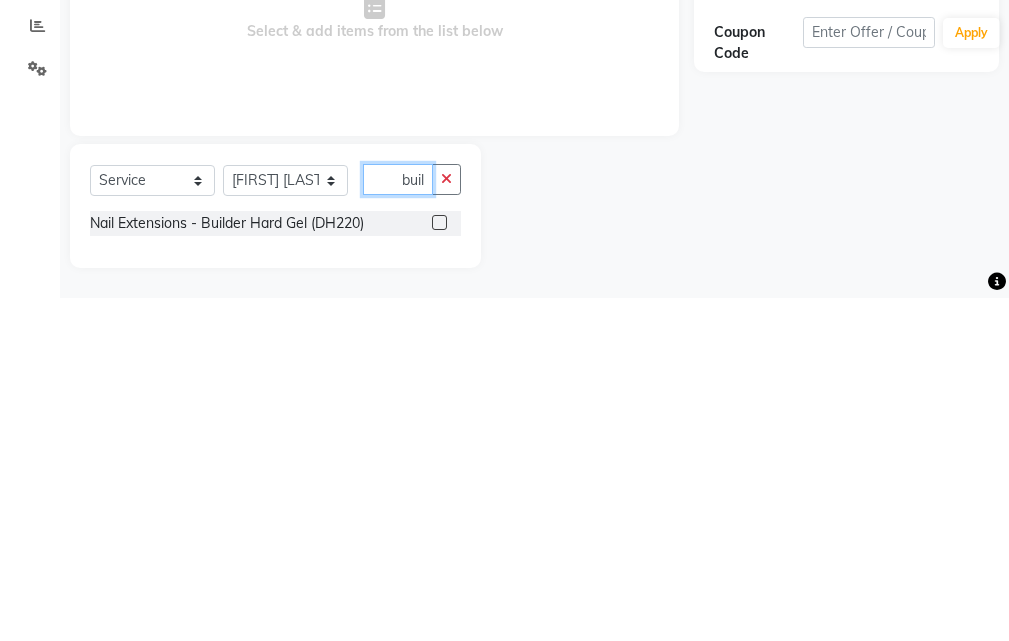 type on "buil" 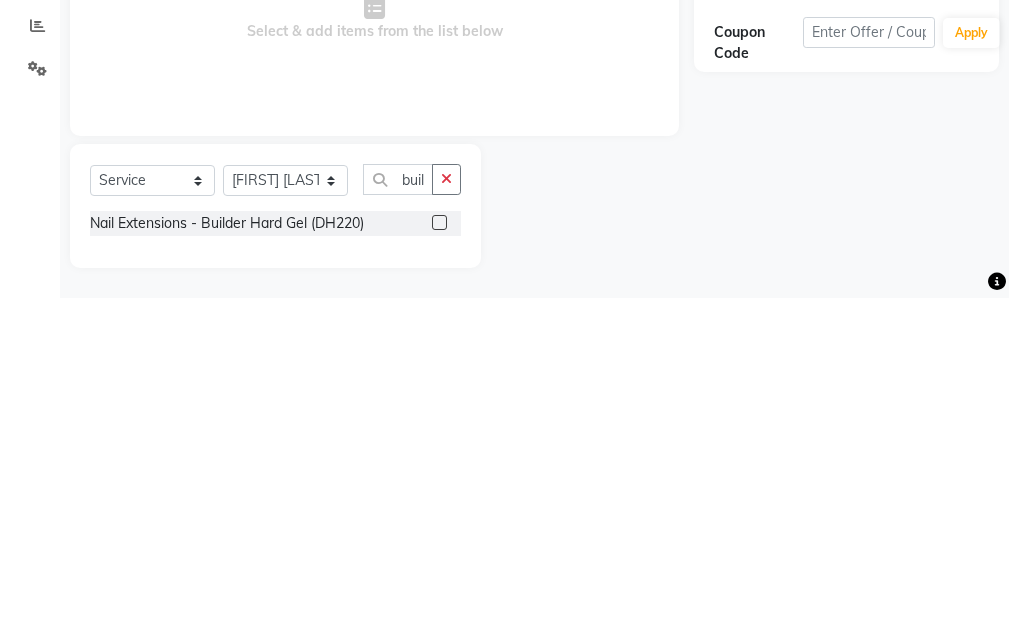click 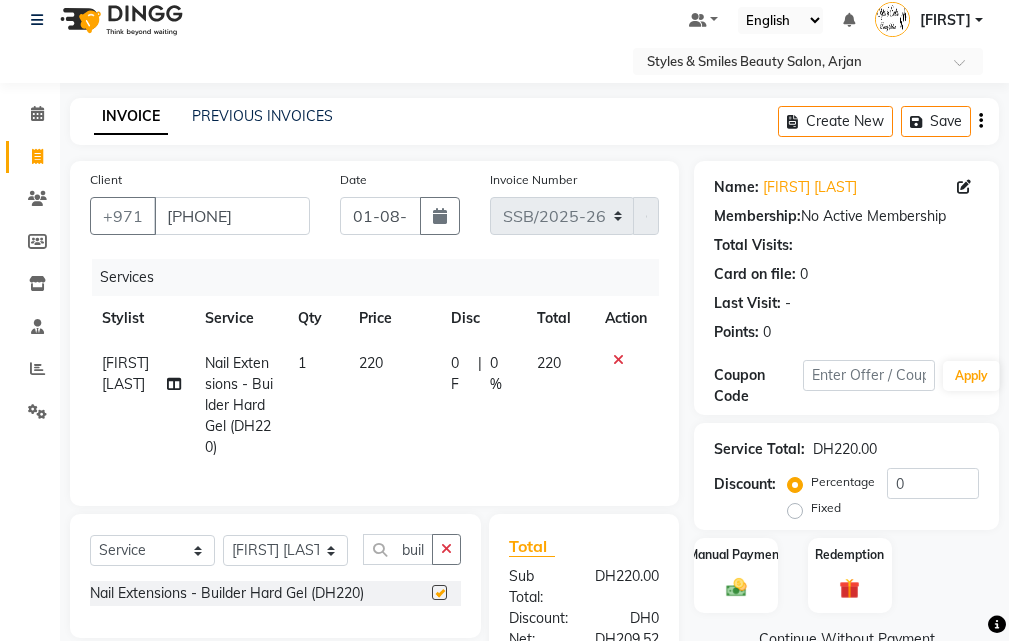 checkbox on "false" 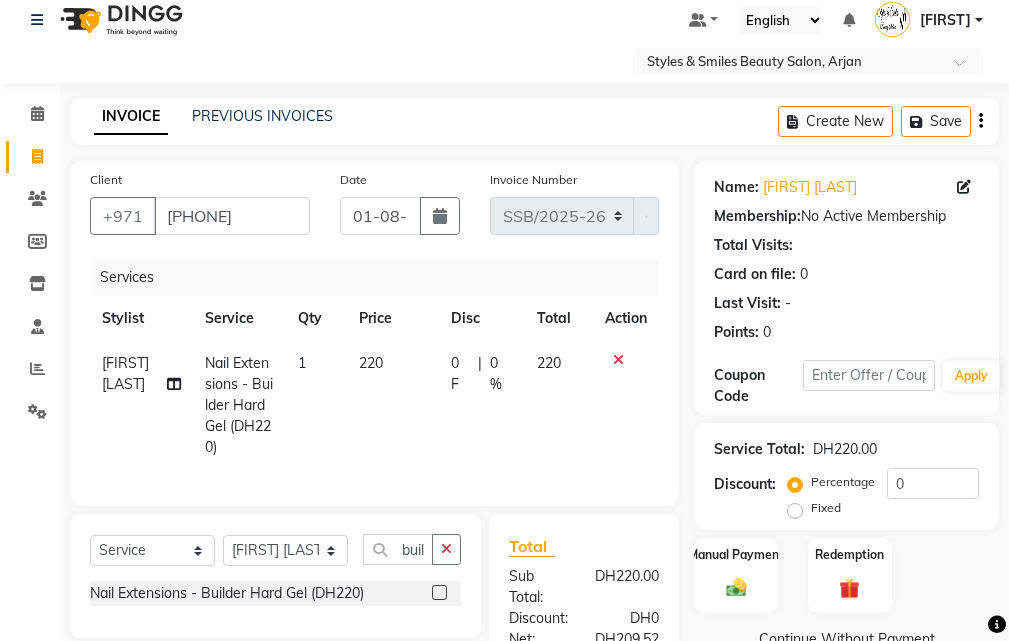 click on "220" 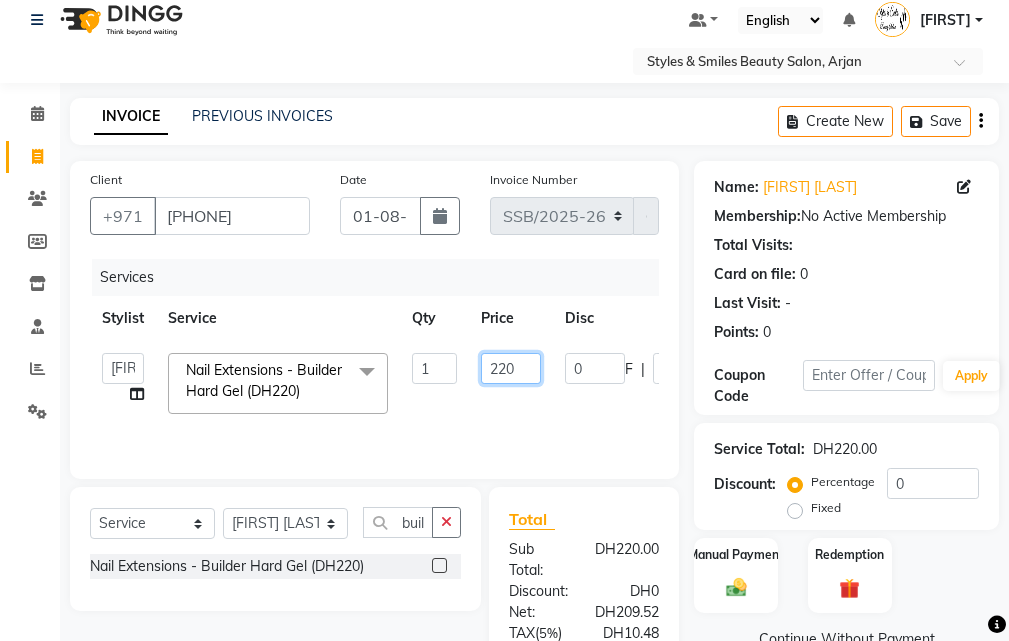 click on "220" 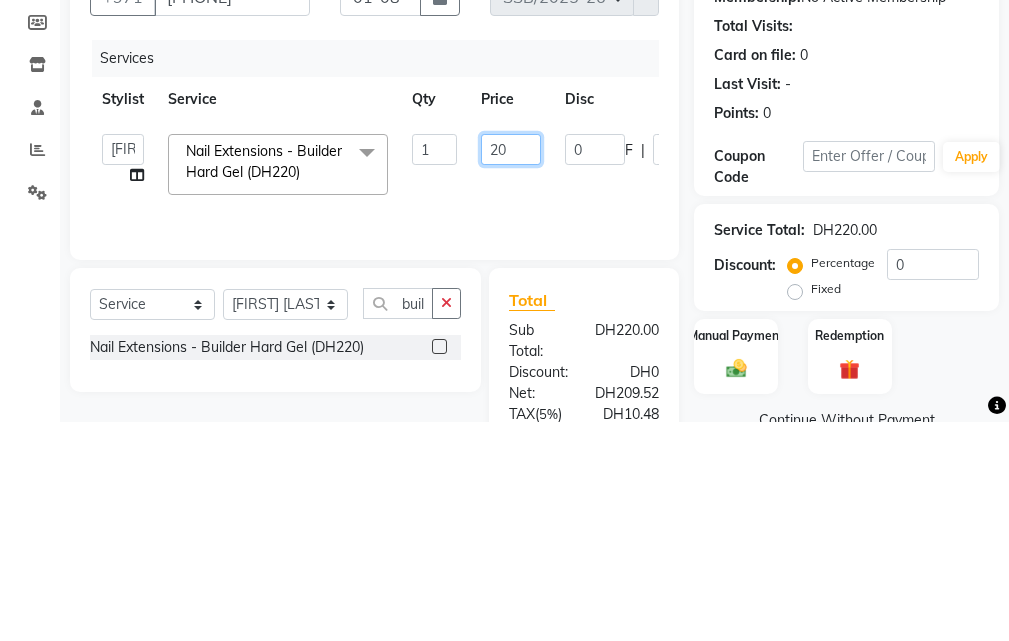 type on "240" 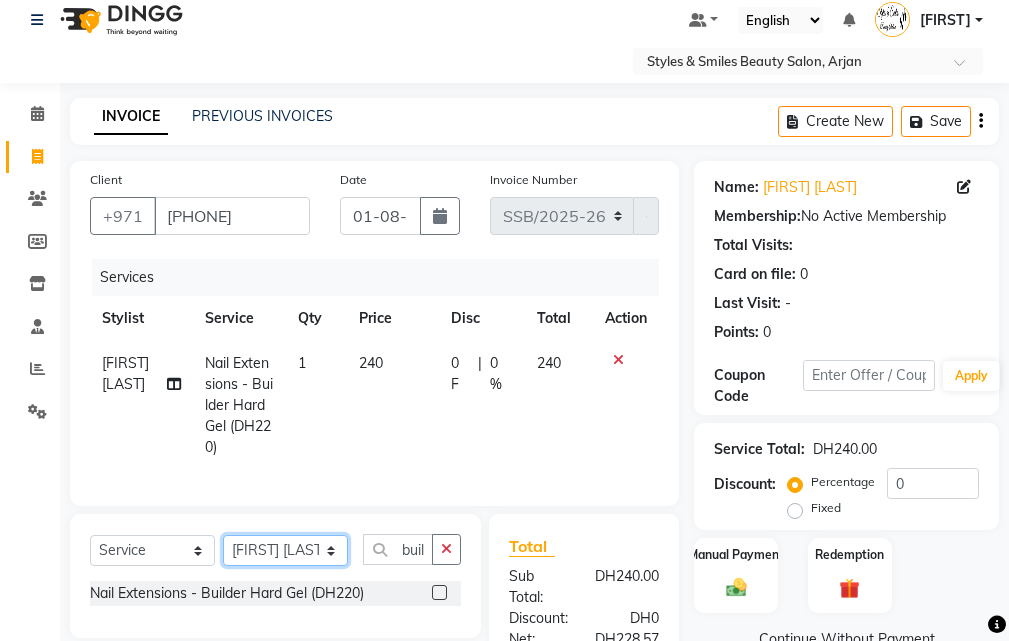 click on "Select Stylist [FIRST] [LAST] [FIRST] [LAST] [FIRST] [LAST] [FIRST] [LAST] [FIRST] [LAST] [FIRST] [LAST] [FIRST] [LAST]" 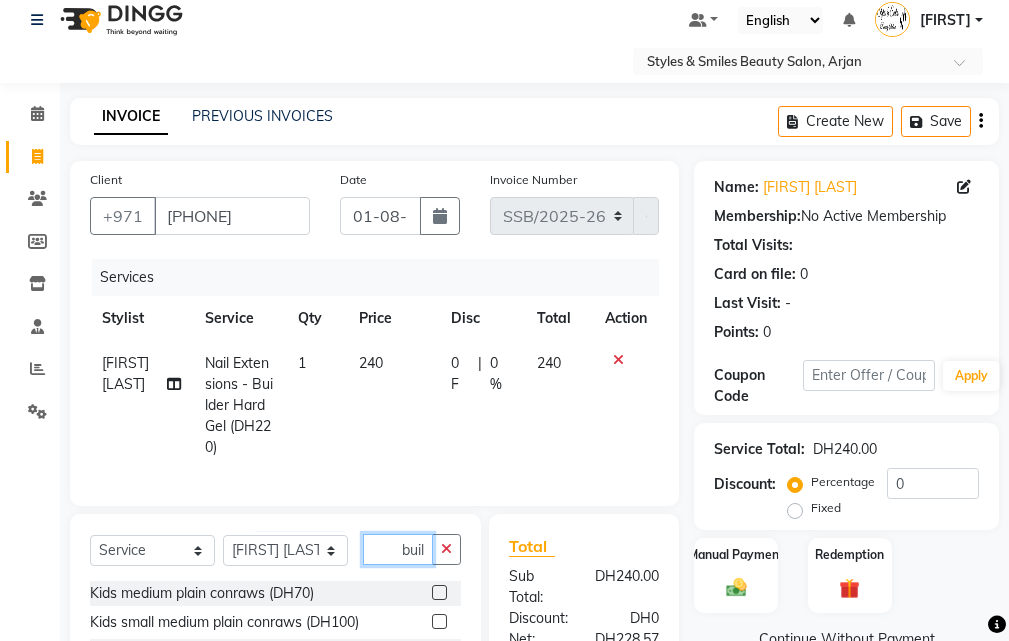 click on "buil" 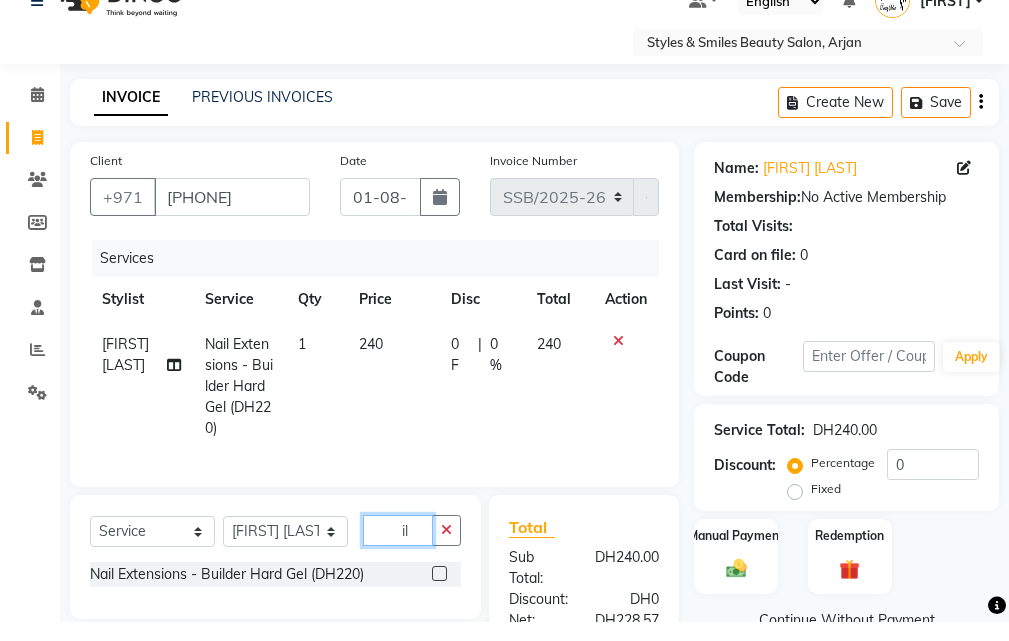 scroll, scrollTop: 88, scrollLeft: 0, axis: vertical 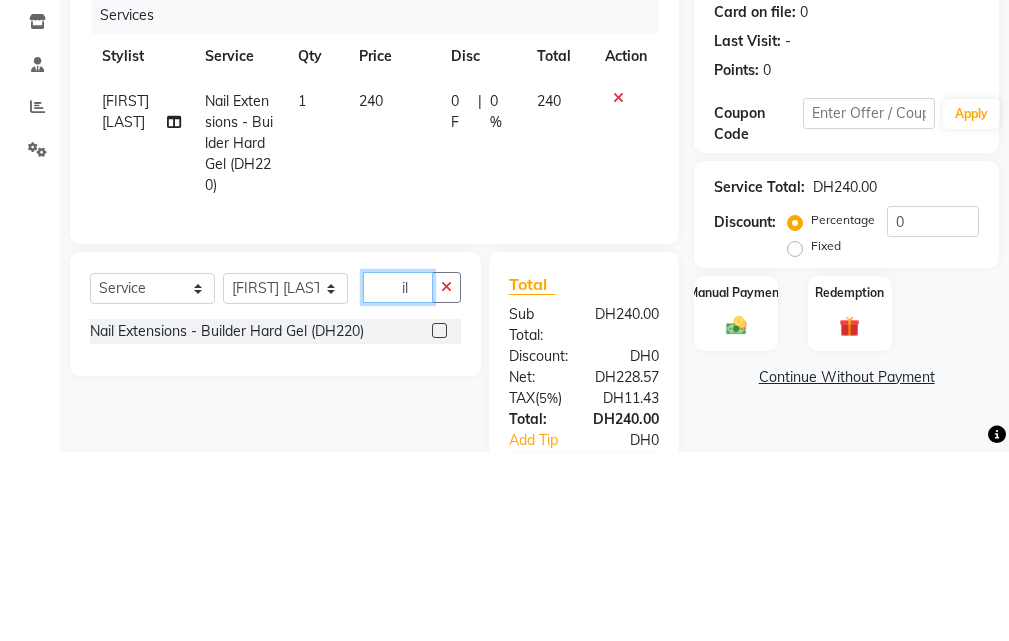 type on "l" 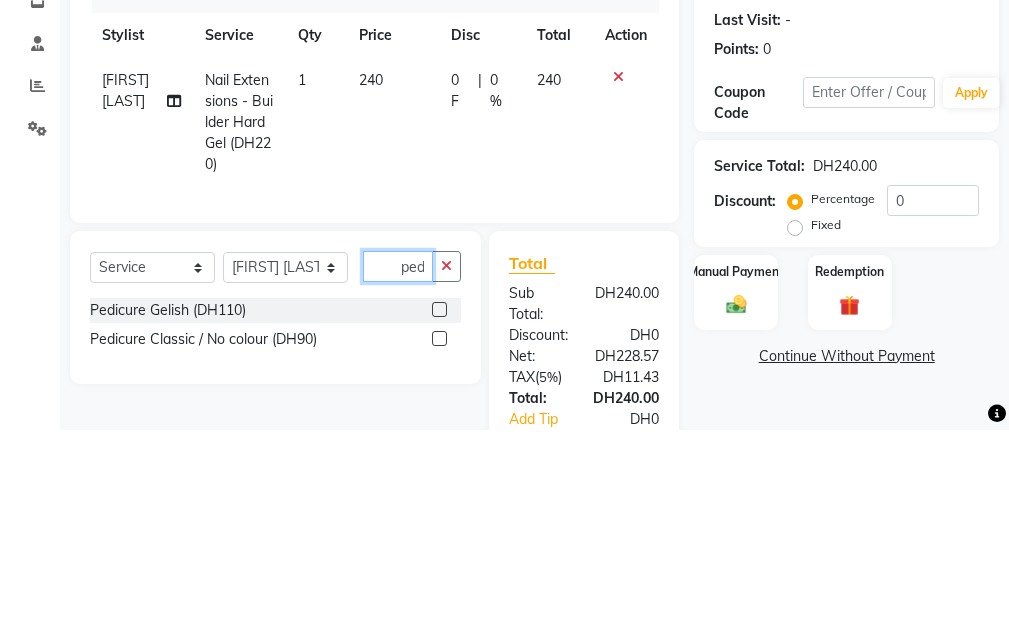 scroll, scrollTop: 0, scrollLeft: 4, axis: horizontal 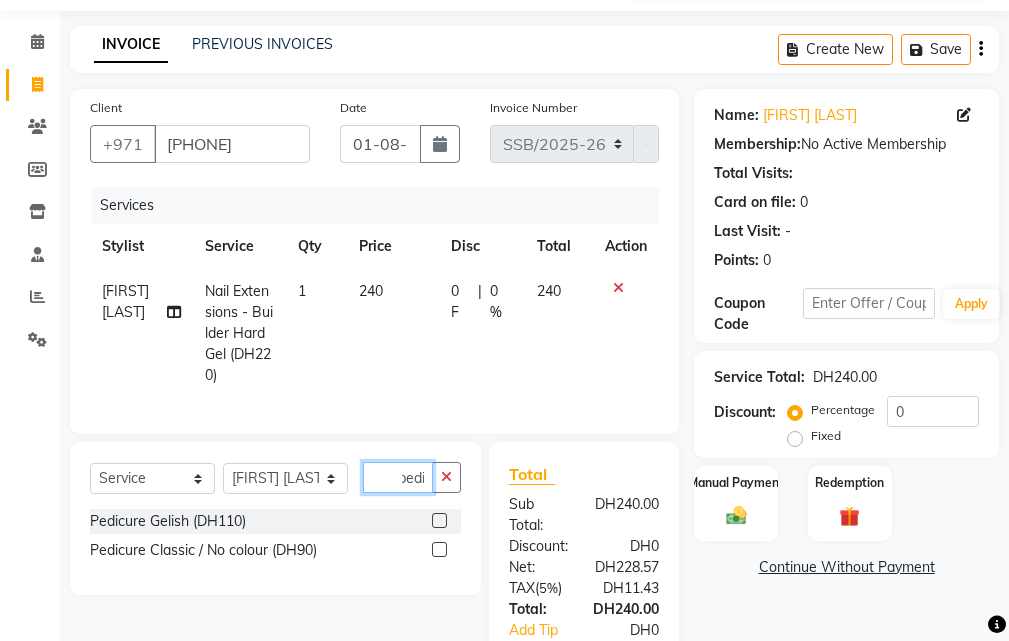 type on "pedi" 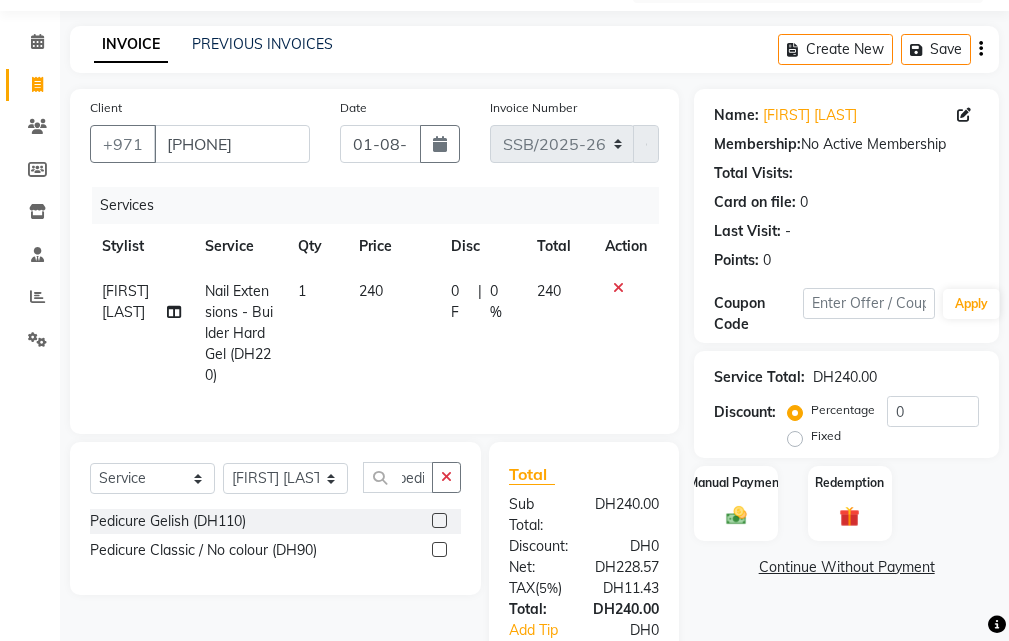 click 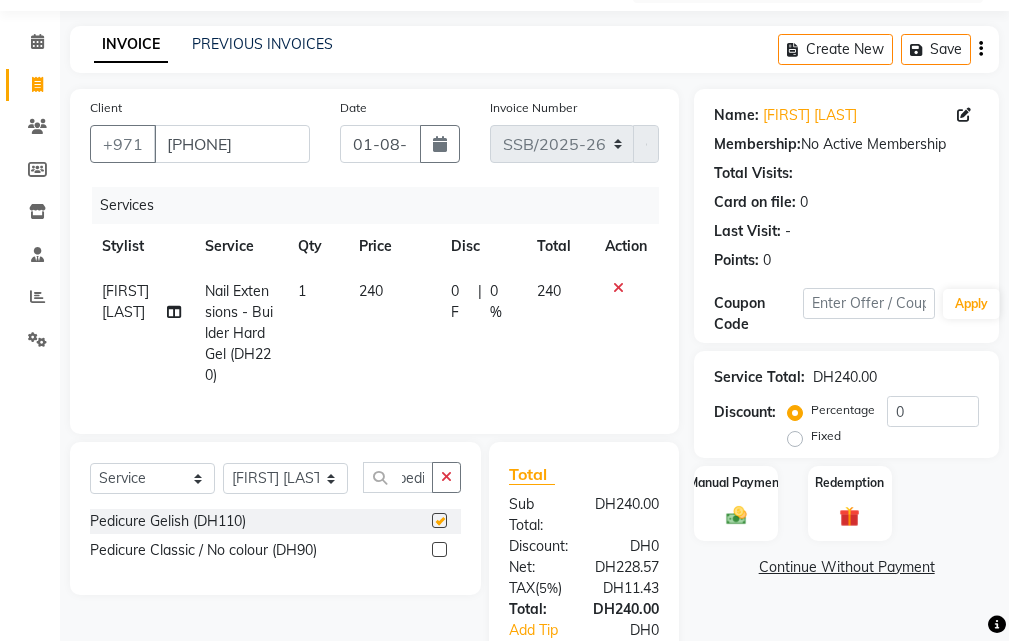 scroll, scrollTop: 0, scrollLeft: 0, axis: both 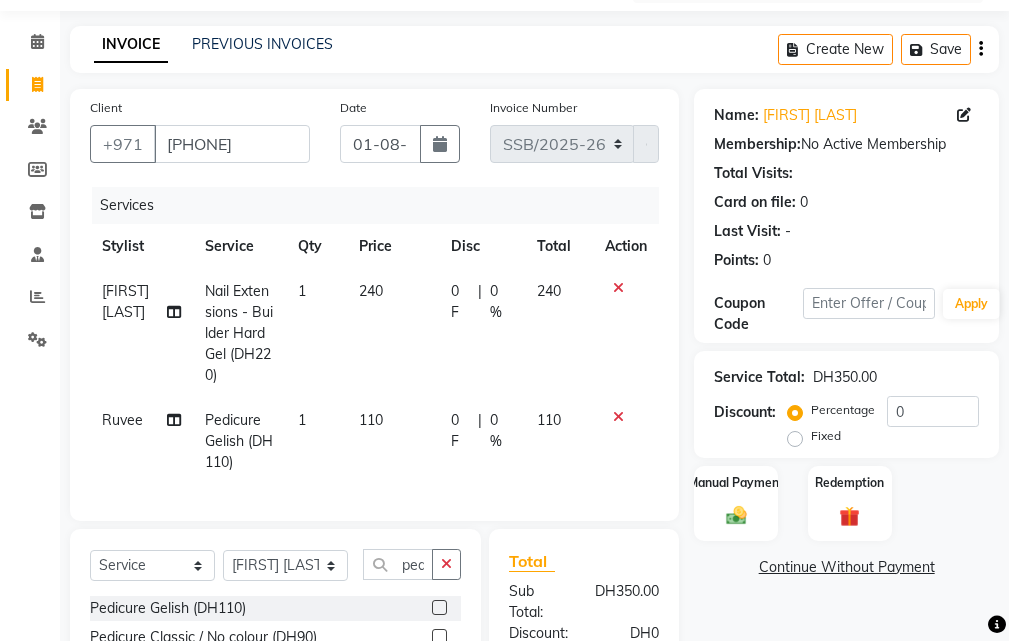 checkbox on "false" 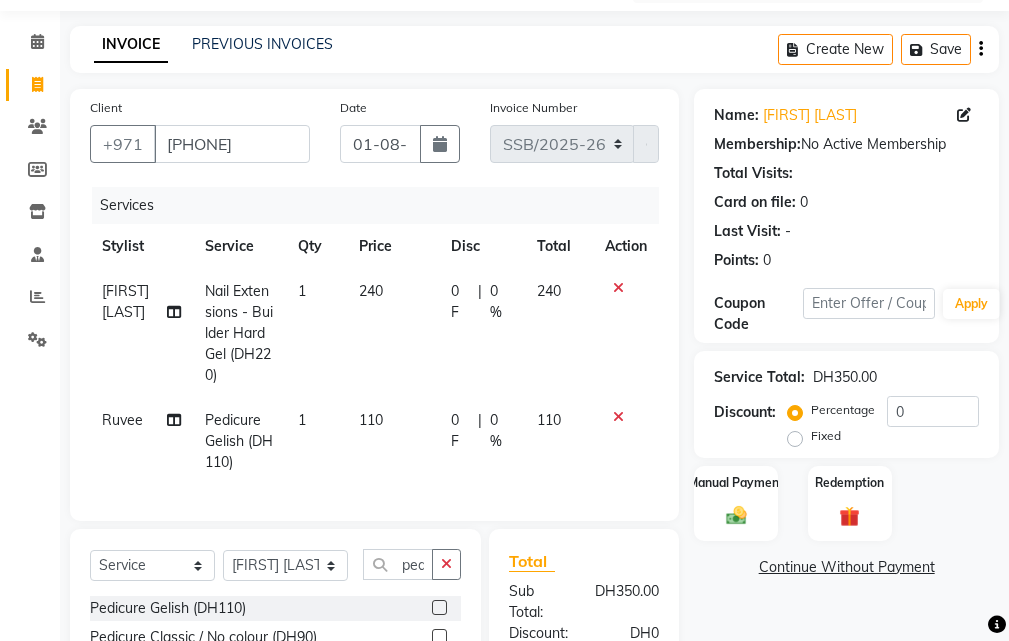 click 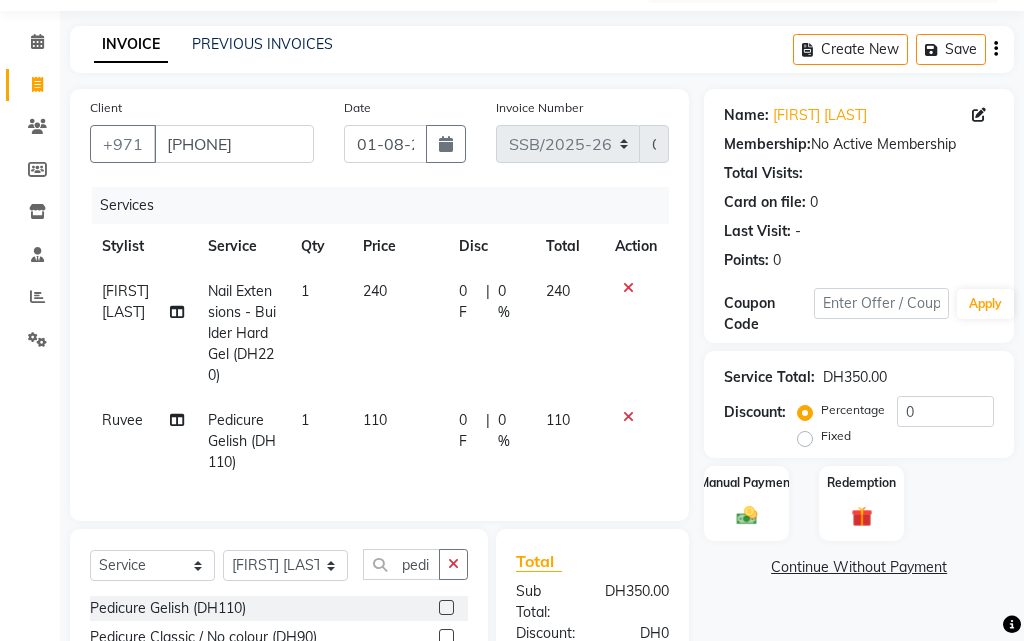 select on "[PHONE]" 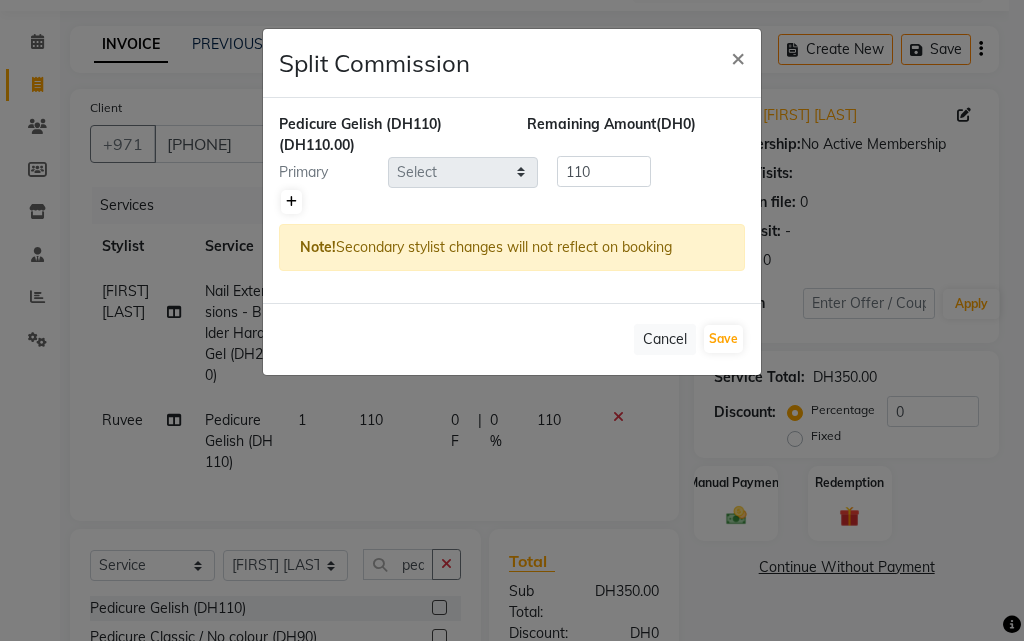 click 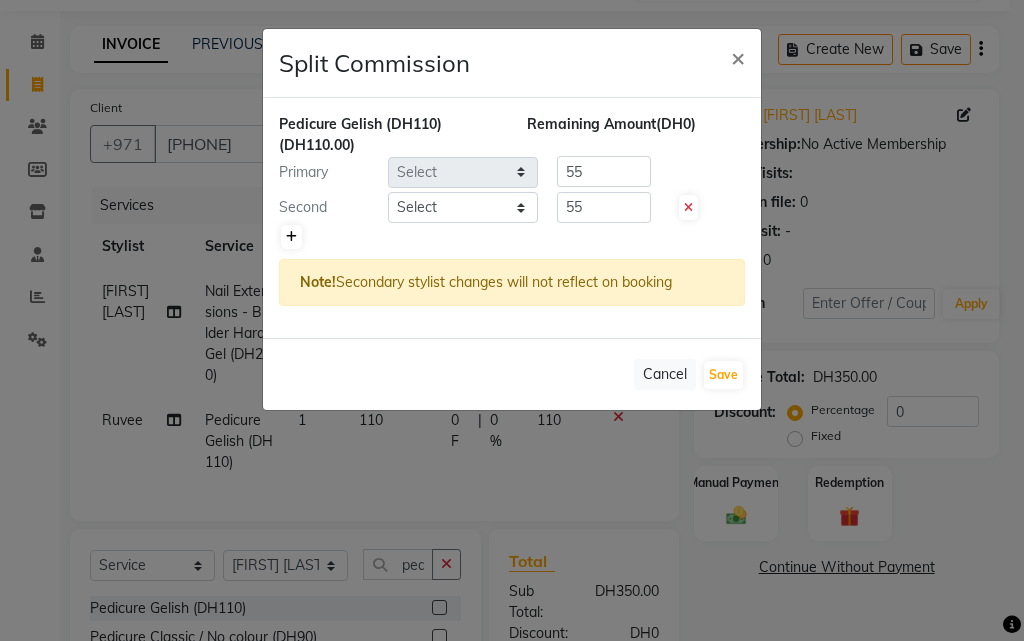 select on "20463" 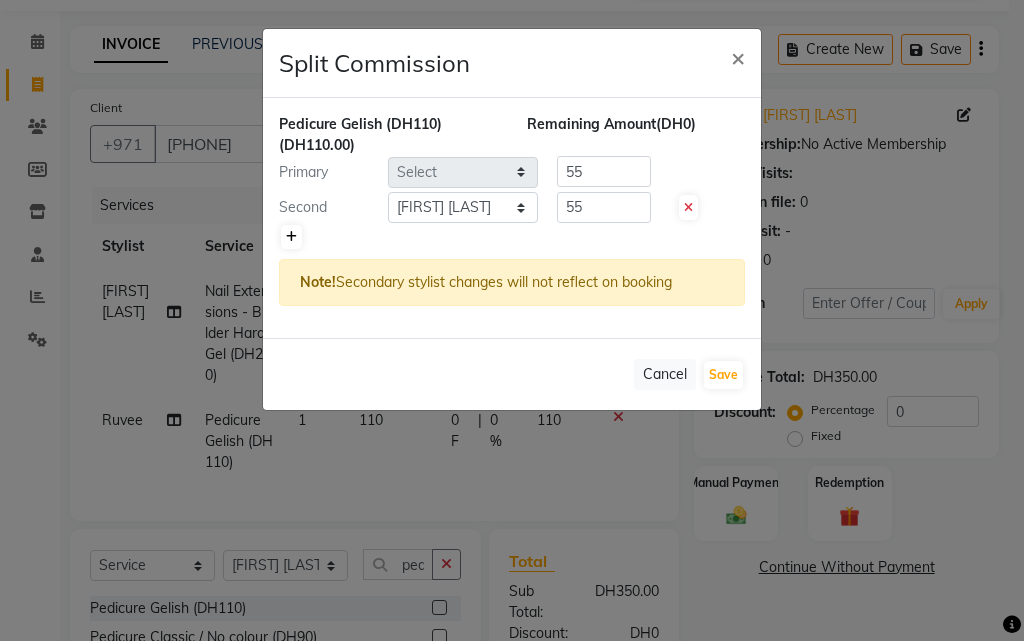 click on "Select [FIRST] [LAST] [FIRST] [LAST] [FIRST] [LAST] [FIRST] [LAST] [FIRST] [LAST] [FIRST] [LAST] [FIRST] [LAST]" 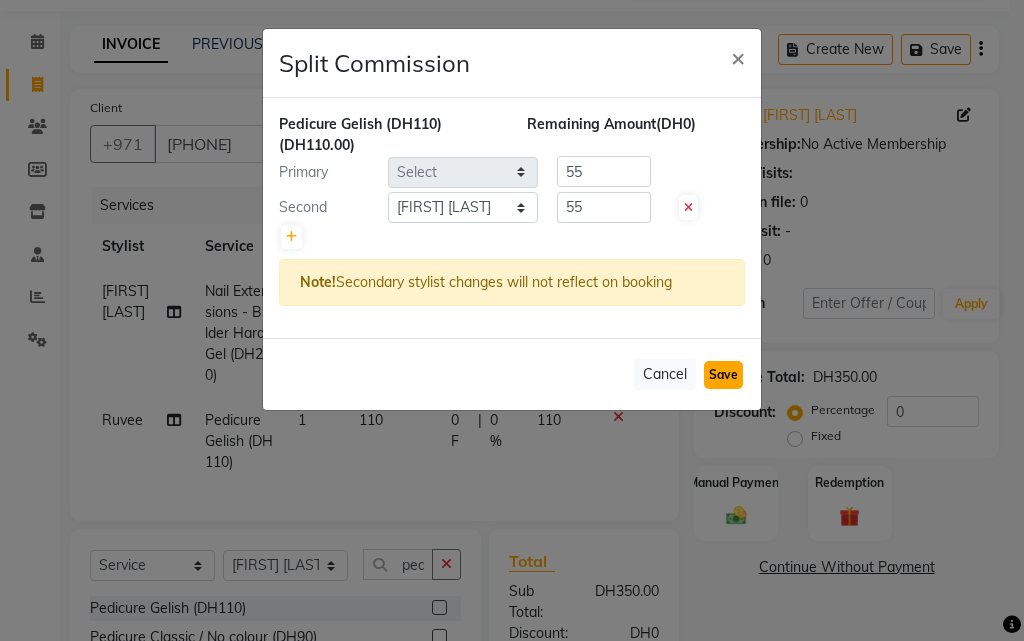 click on "Save" 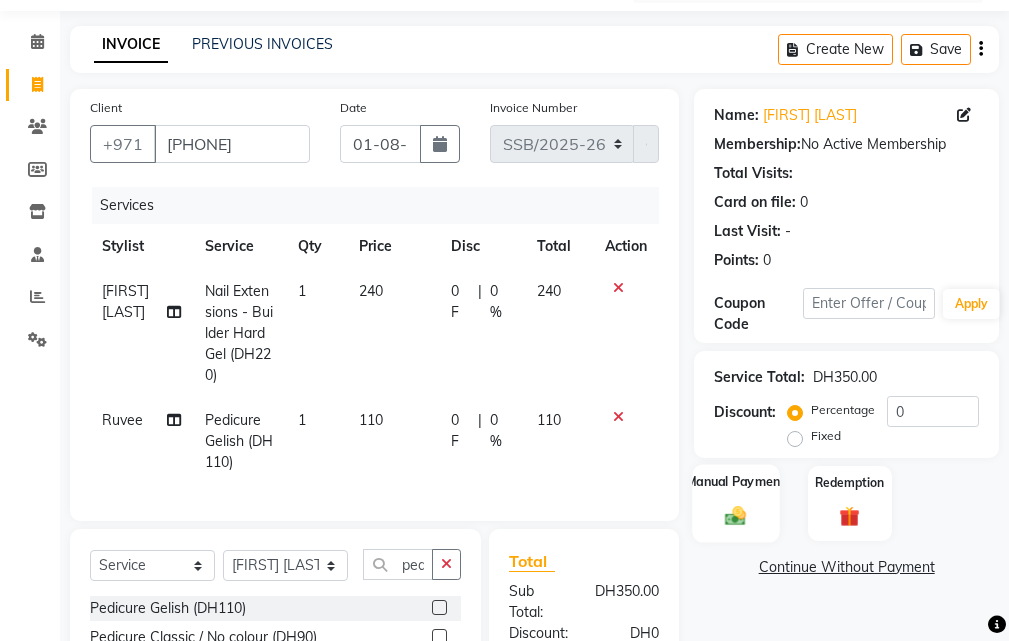 click 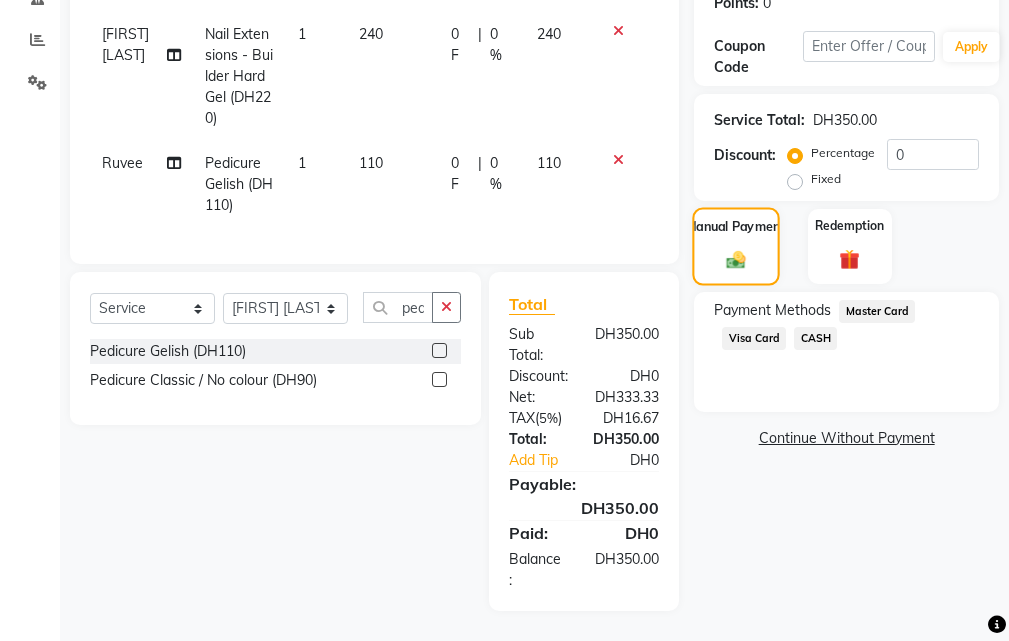 scroll, scrollTop: 360, scrollLeft: 0, axis: vertical 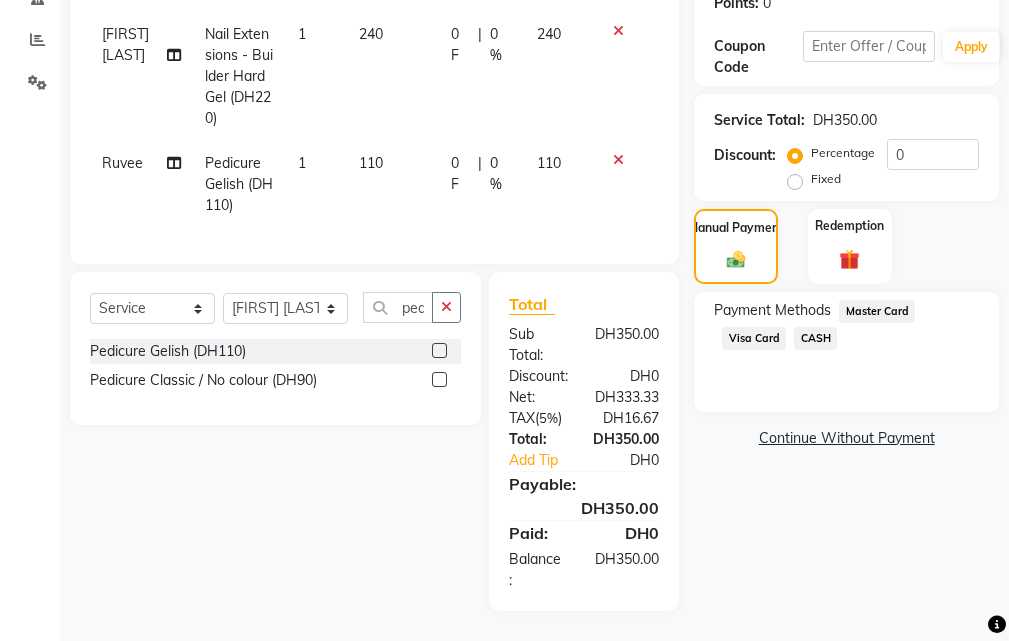 click on "Visa Card" 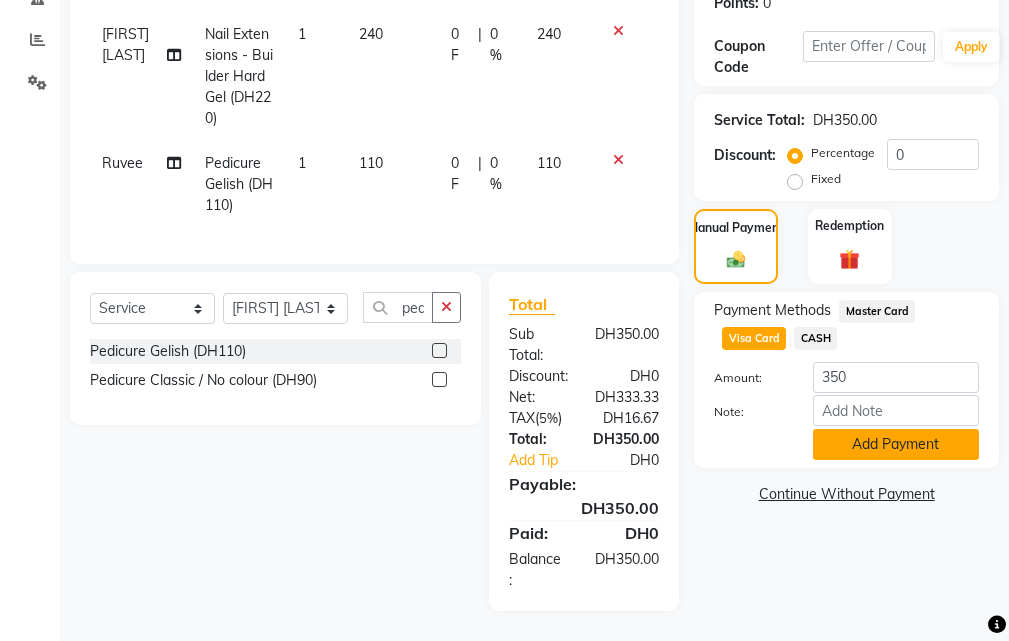 click on "Add Payment" 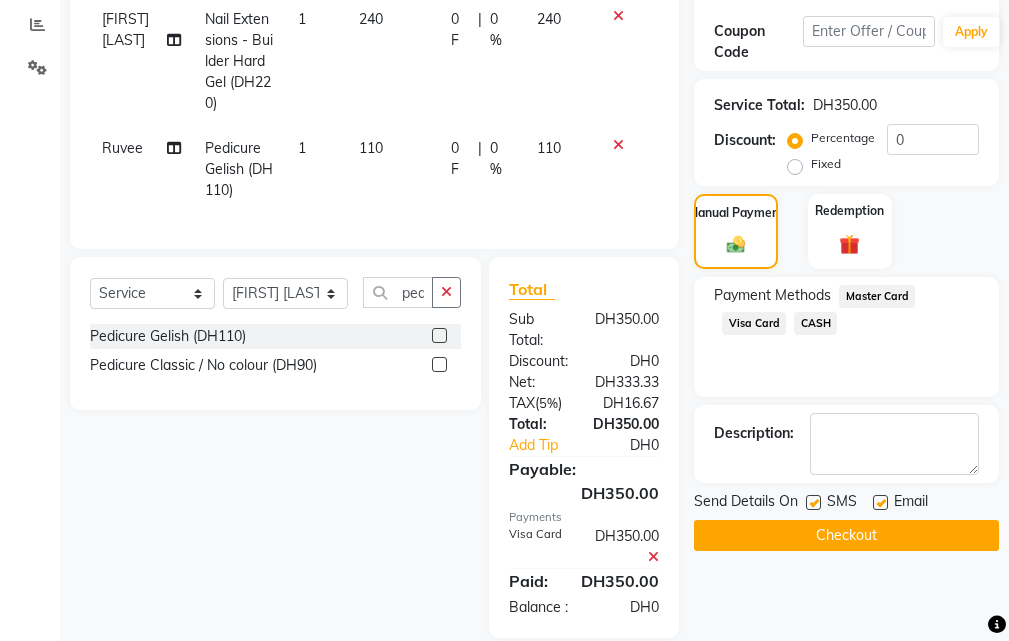 click 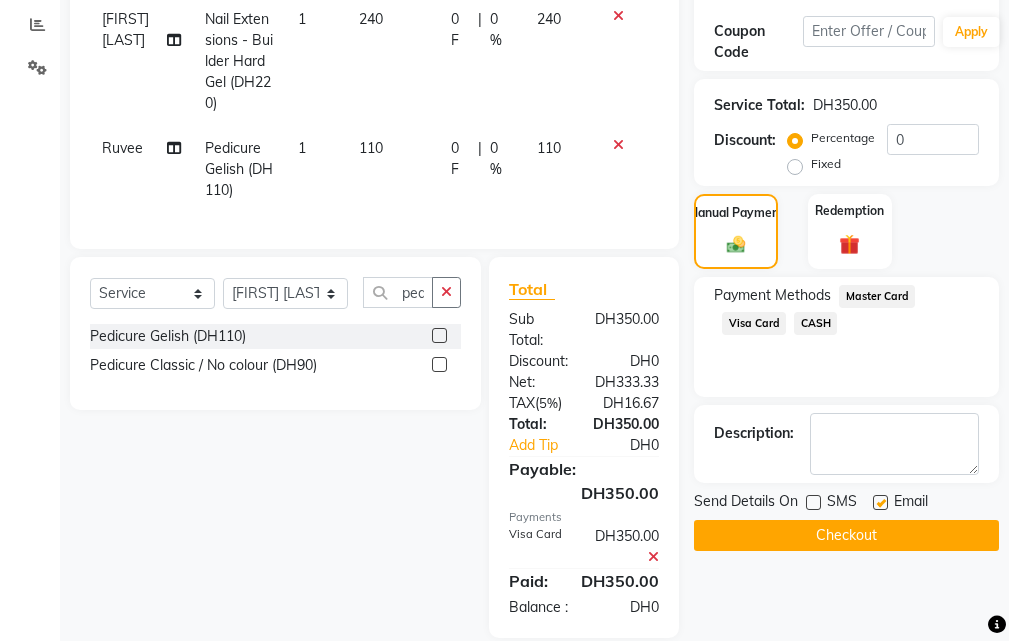 click 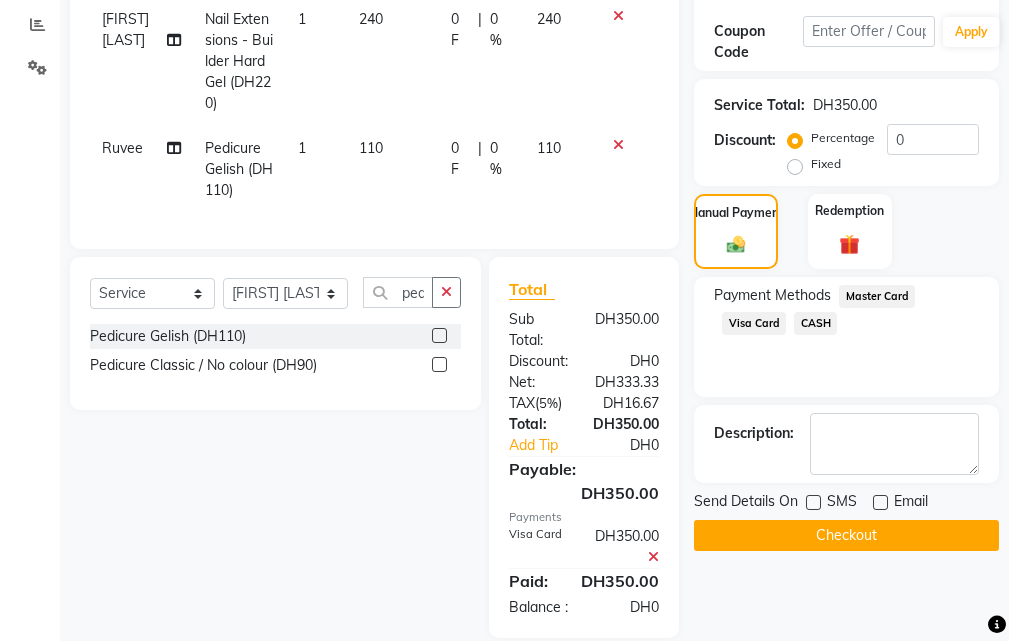click on "Checkout" 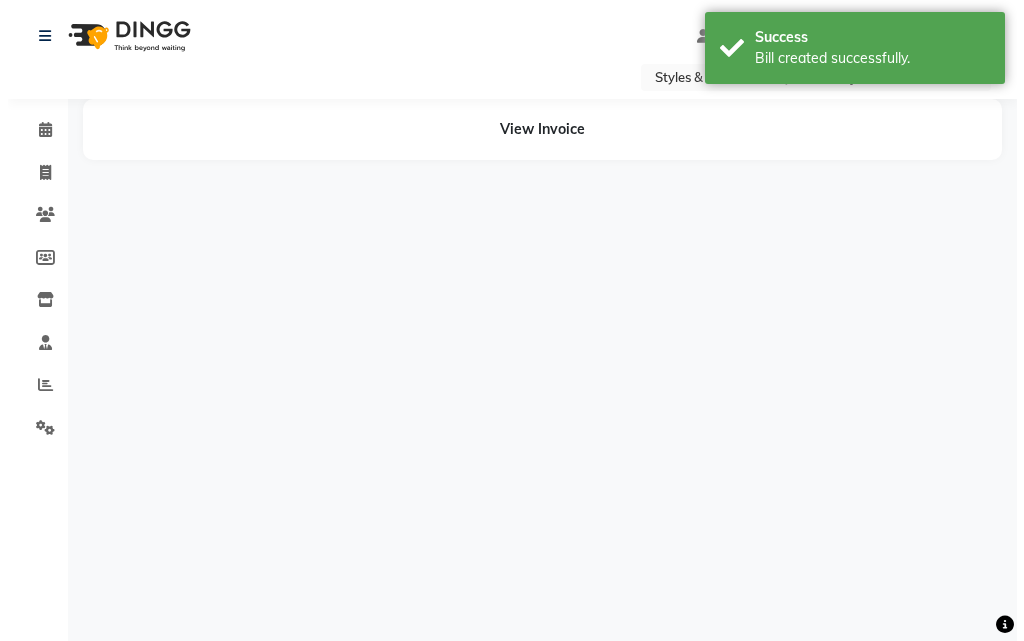 scroll, scrollTop: 0, scrollLeft: 0, axis: both 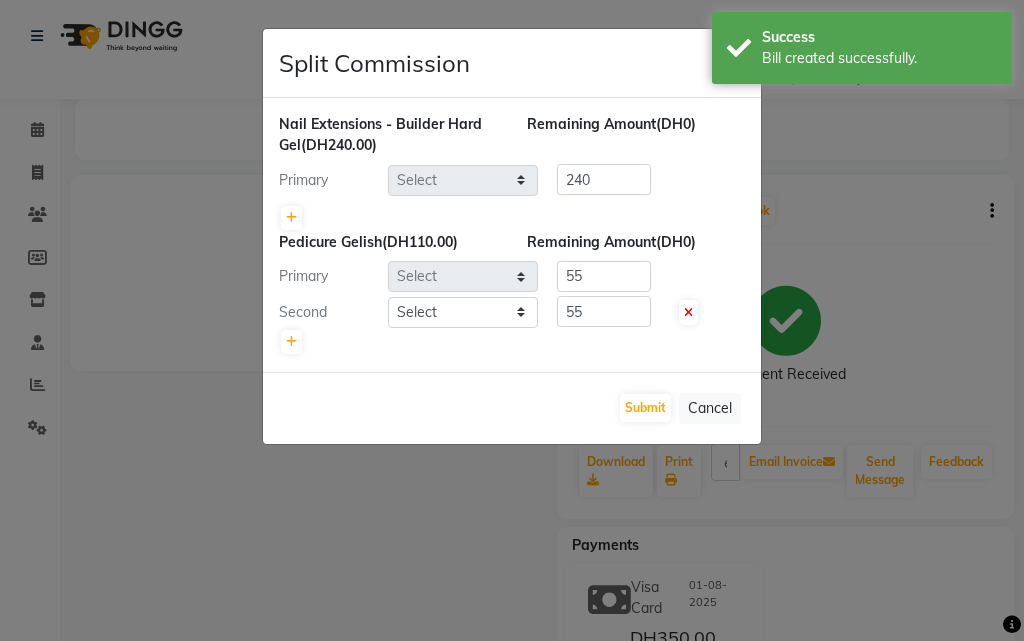 select on "71571" 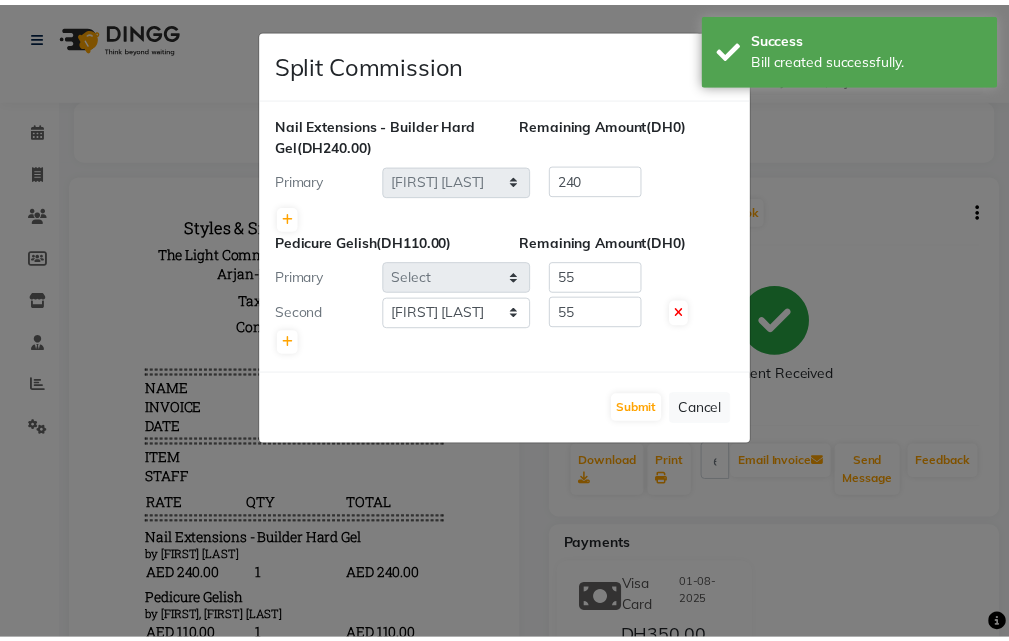 scroll, scrollTop: 0, scrollLeft: 0, axis: both 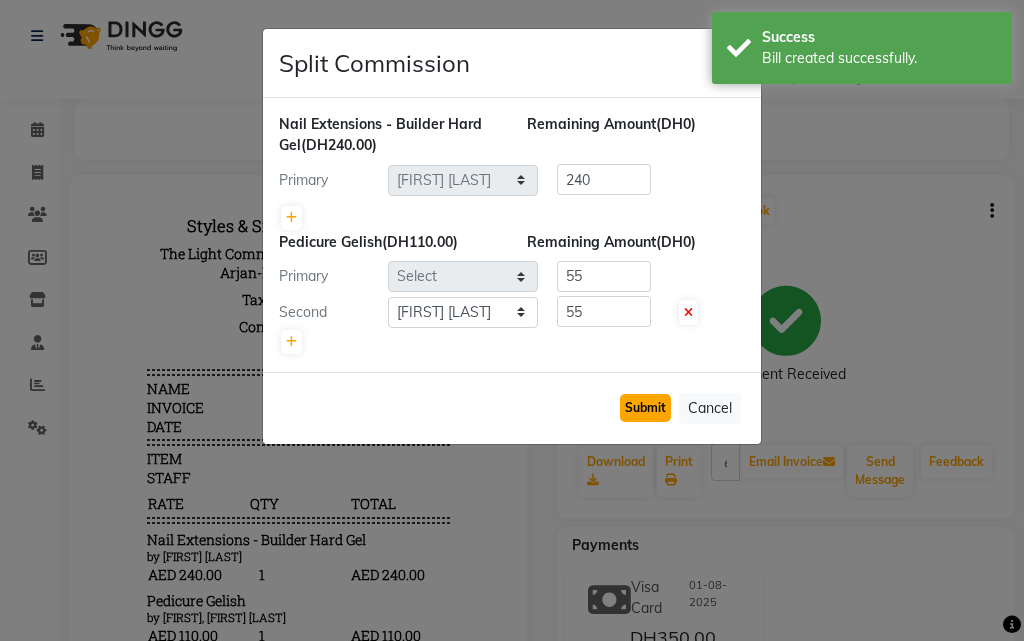 click on "Submit" 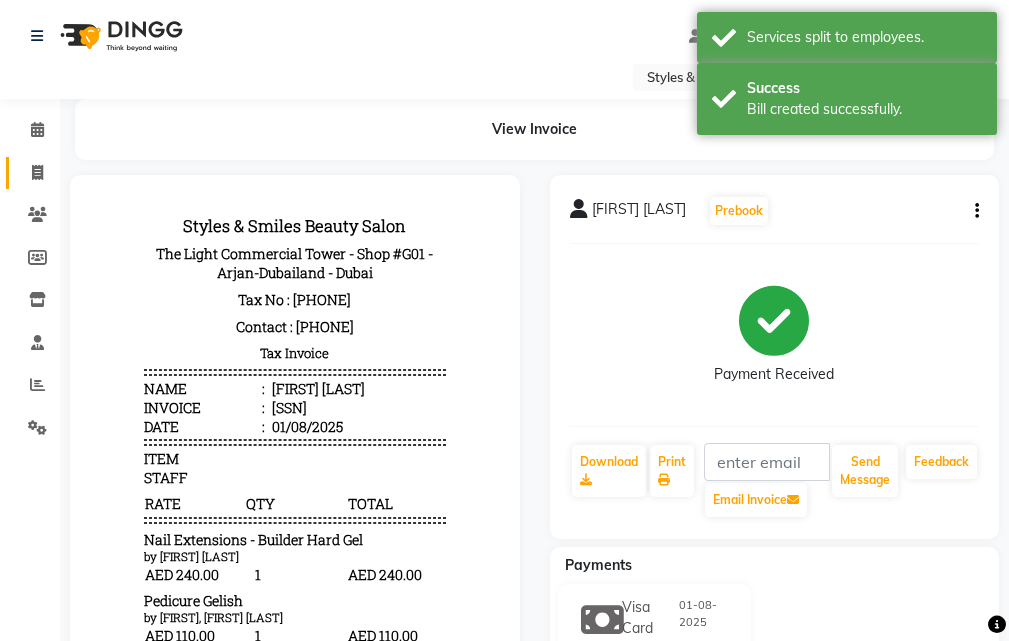 click 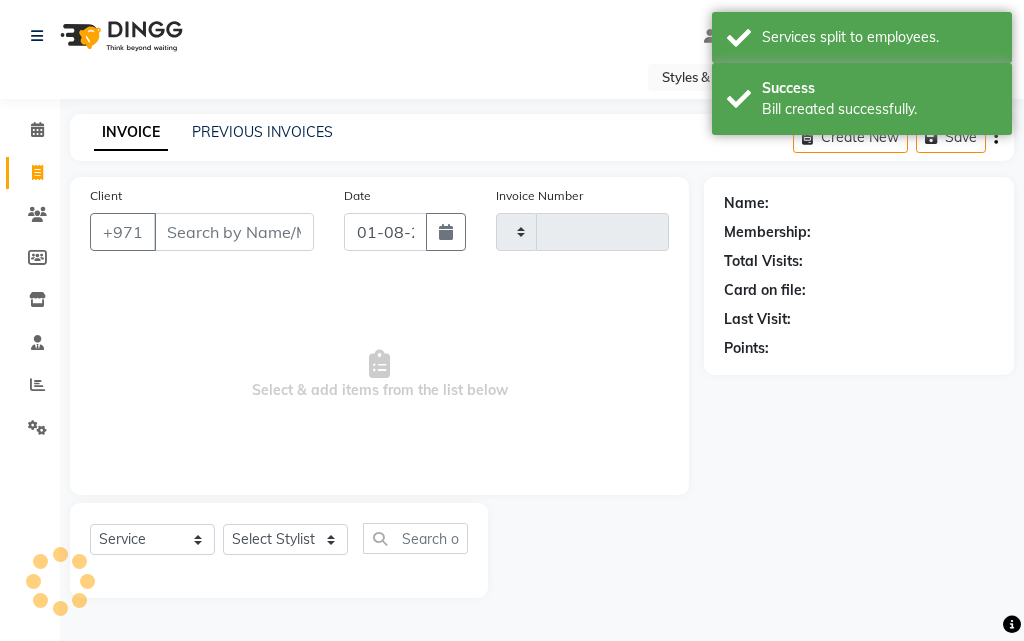 type on "0238" 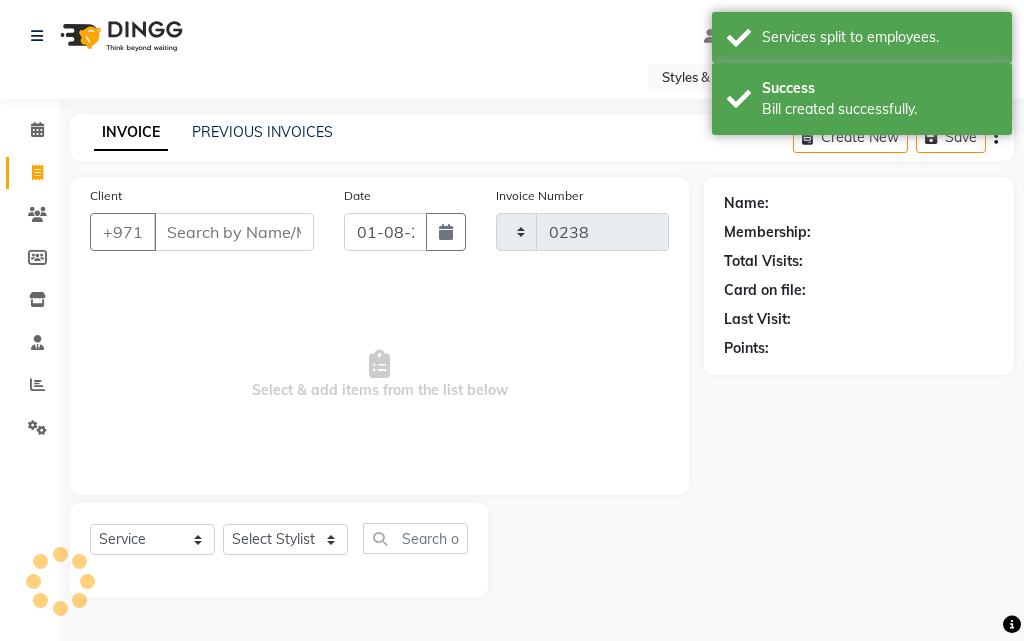 select on "4038" 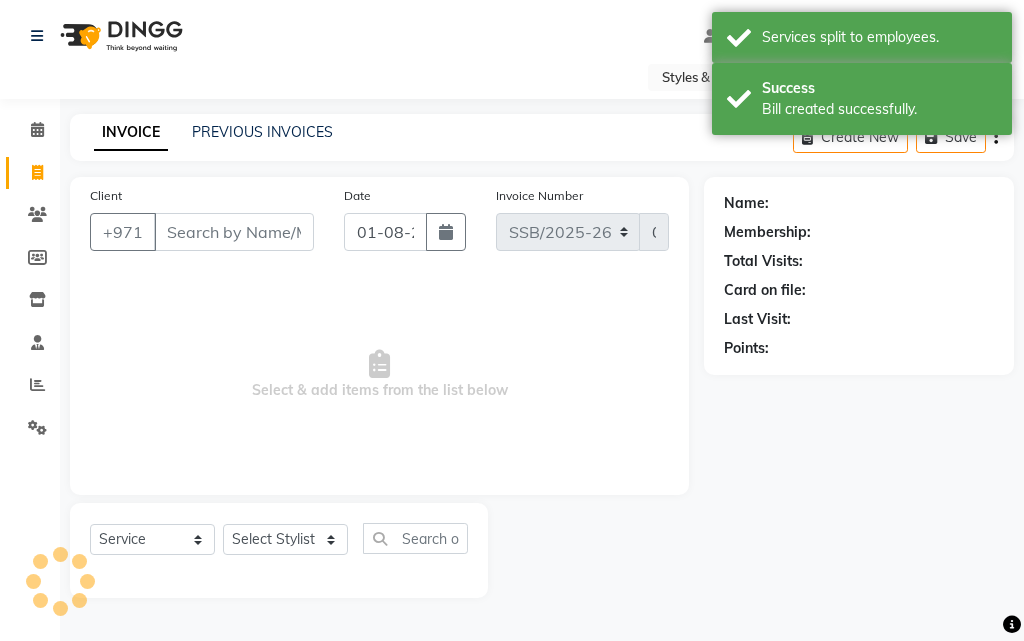 select on "product" 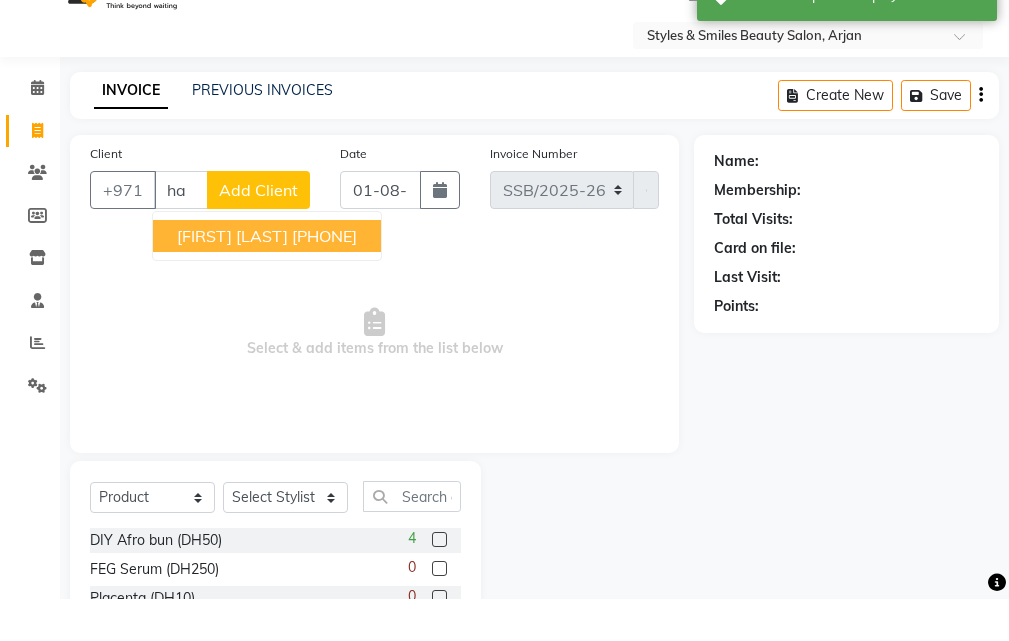 type on "h" 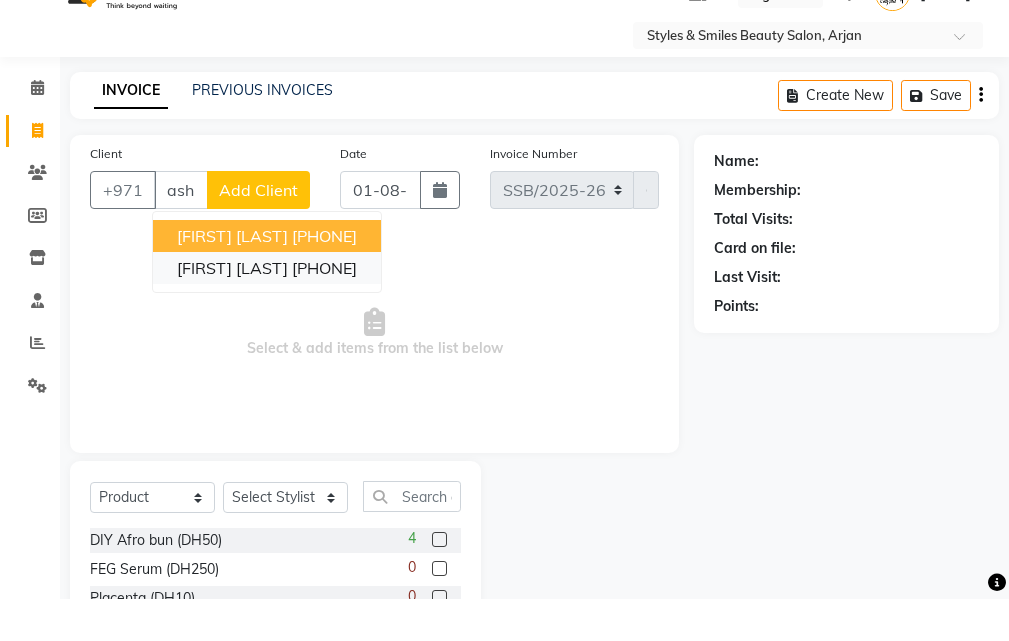 click on "[PHONE]" at bounding box center [324, 310] 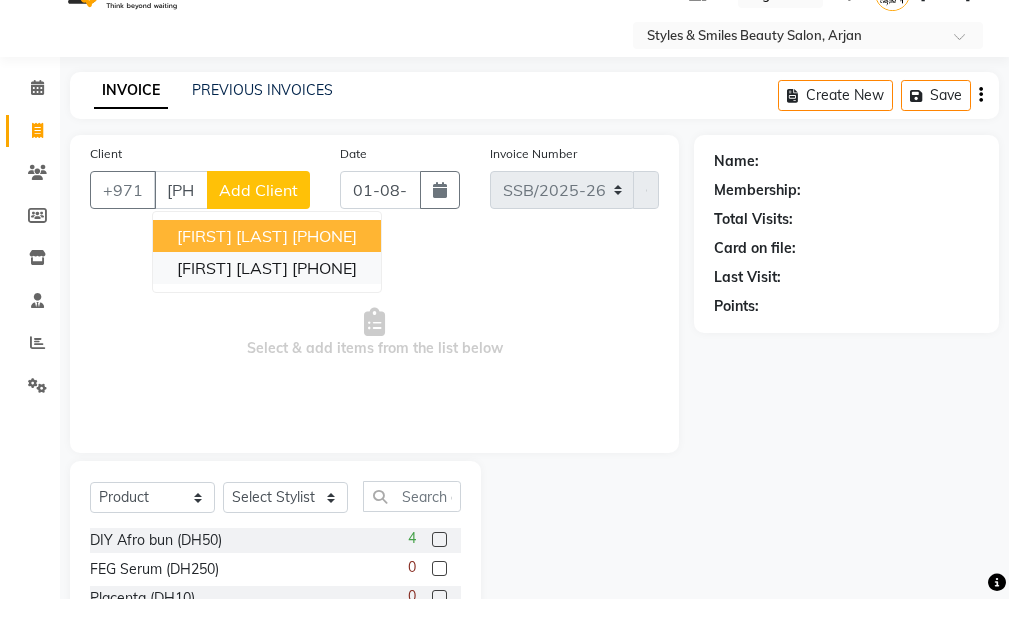 type on "[PHONE]" 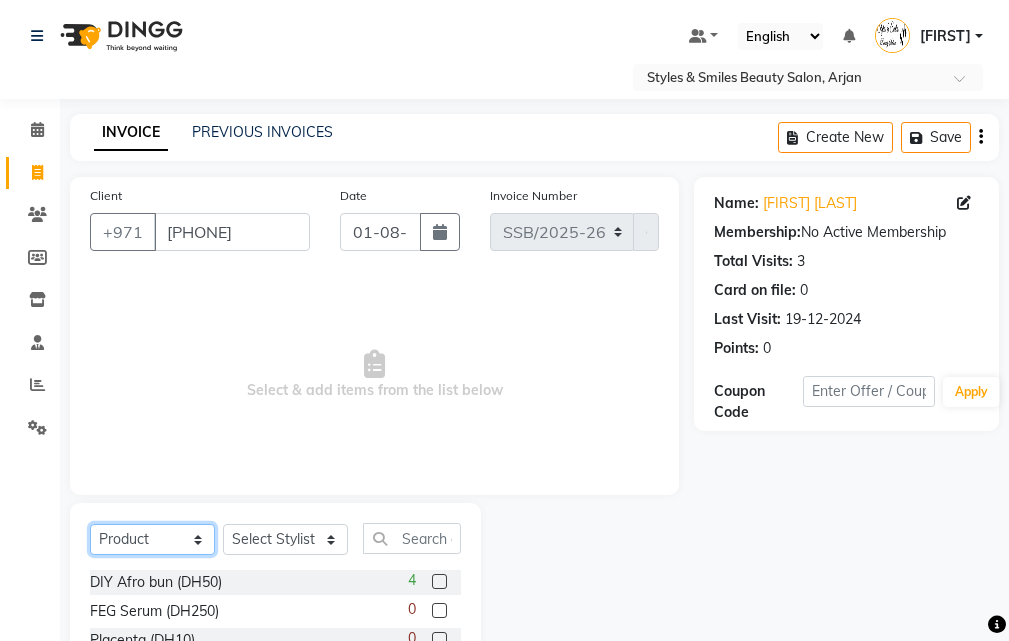 click on "Select  Service  Product  Membership  Package Voucher Prepaid Gift Card" 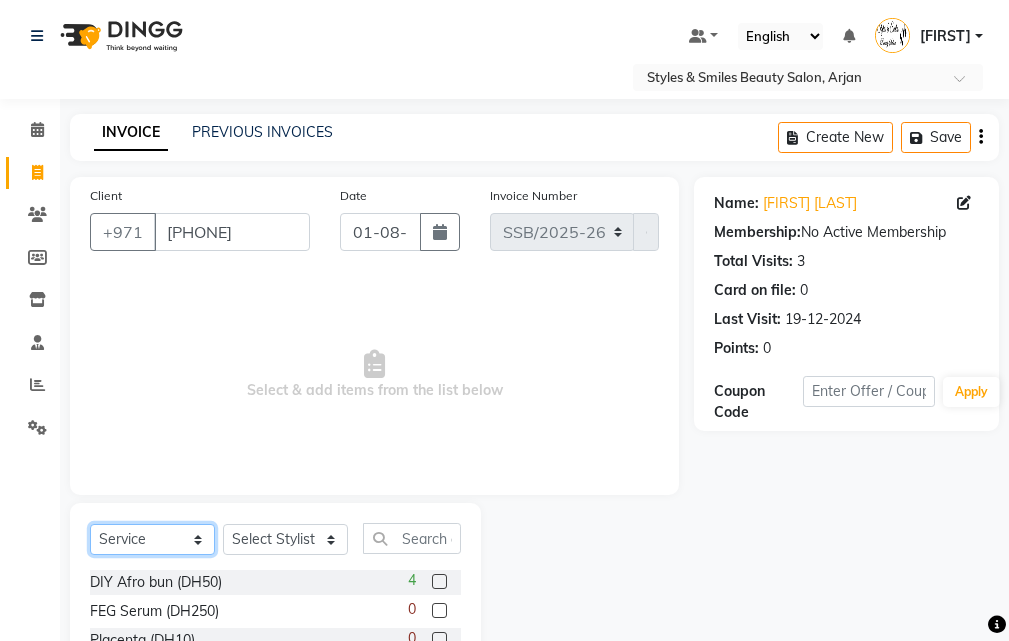click on "Select  Service  Product  Membership  Package Voucher Prepaid Gift Card" 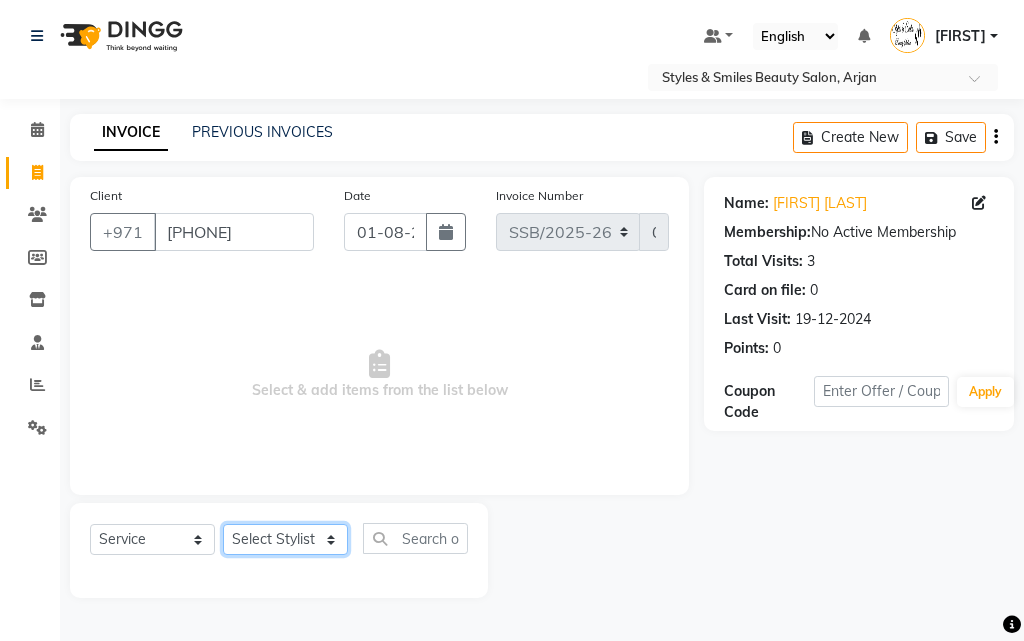 click on "Select Stylist [FIRST] [LAST] [FIRST] [LAST] [FIRST] [LAST] [FIRST] [LAST] [FIRST] [LAST] [FIRST] [LAST] [FIRST] [LAST]" 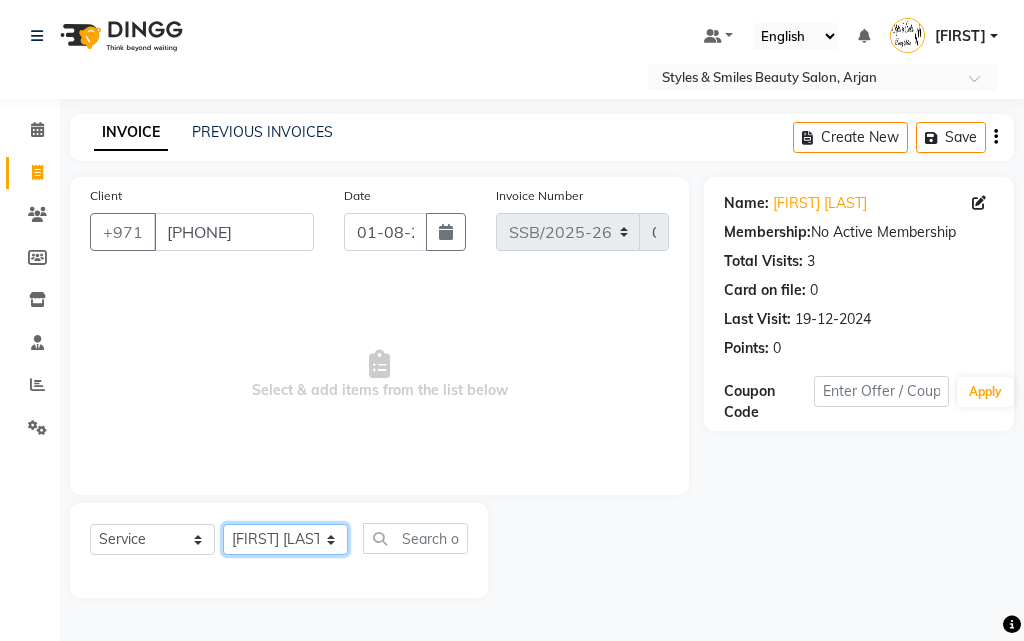 click on "Select Stylist [FIRST] [LAST] [FIRST] [LAST] [FIRST] [LAST] [FIRST] [LAST] [FIRST] [LAST] [FIRST] [LAST] [FIRST] [LAST]" 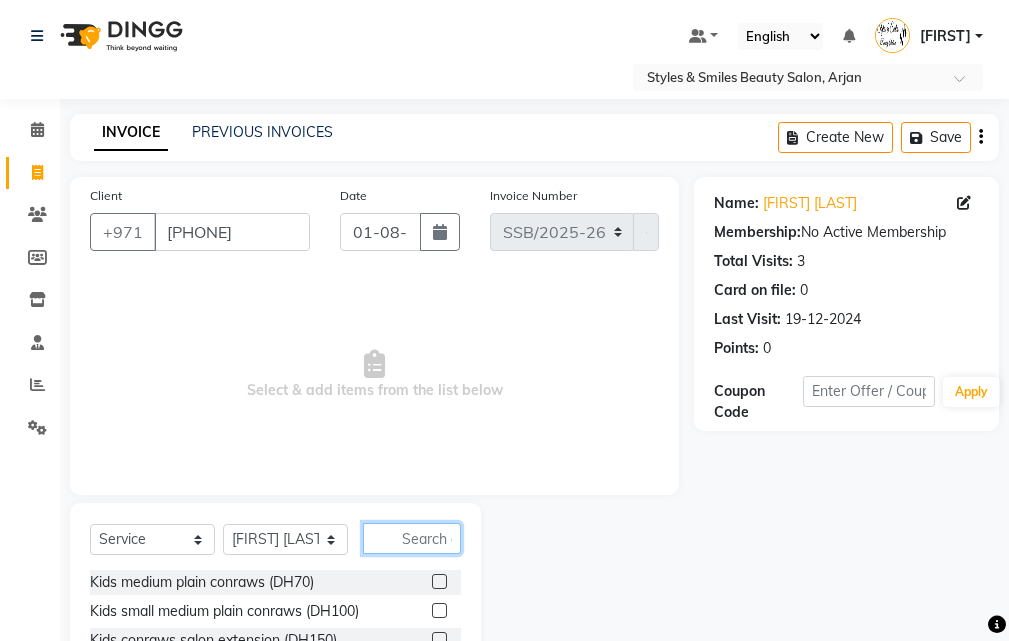 click 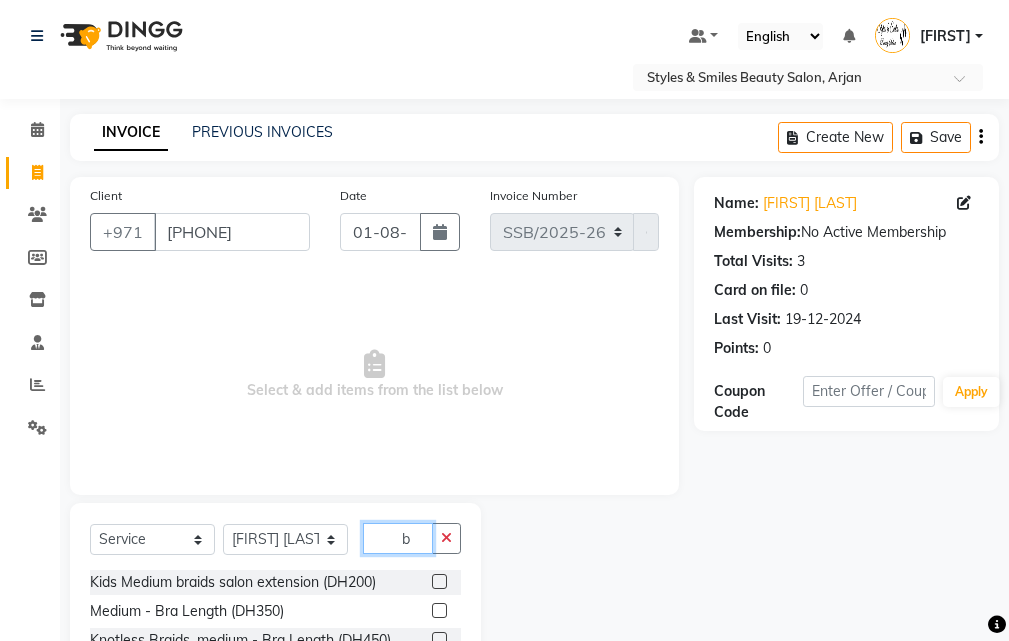 scroll, scrollTop: 46, scrollLeft: 0, axis: vertical 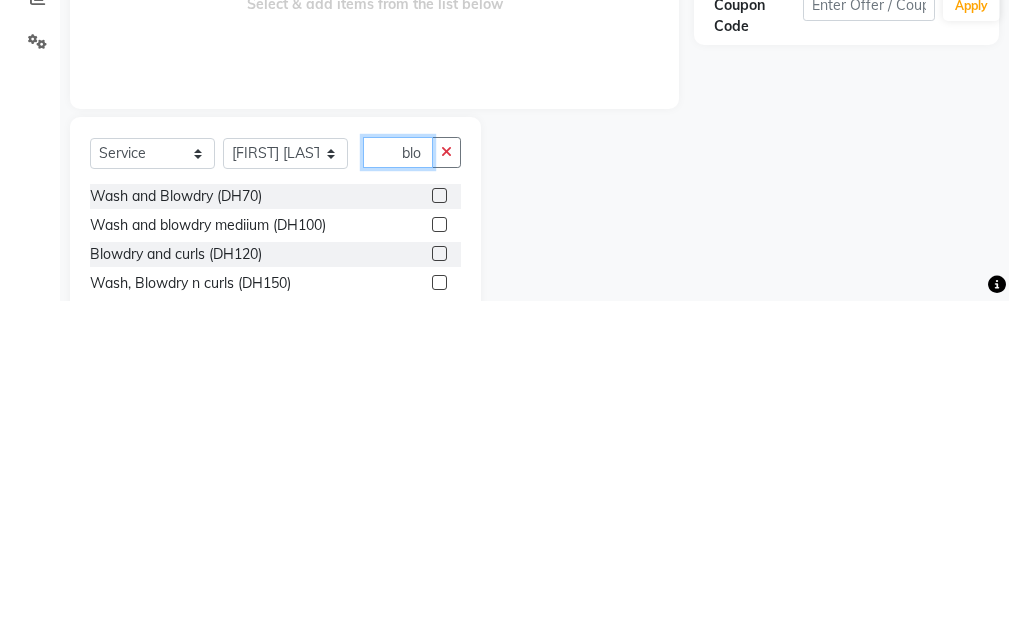 type on "blo" 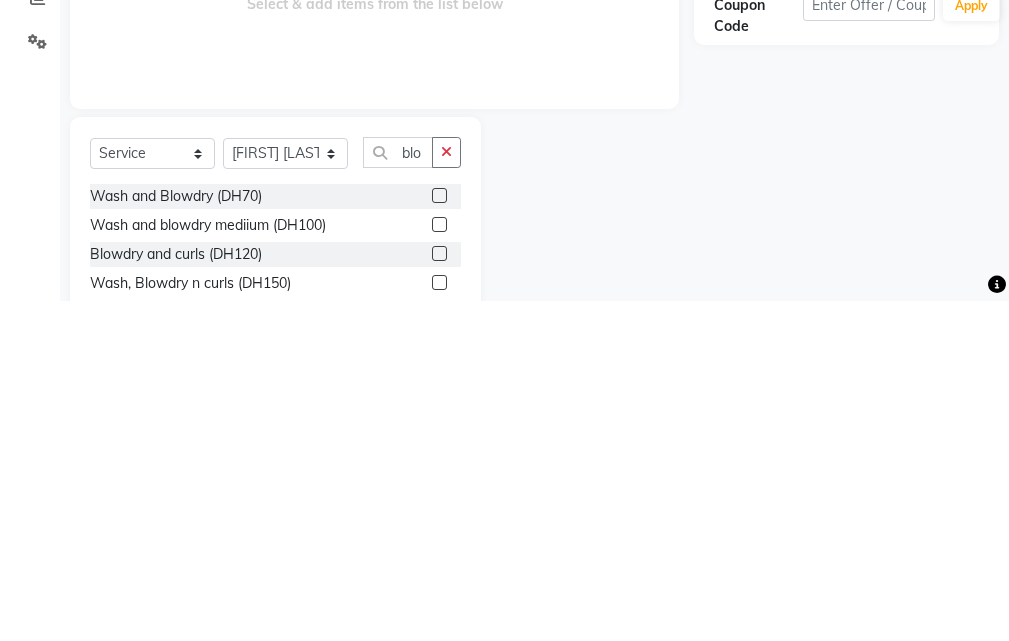 click 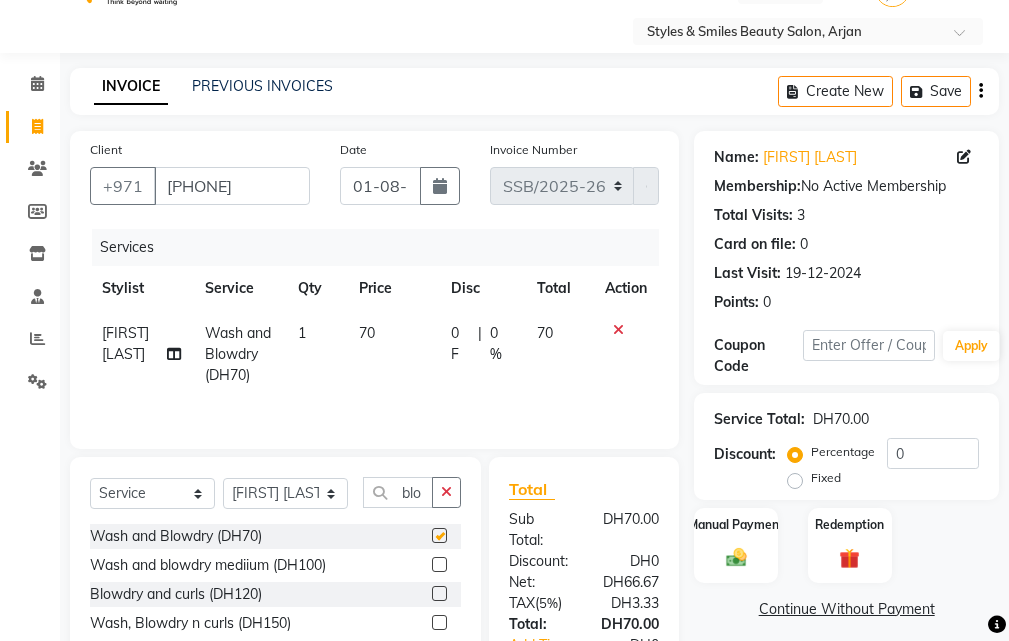 checkbox on "false" 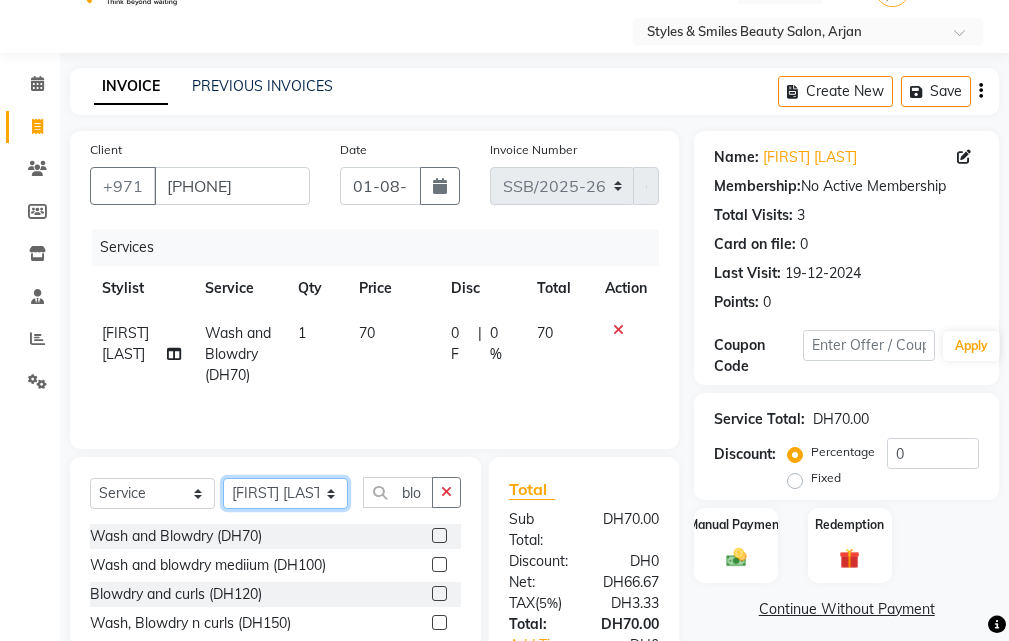click on "Select Stylist [FIRST] [LAST] [FIRST] [LAST] [FIRST] [LAST] [FIRST] [LAST] [FIRST] [LAST] [FIRST] [LAST] [FIRST] [LAST]" 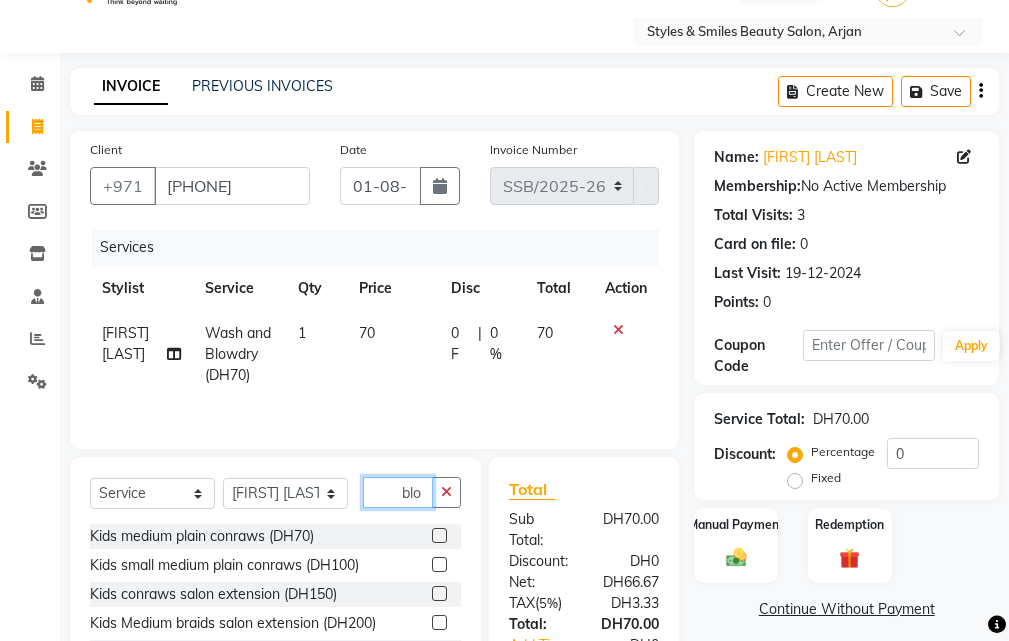 click on "blo" 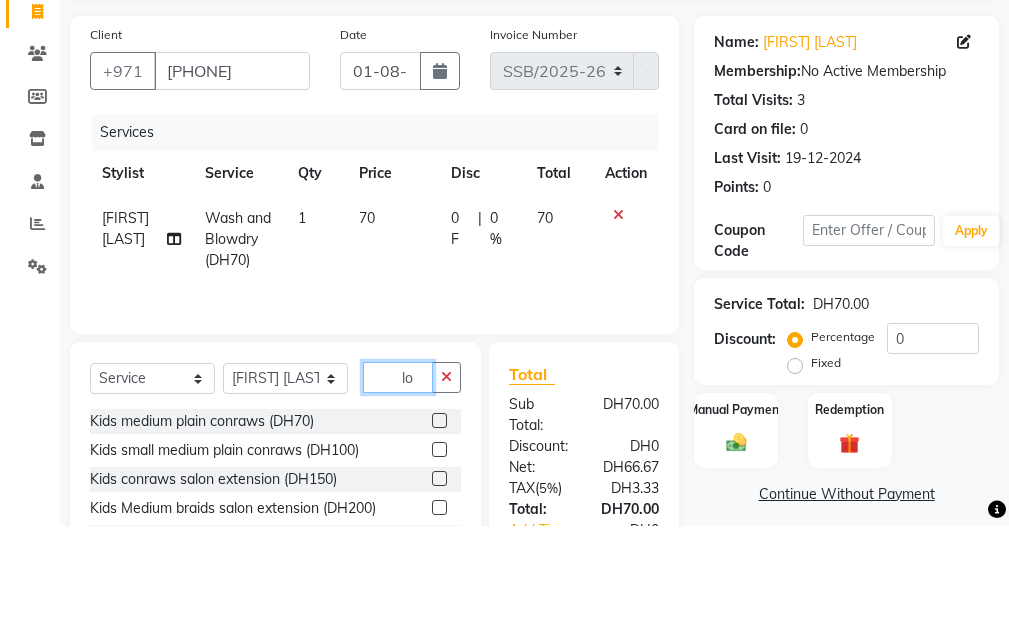 type on "o" 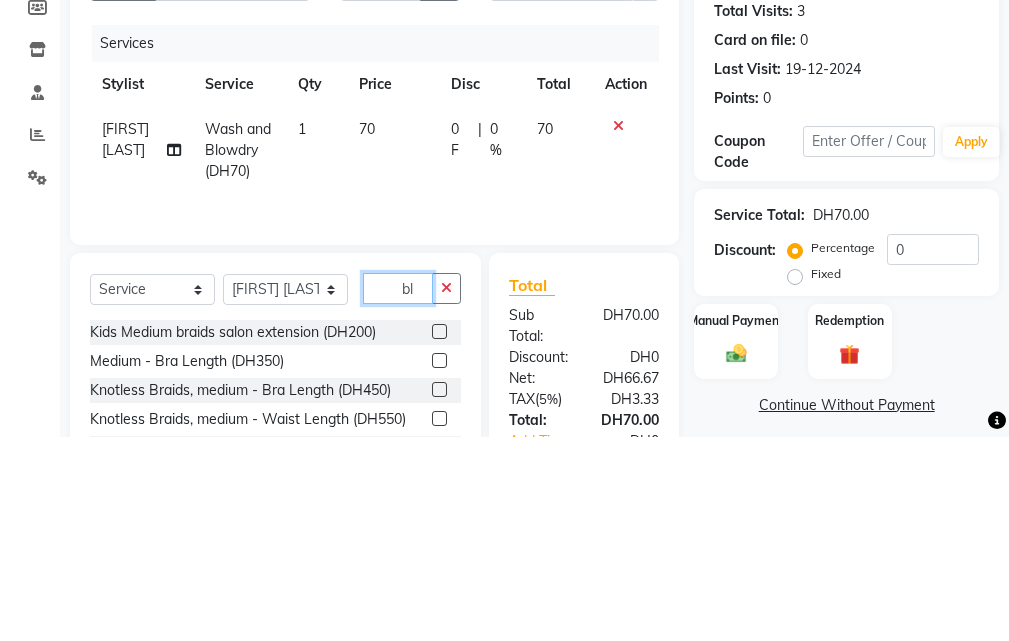 type on "blo" 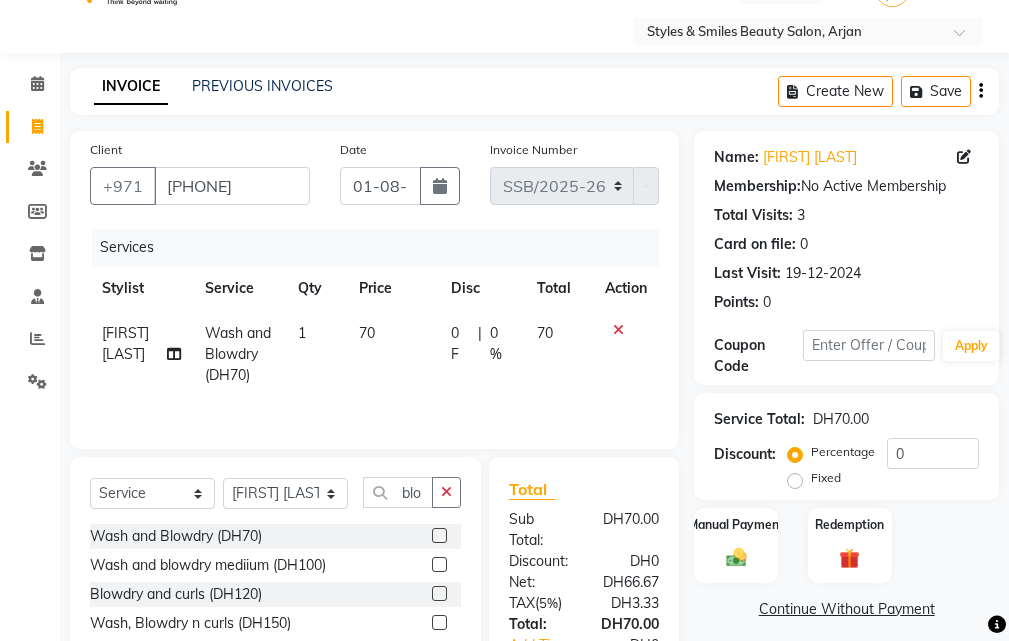 click 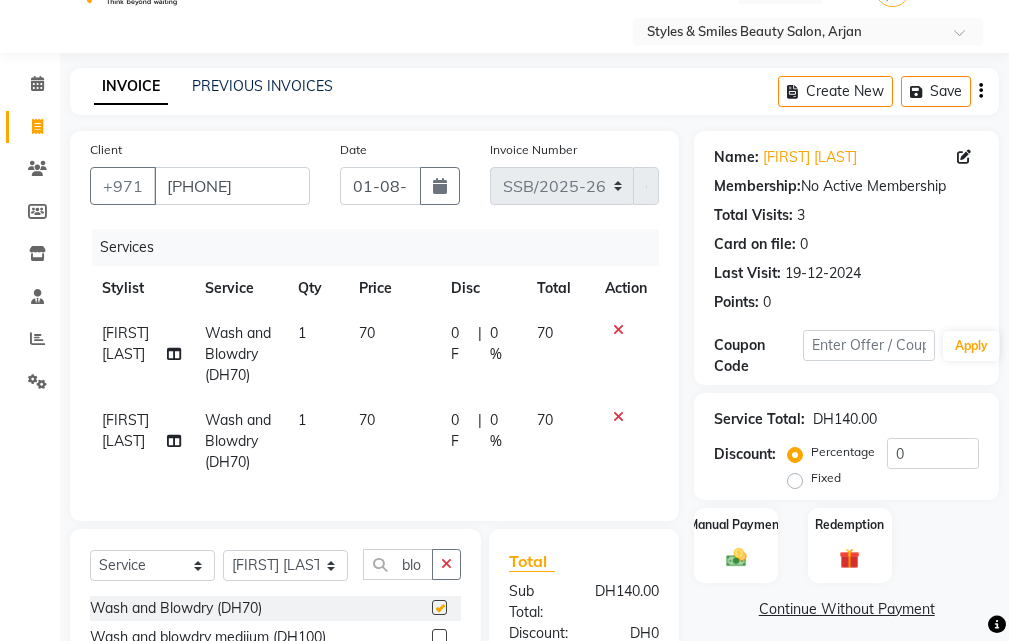 checkbox on "false" 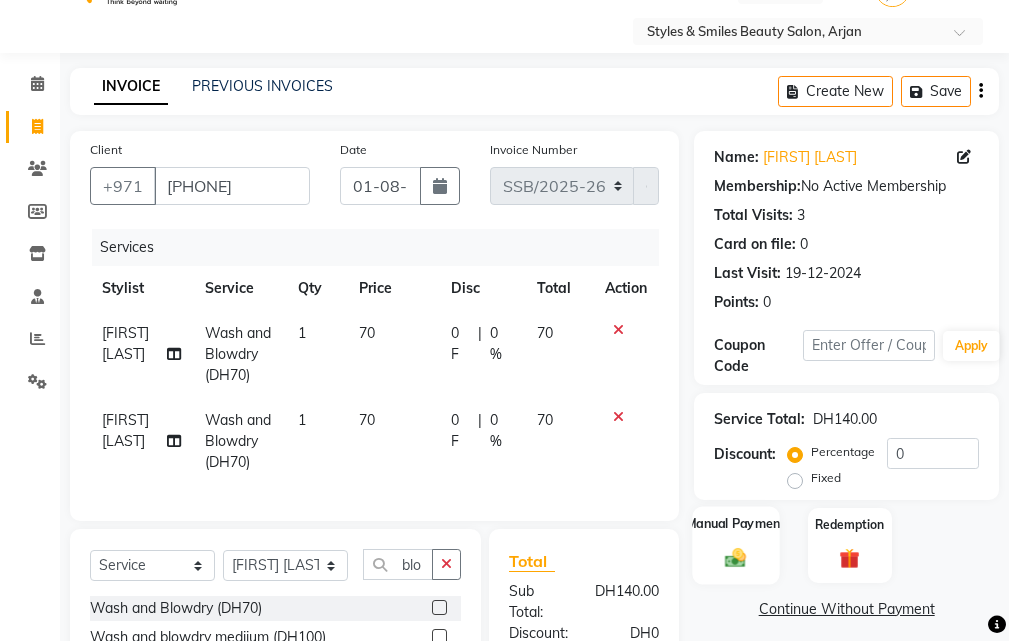 click 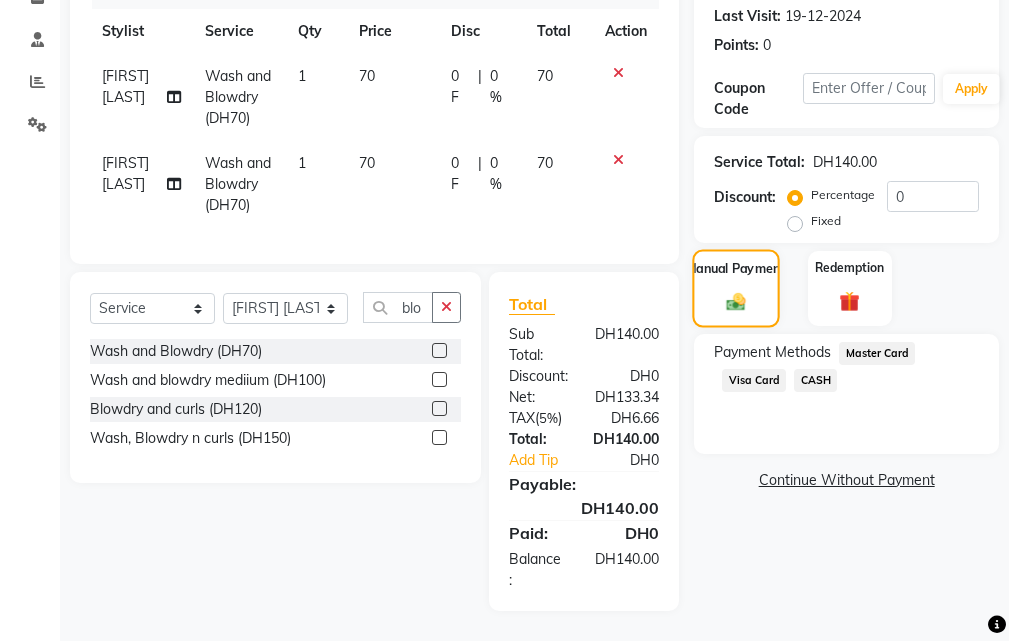 scroll, scrollTop: 318, scrollLeft: 0, axis: vertical 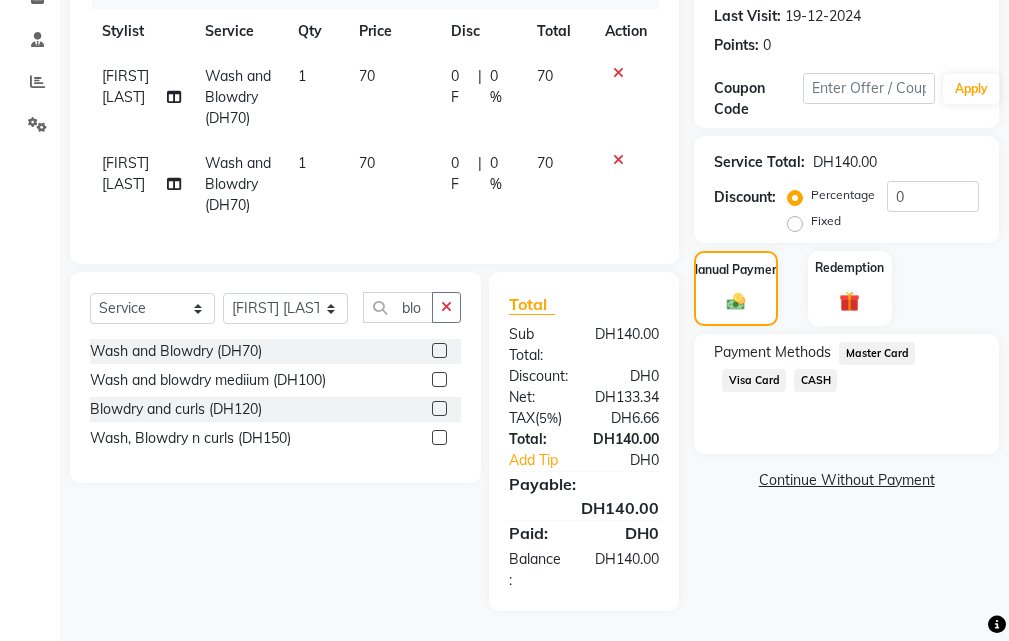 click on "CASH" 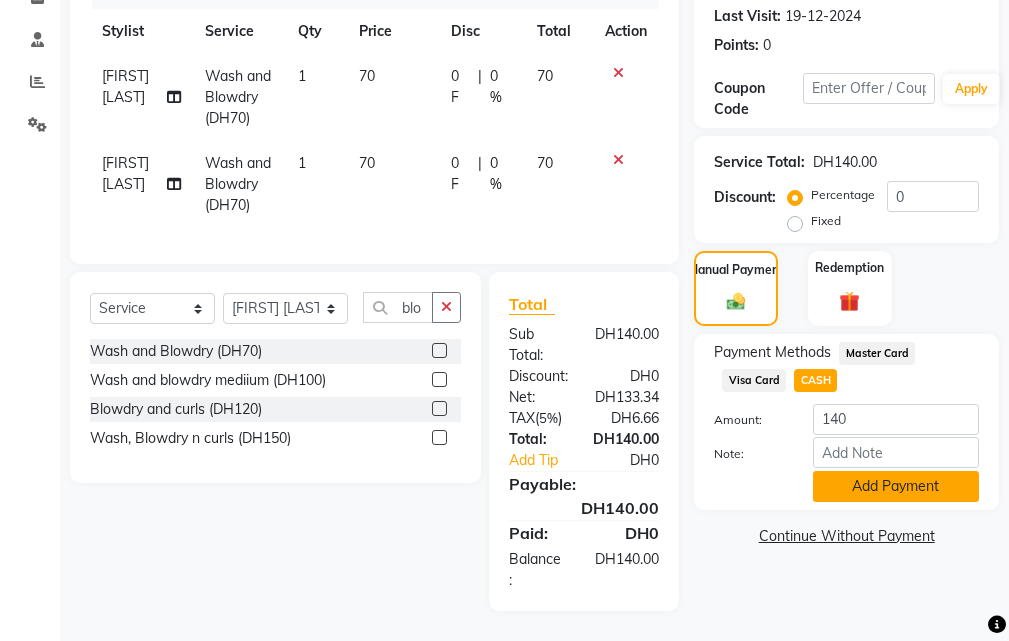 click on "Add Payment" 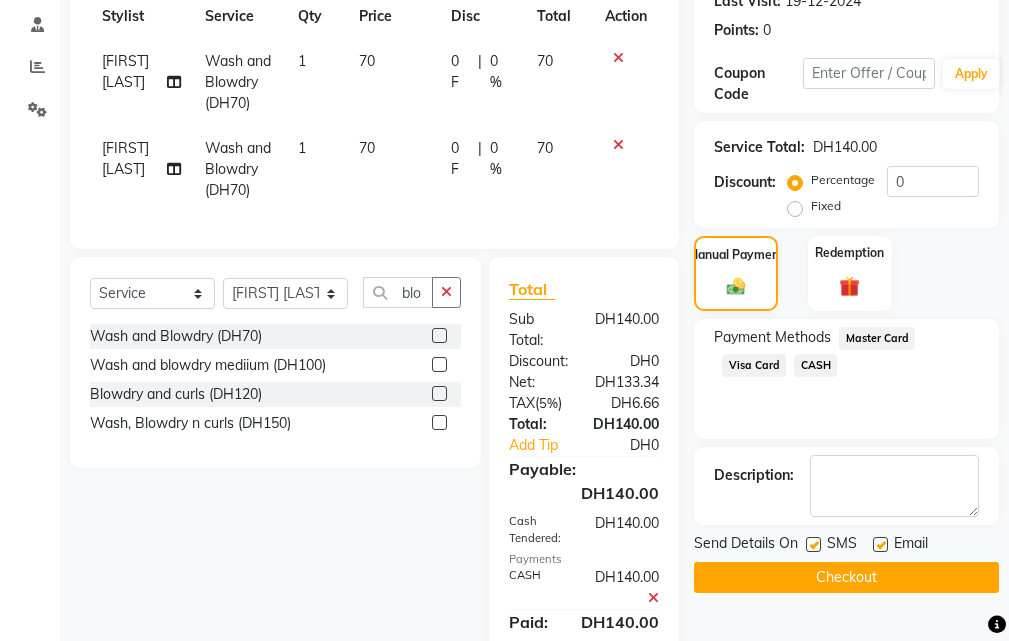 click 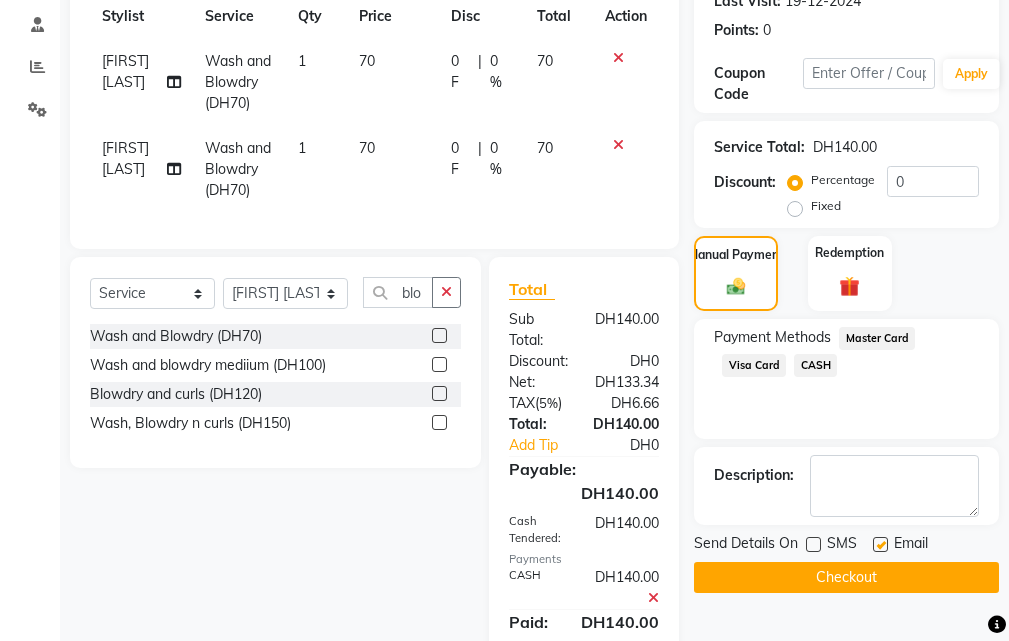 click 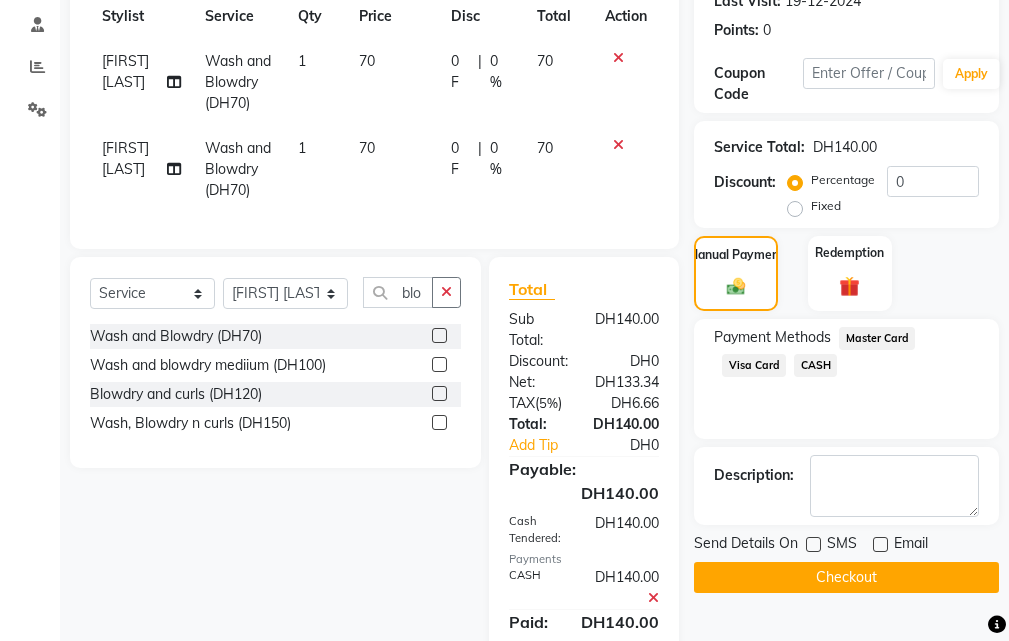 click on "Checkout" 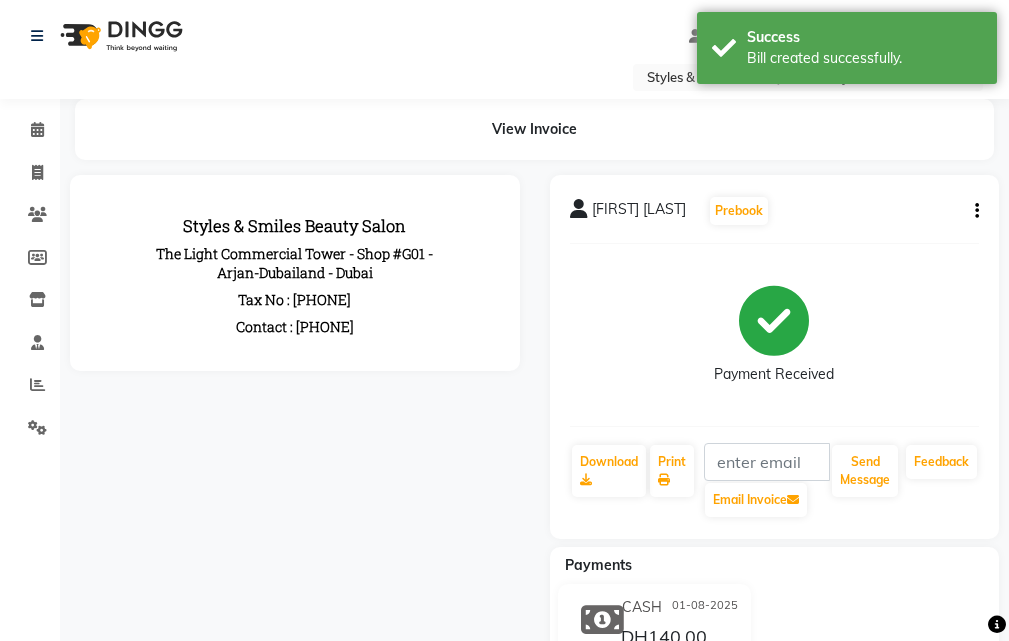scroll, scrollTop: 0, scrollLeft: 0, axis: both 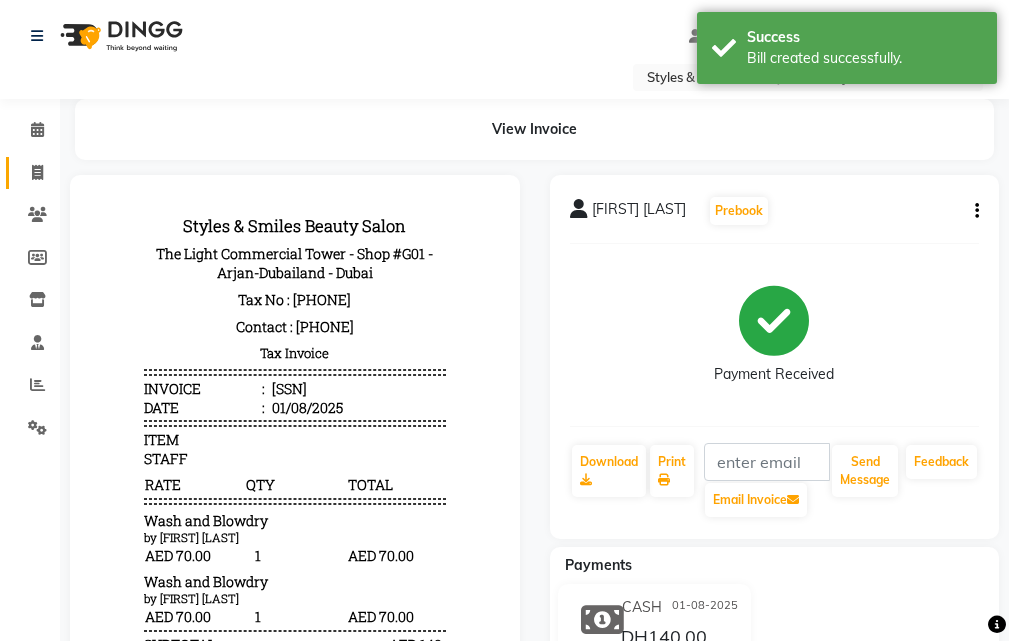 click 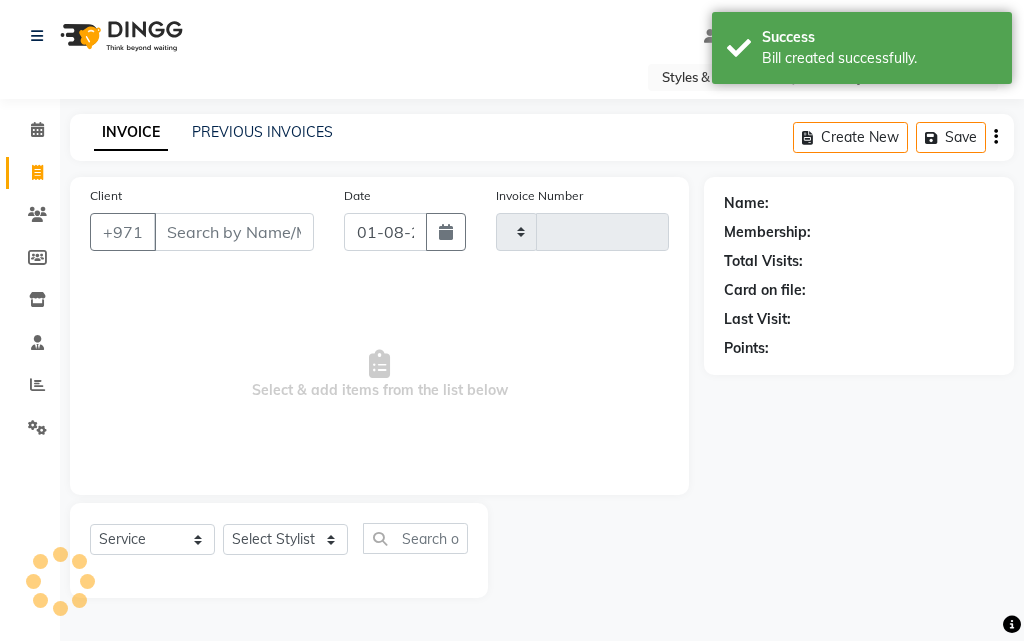 type on "0239" 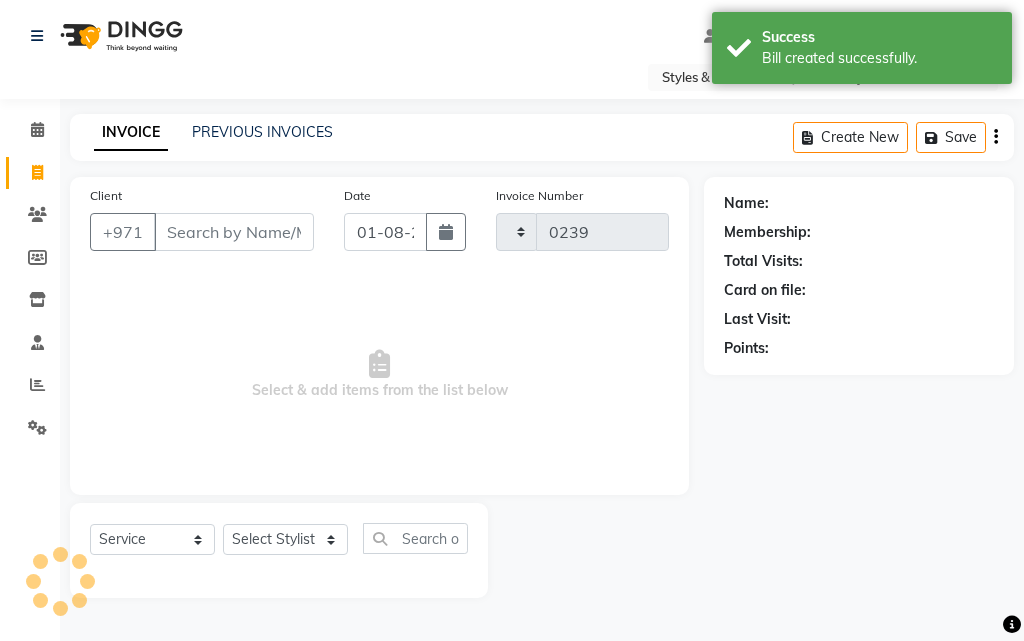 select on "4038" 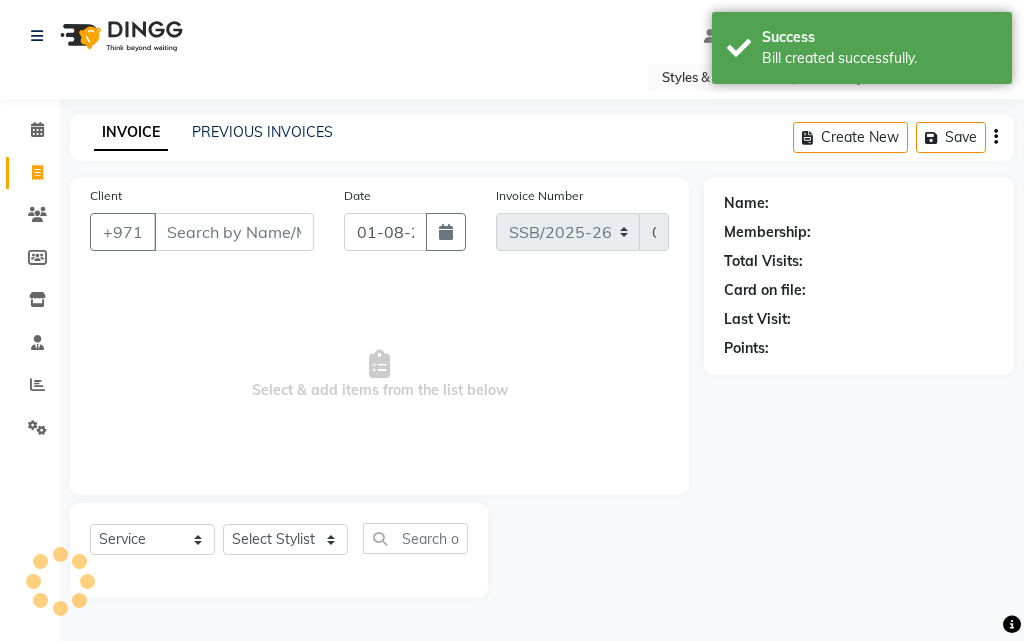 select on "product" 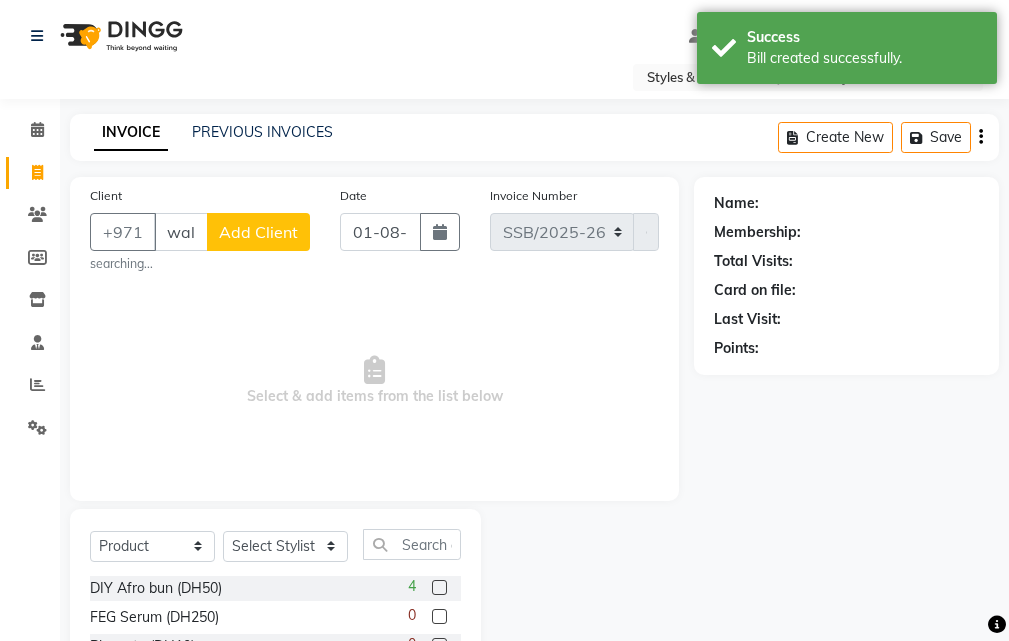 scroll, scrollTop: 0, scrollLeft: 4, axis: horizontal 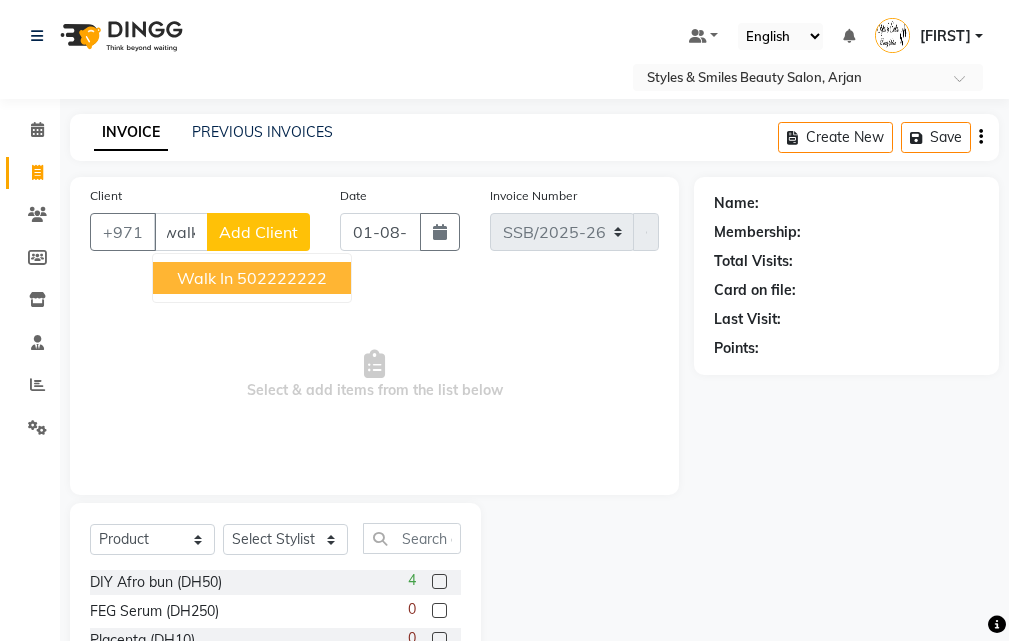 click on "502222222" at bounding box center [282, 278] 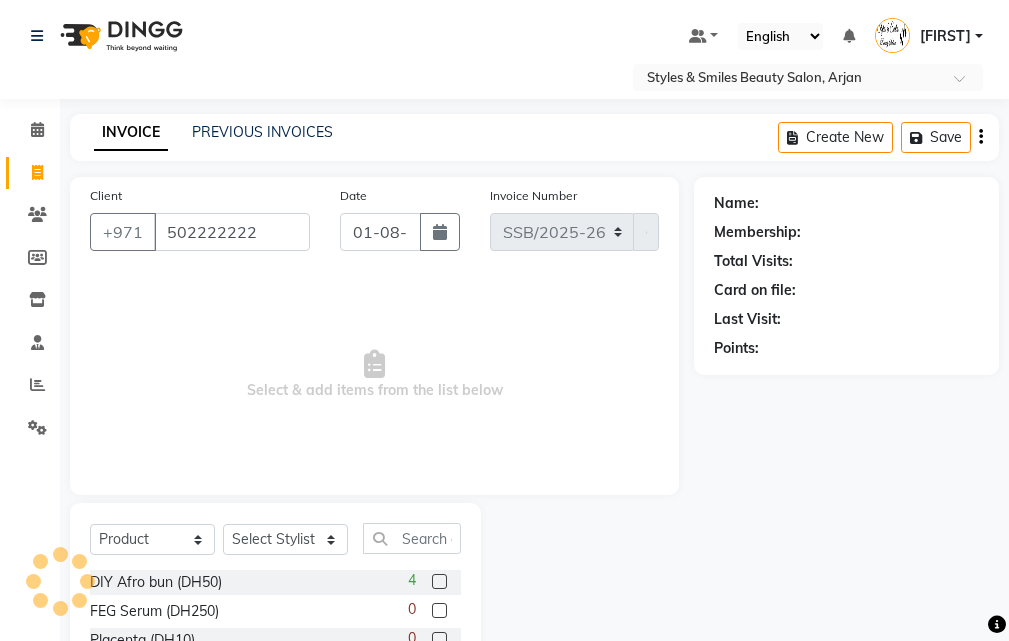 scroll, scrollTop: 0, scrollLeft: 0, axis: both 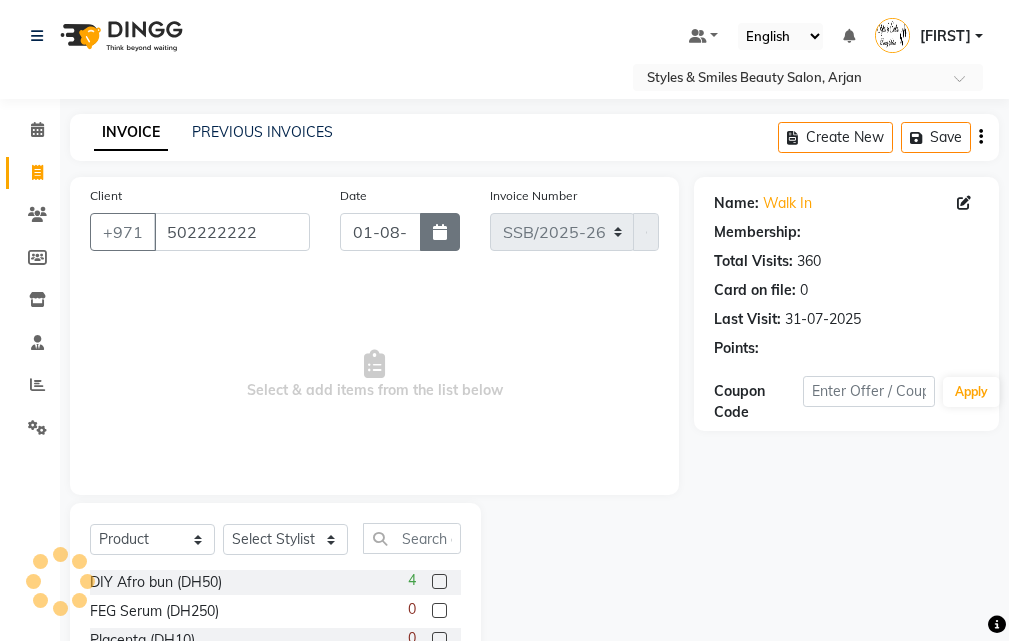 click 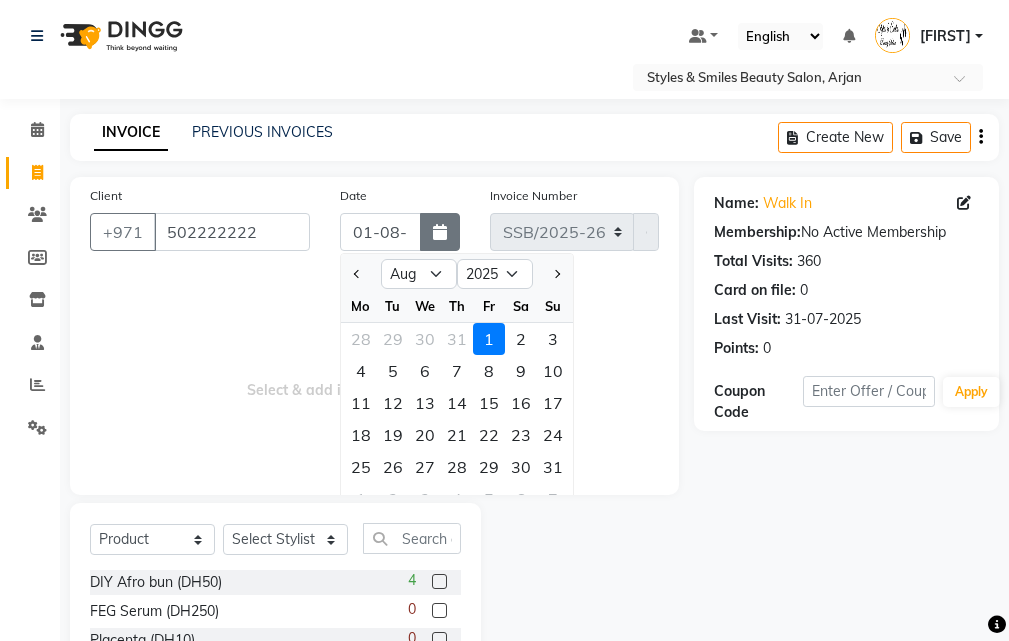 click 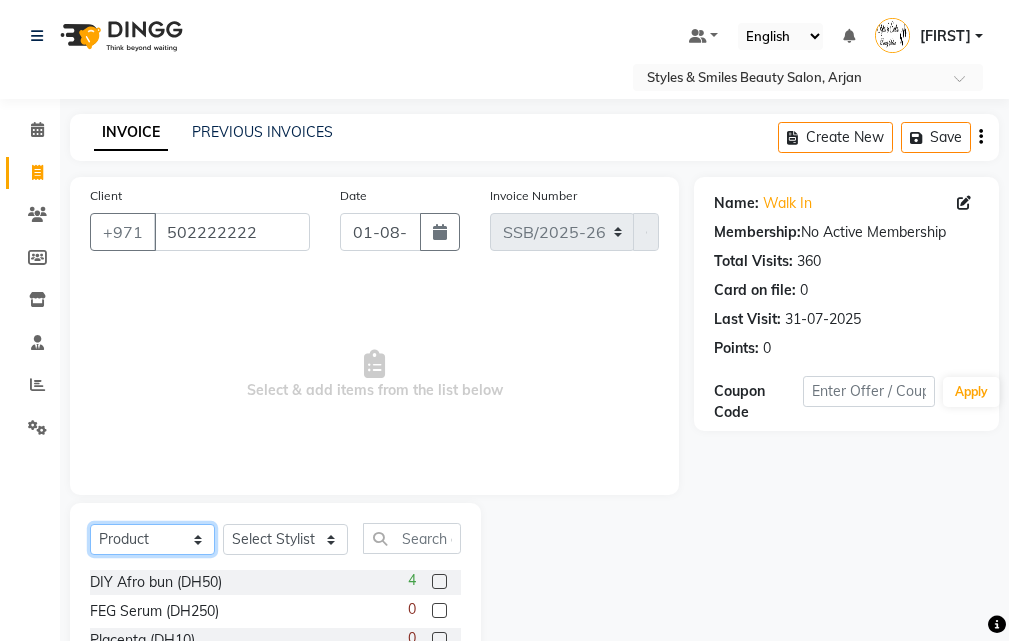 click on "Select  Service  Product  Membership  Package Voucher Prepaid Gift Card" 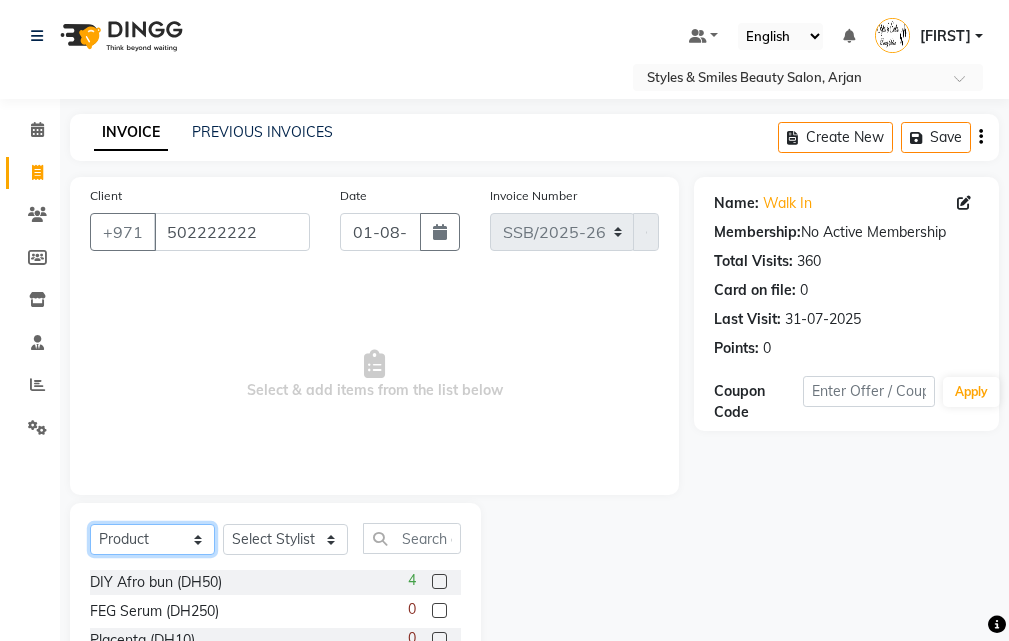 select on "service" 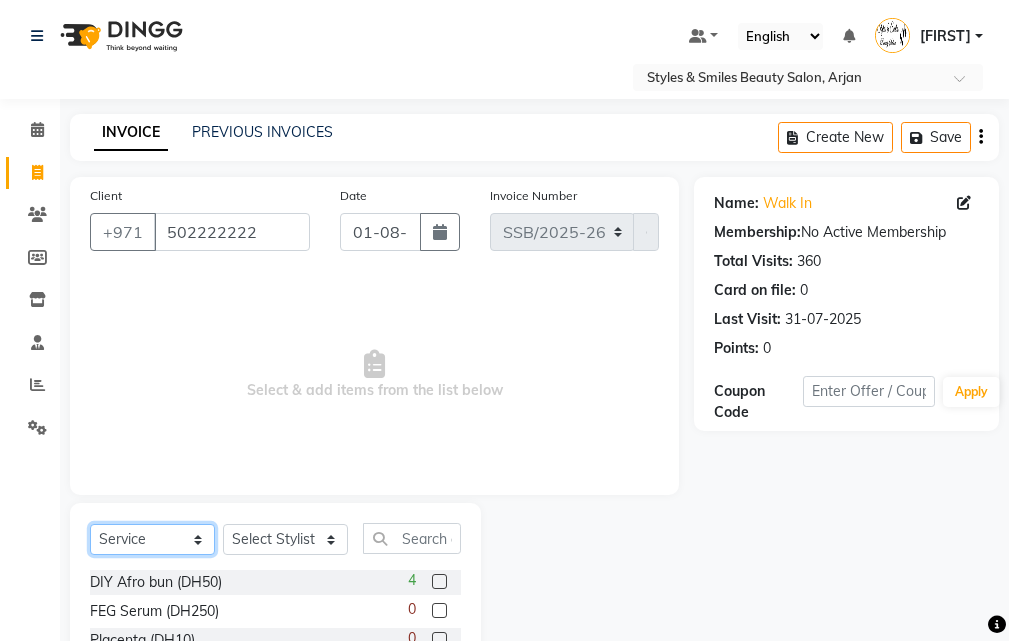 click on "Select  Service  Product  Membership  Package Voucher Prepaid Gift Card" 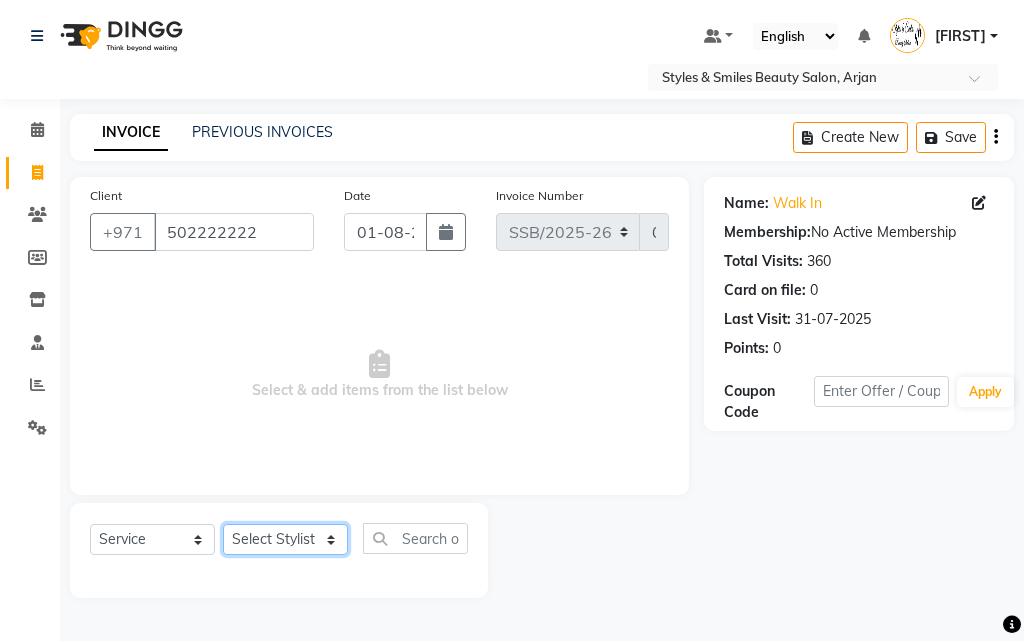 click on "Select Stylist [FIRST] [LAST] [FIRST] [LAST] [FIRST] [LAST] [FIRST] [LAST] [FIRST] [LAST] [FIRST] [LAST] [FIRST] [LAST]" 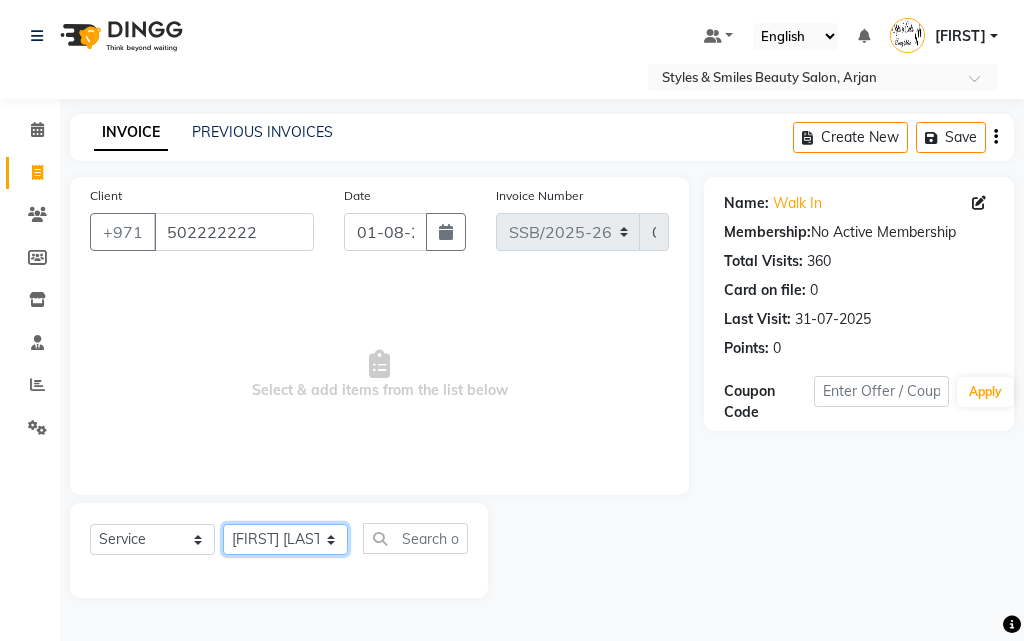 click on "Select Stylist [FIRST] [LAST] [FIRST] [LAST] [FIRST] [LAST] [FIRST] [LAST] [FIRST] [LAST] [FIRST] [LAST] [FIRST] [LAST]" 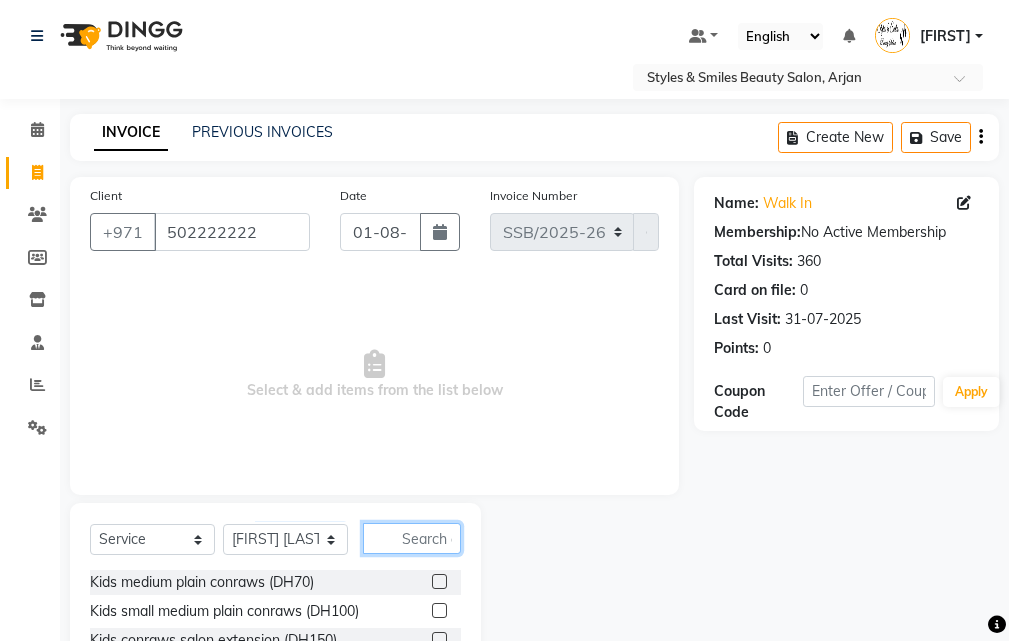 click 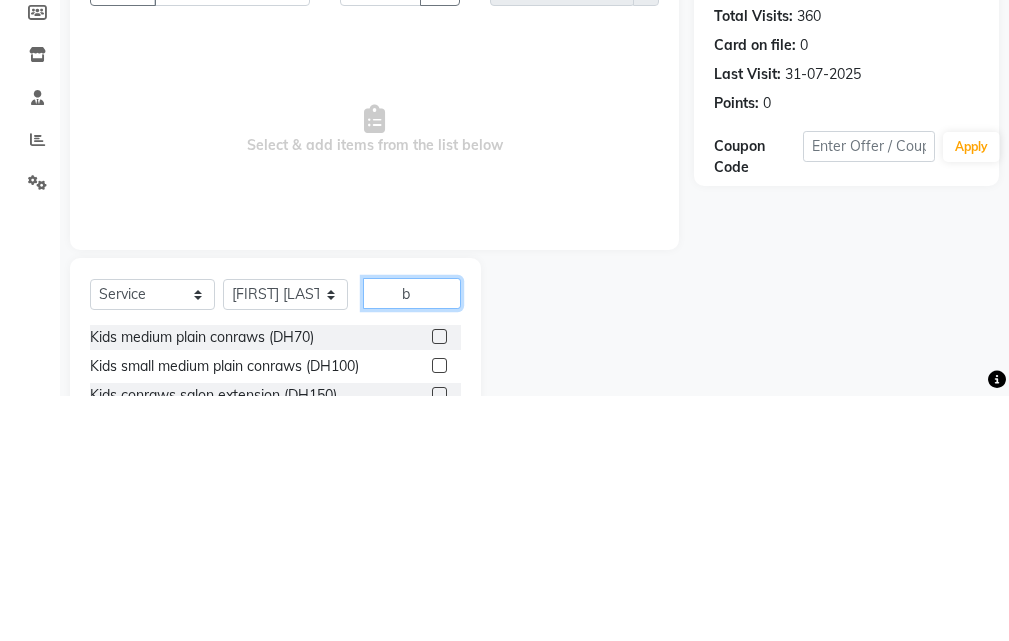scroll, scrollTop: 46, scrollLeft: 0, axis: vertical 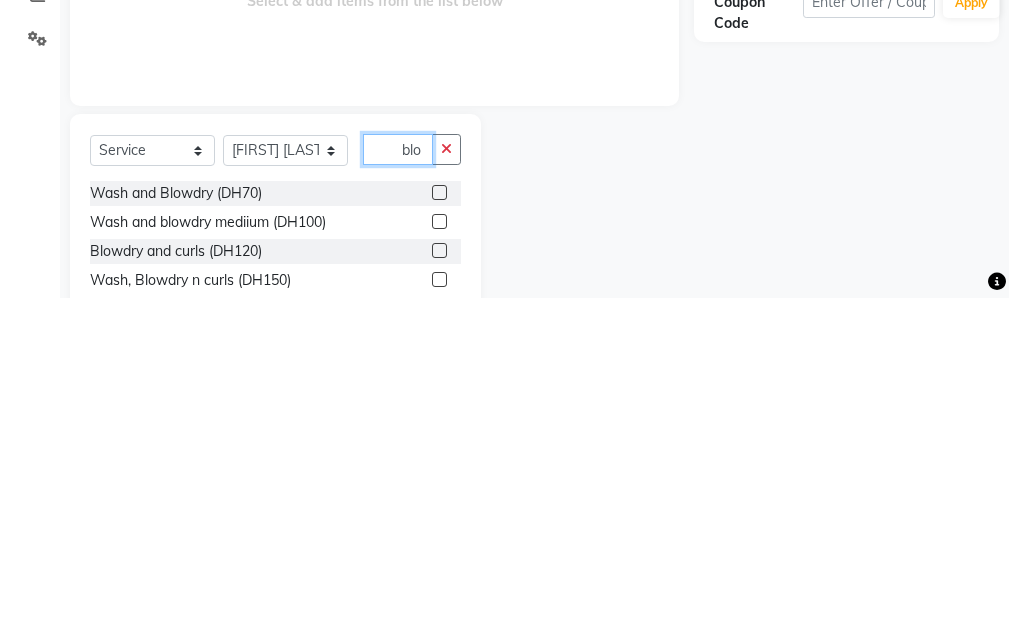 type on "blo" 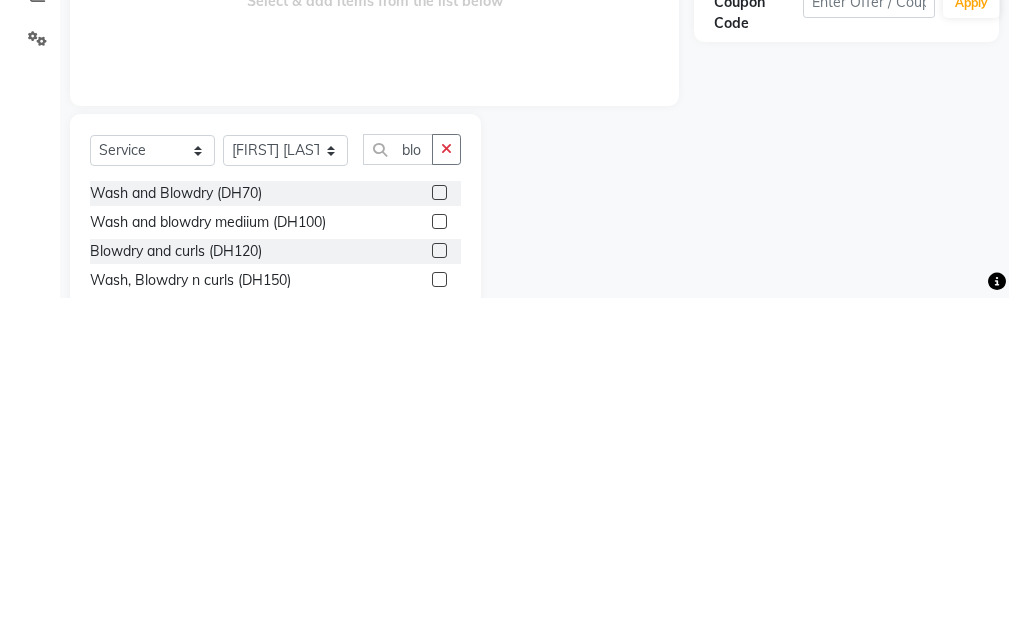 click 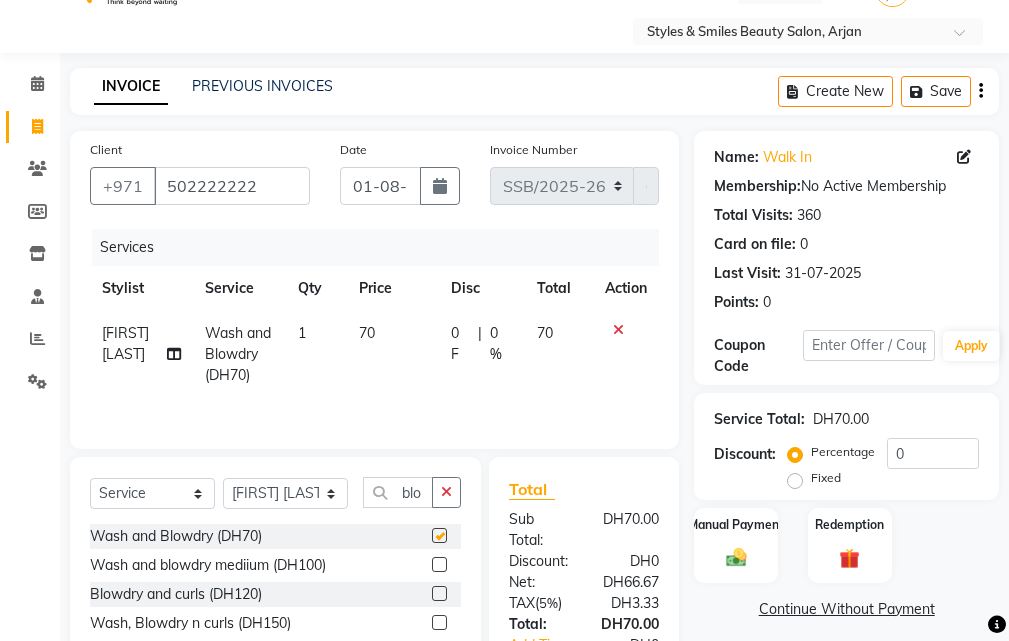 checkbox on "false" 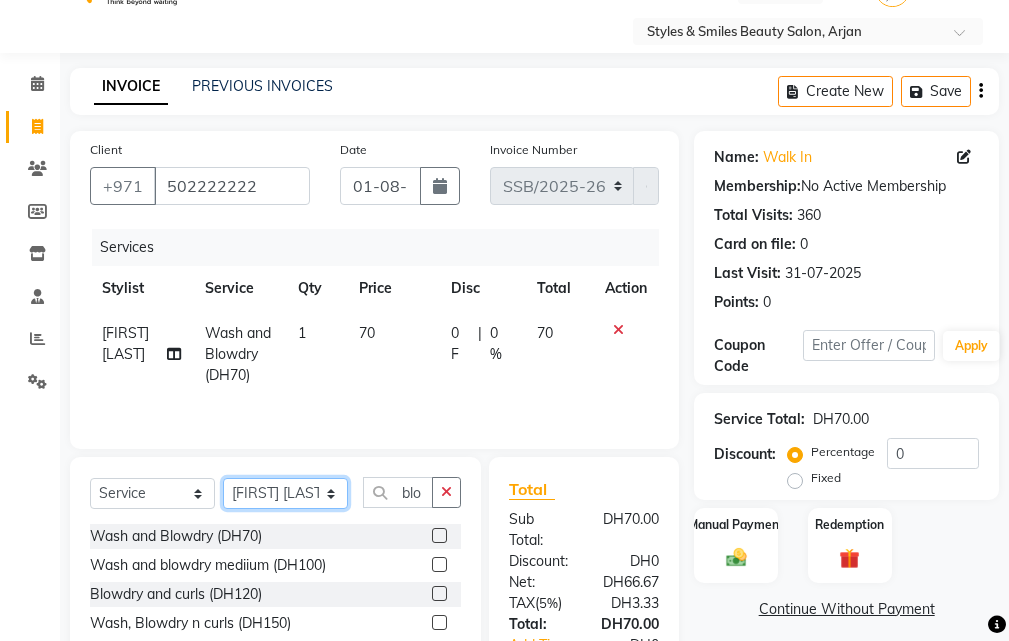 click on "Select Stylist [FIRST] [LAST] [FIRST] [LAST] [FIRST] [LAST] [FIRST] [LAST] [FIRST] [LAST] [FIRST] [LAST] [FIRST] [LAST]" 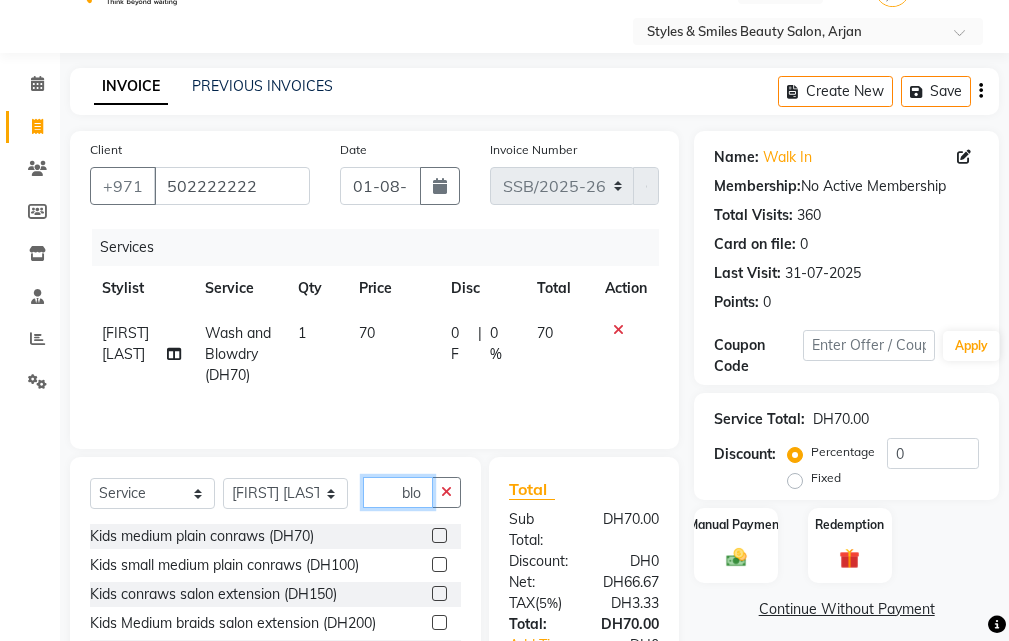 click on "blo" 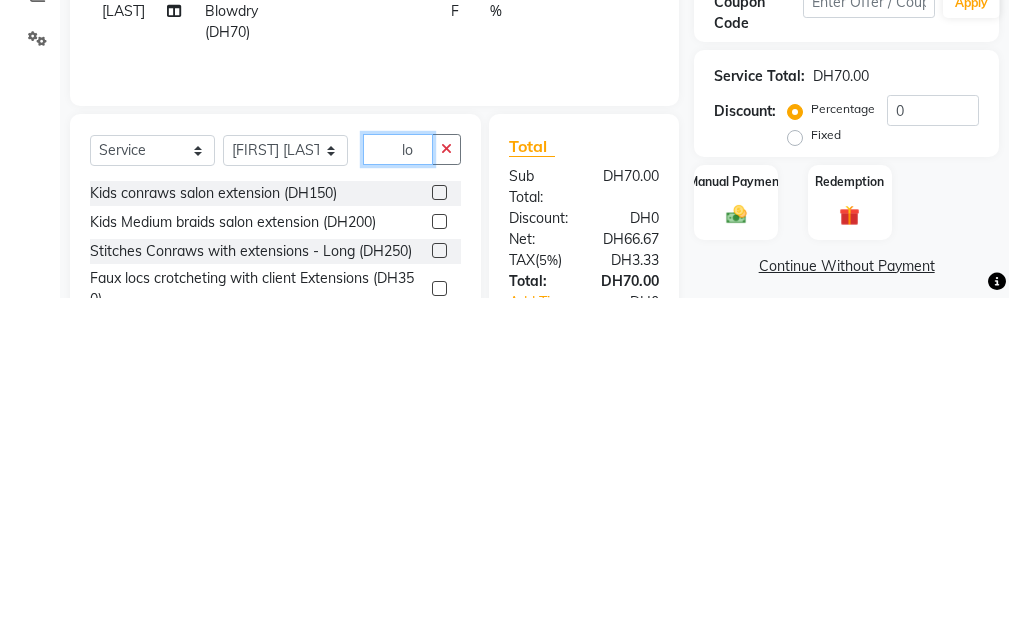 type on "o" 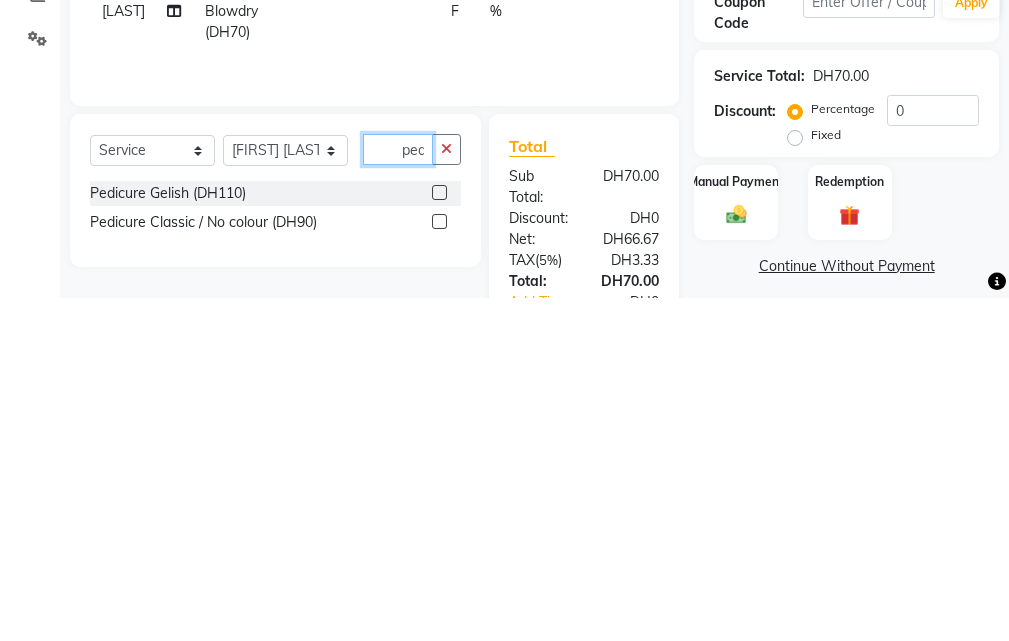 scroll, scrollTop: 0, scrollLeft: 1, axis: horizontal 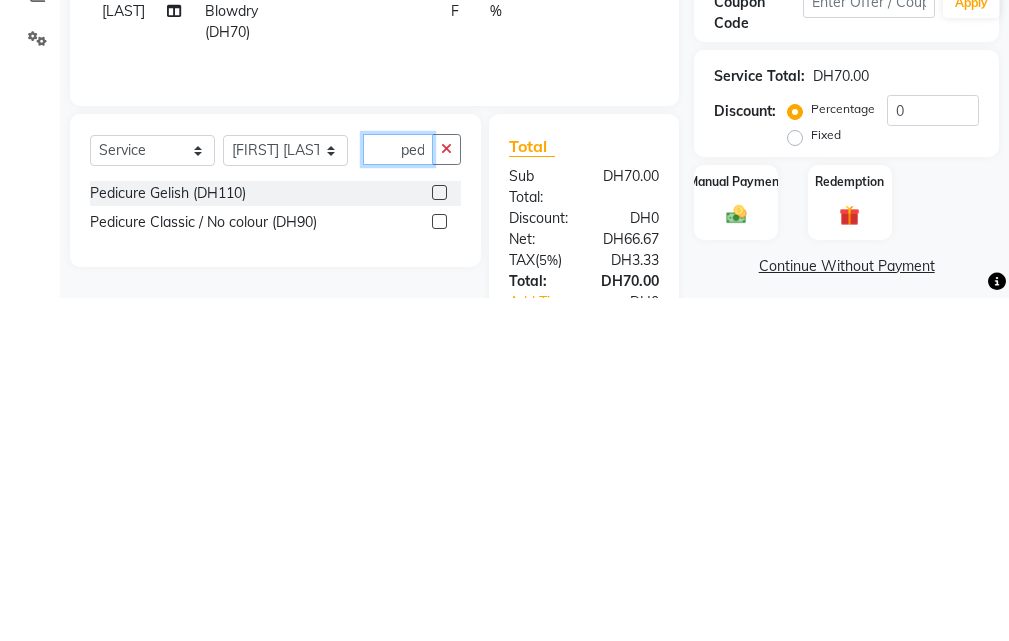 type on "ped" 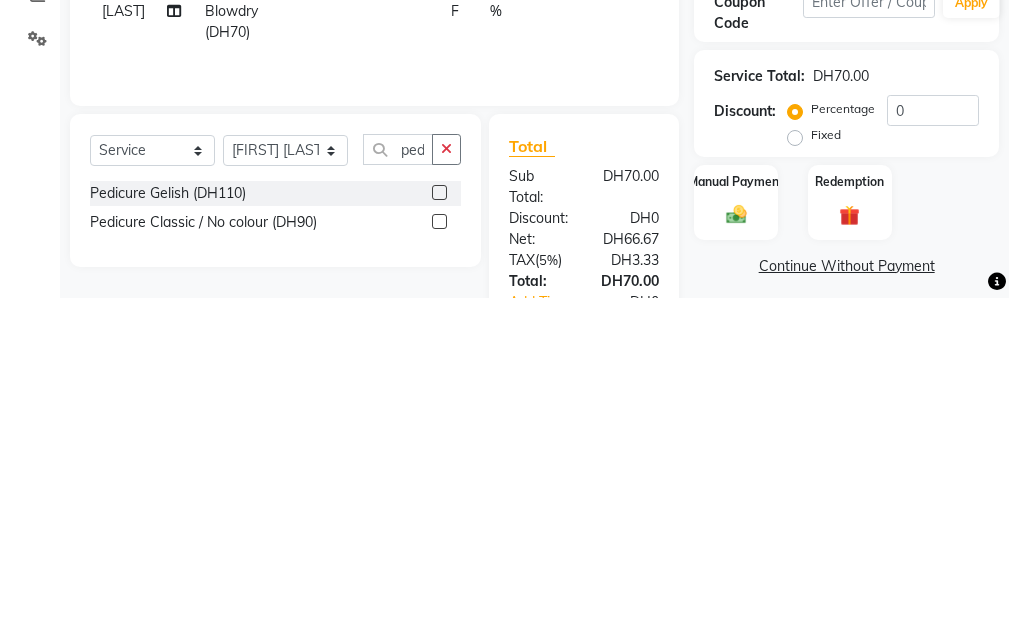 click 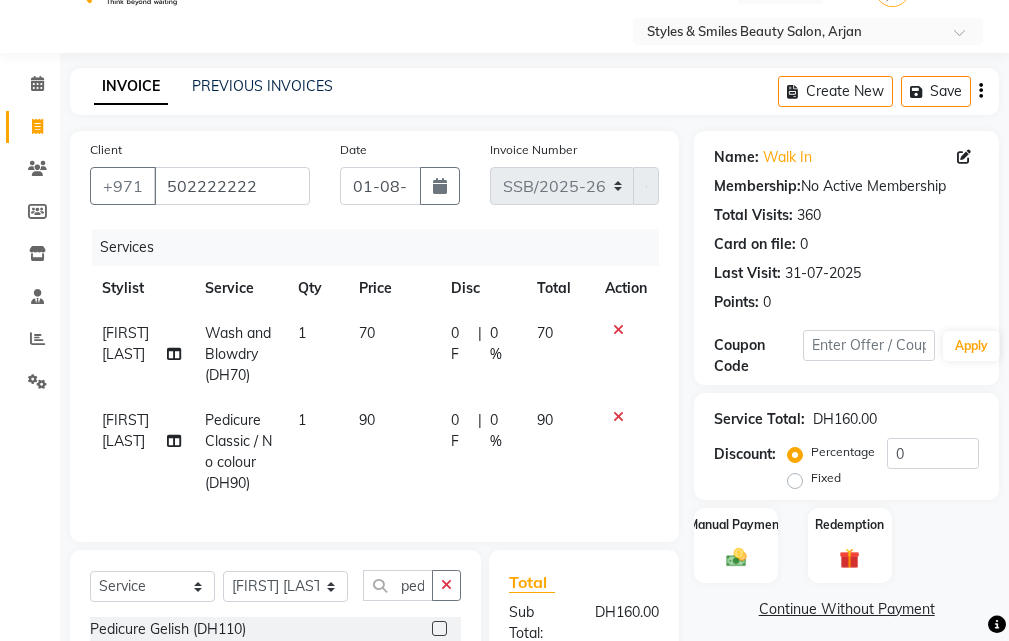 scroll, scrollTop: 0, scrollLeft: 0, axis: both 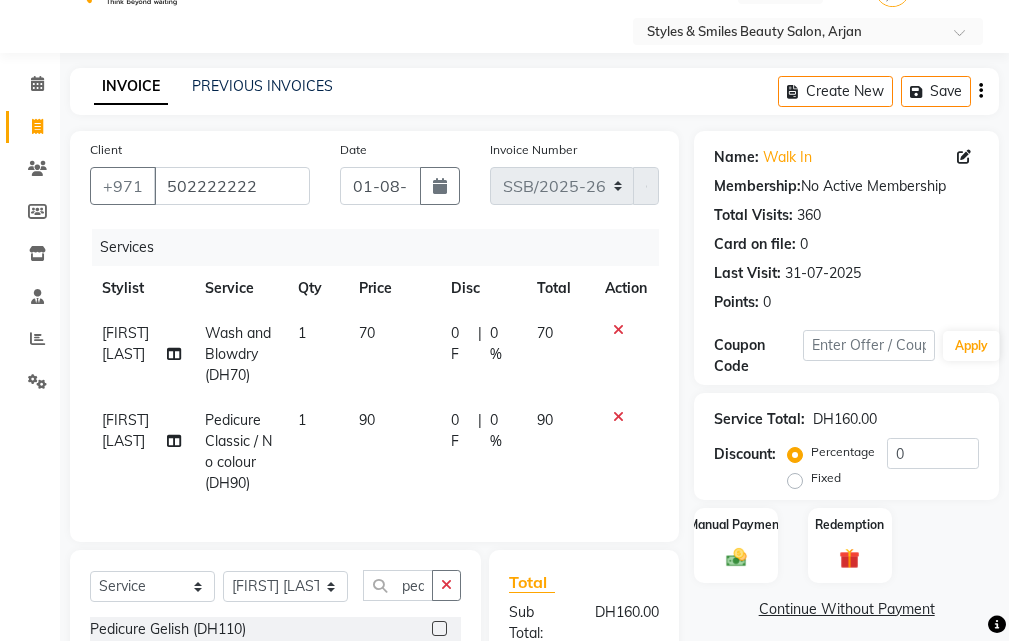 checkbox on "false" 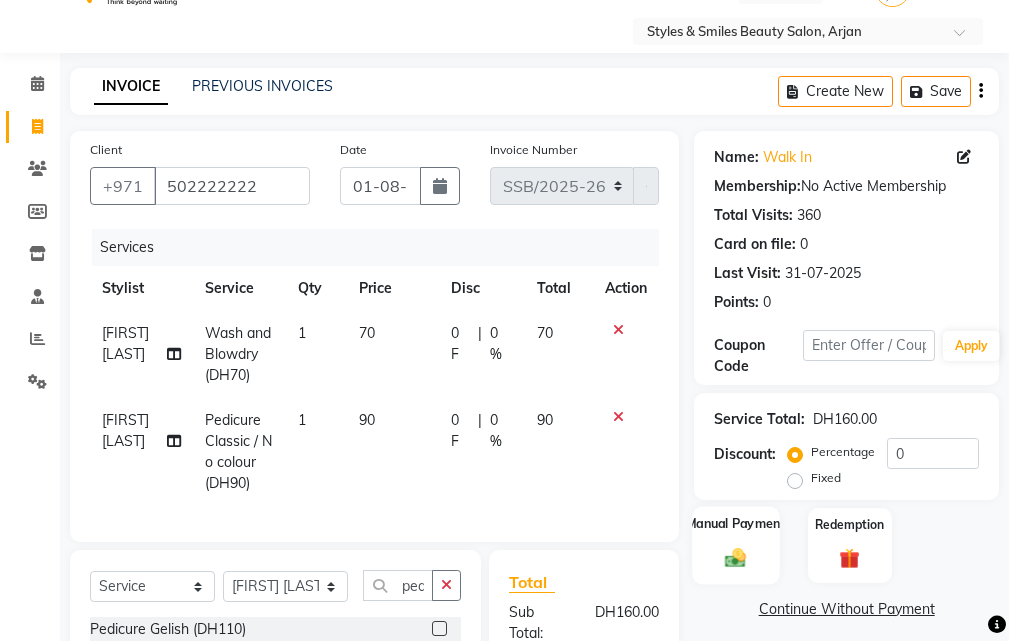 click on "Manual Payment" 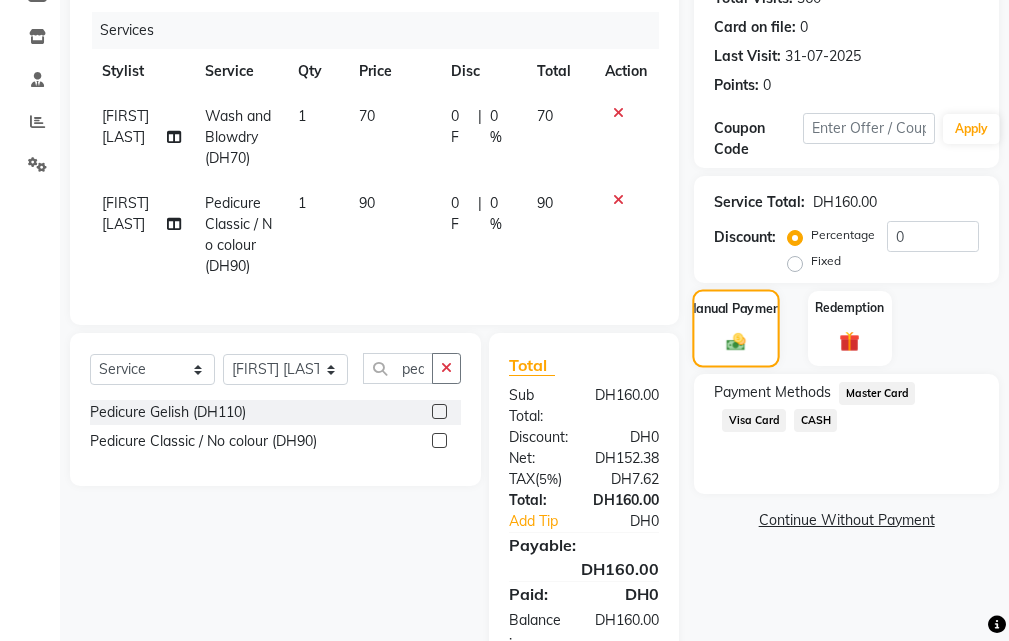 scroll, scrollTop: 339, scrollLeft: 0, axis: vertical 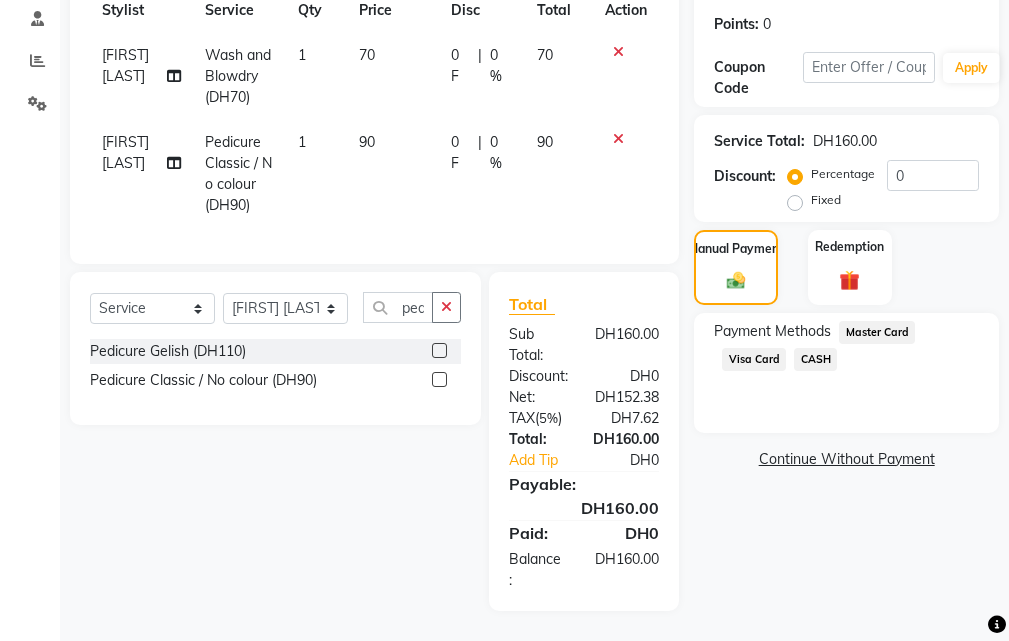 click on "CASH" 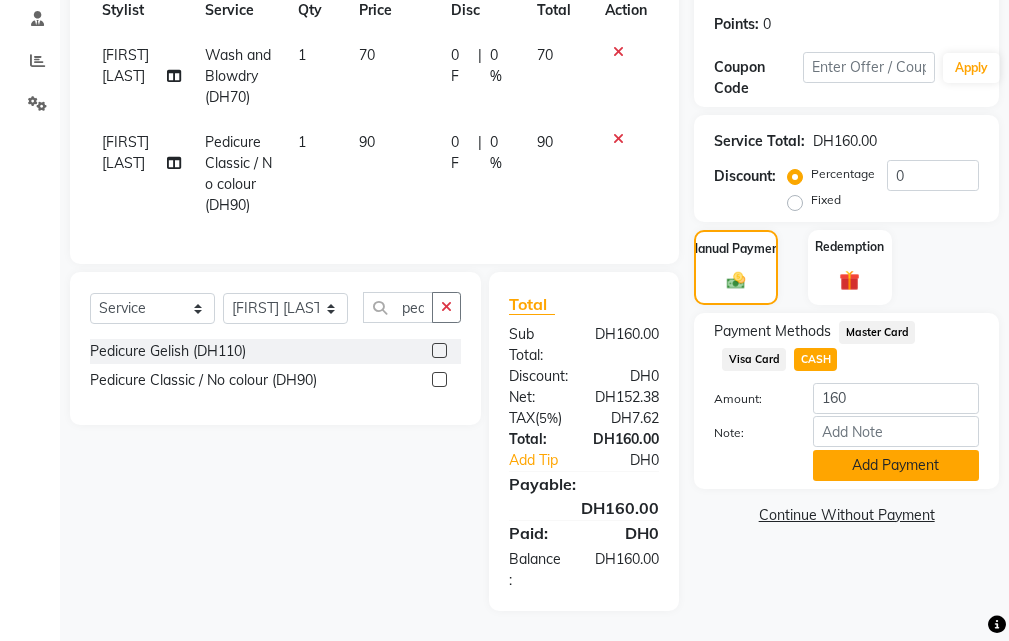 click on "Add Payment" 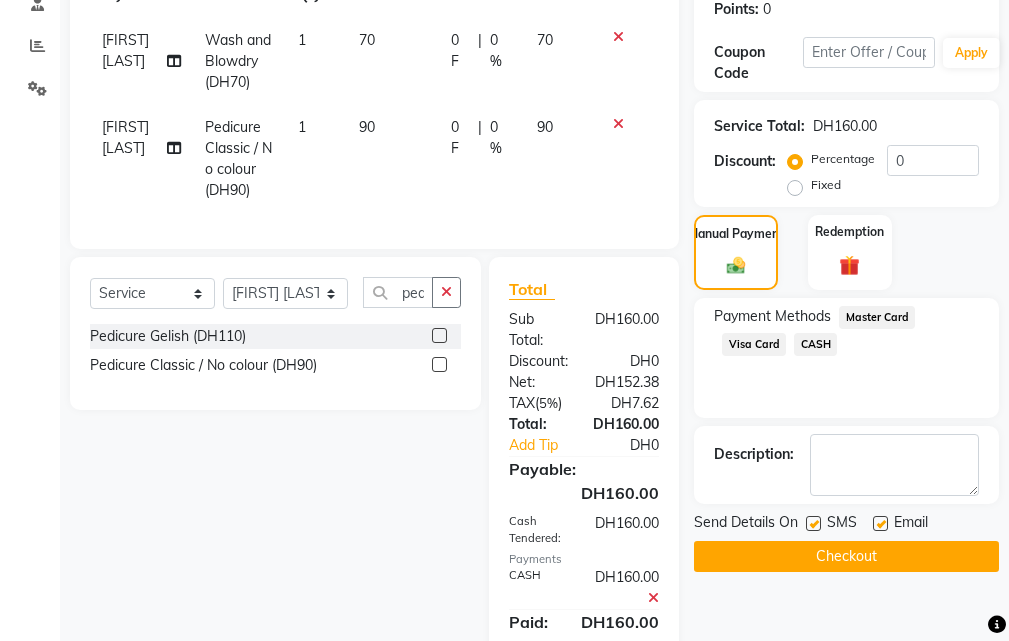 click 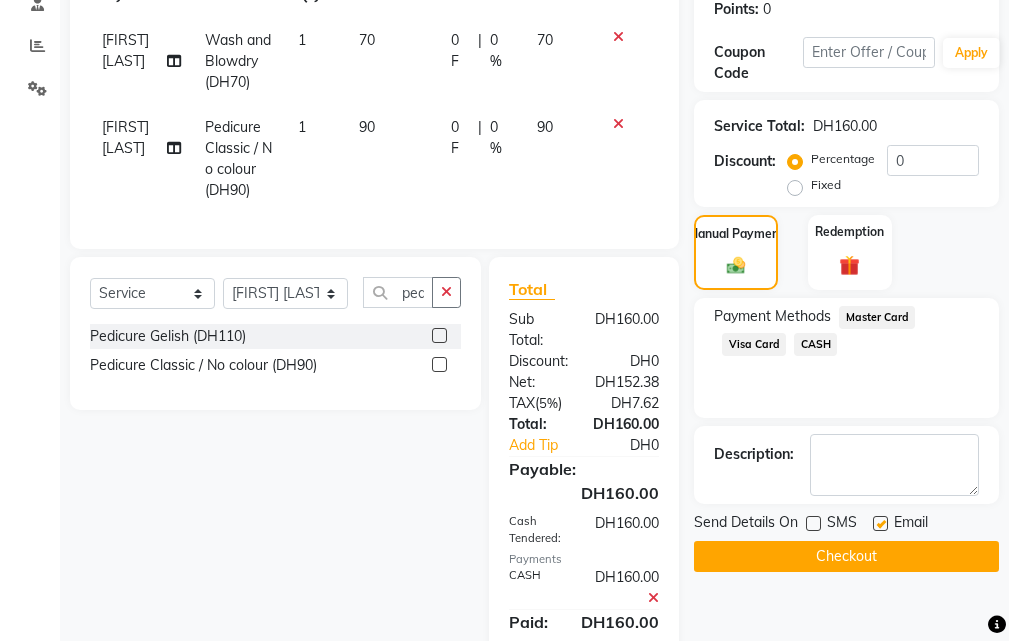 click 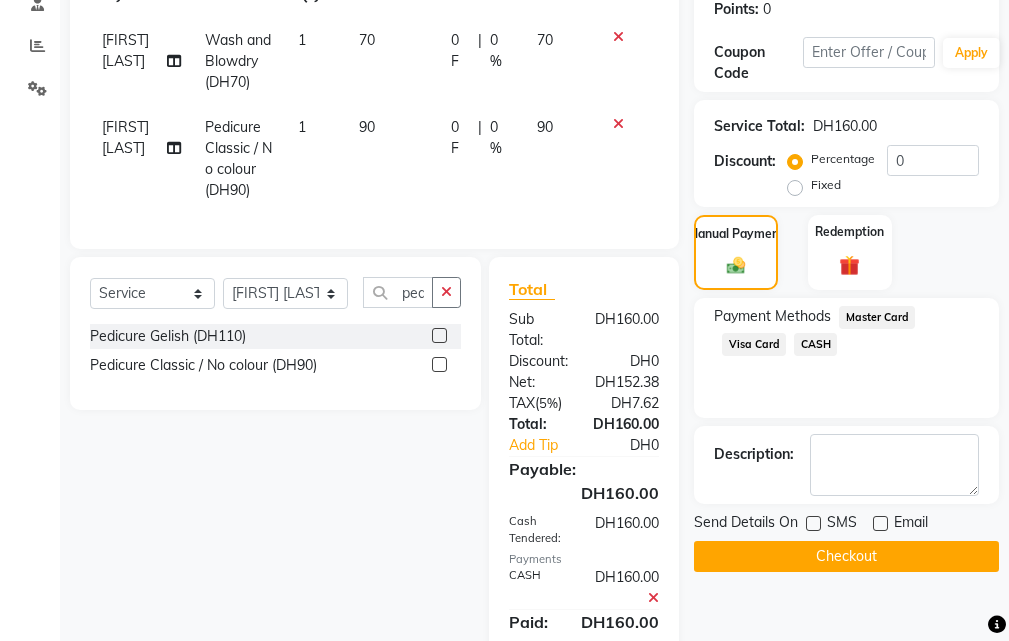 click on "Checkout" 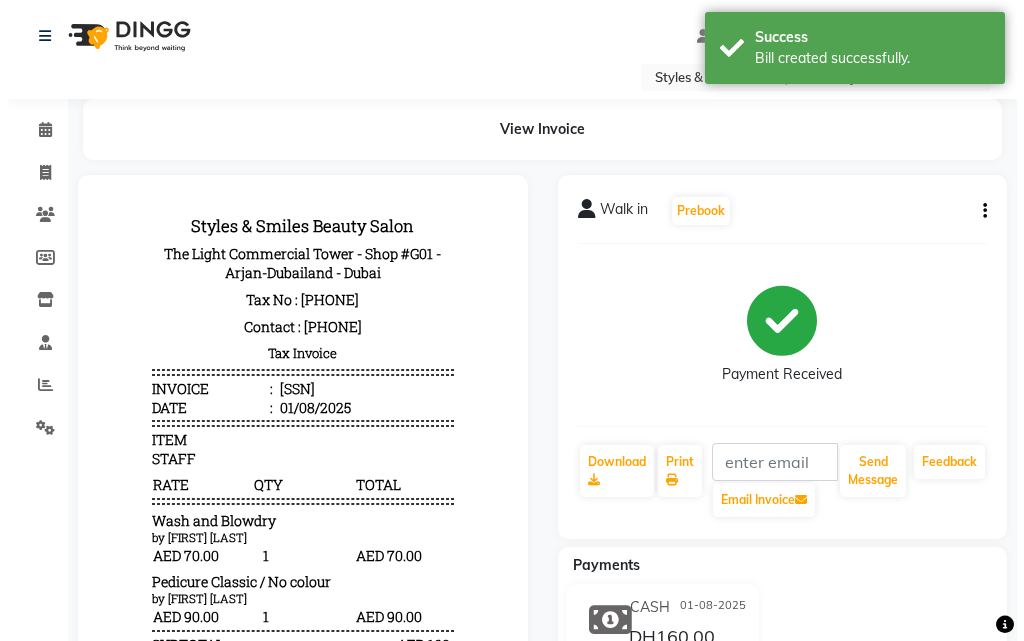 scroll, scrollTop: 0, scrollLeft: 0, axis: both 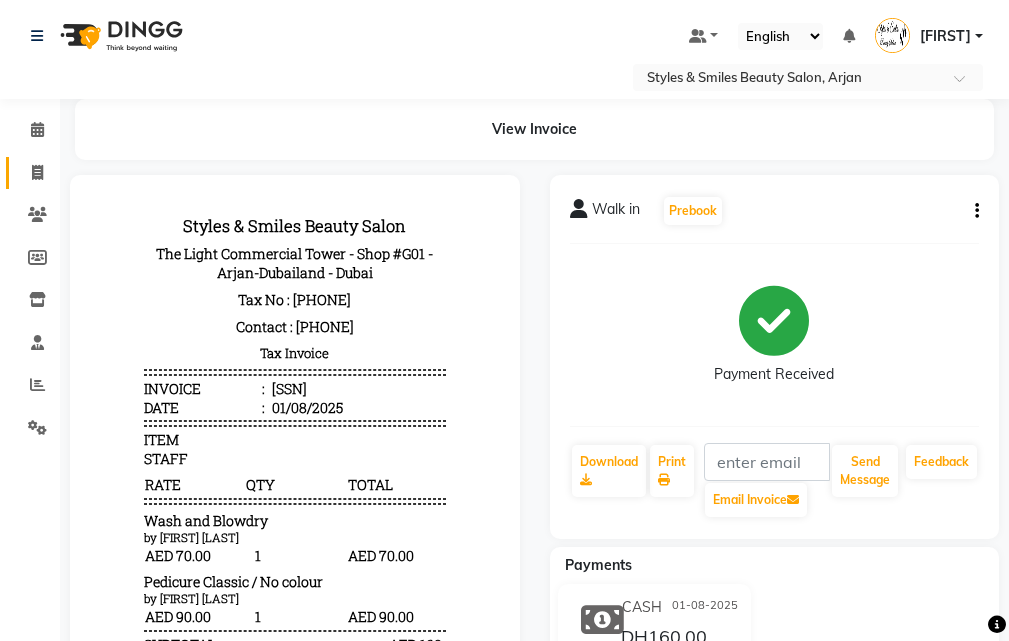 click 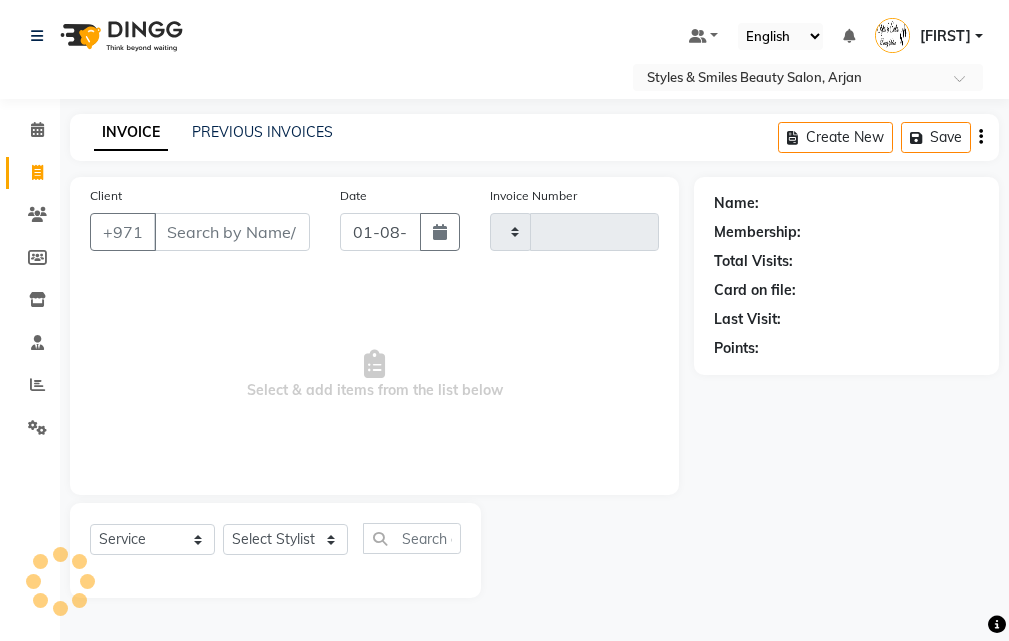 type on "0240" 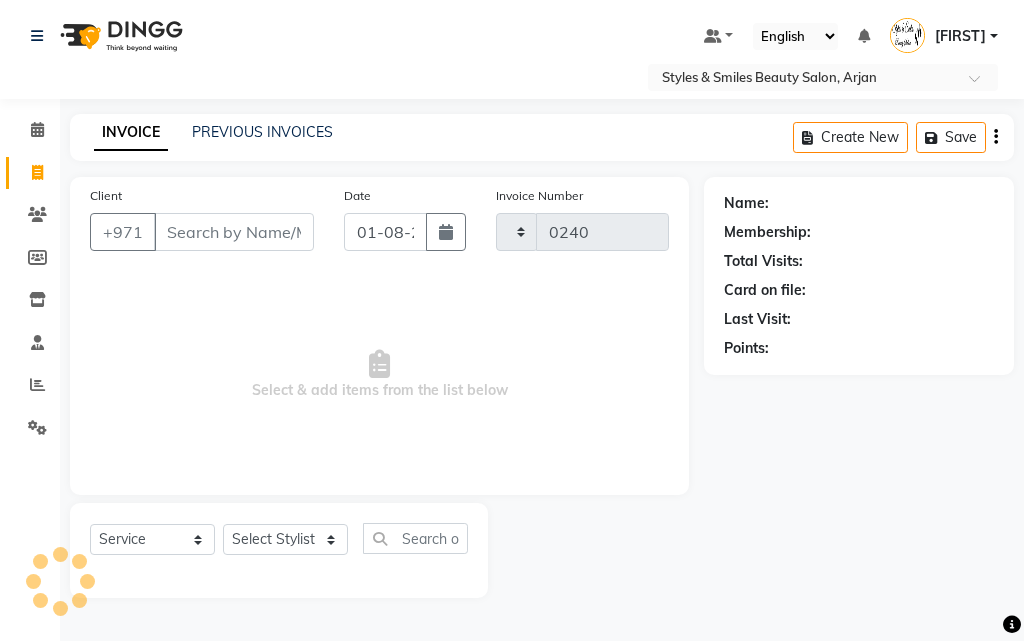 select on "4038" 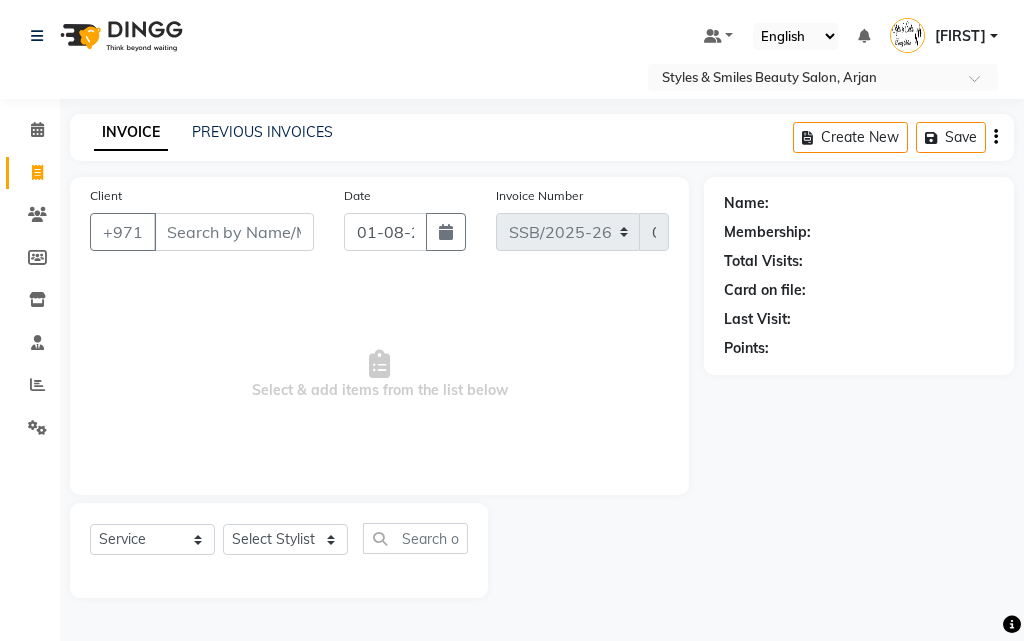 select on "product" 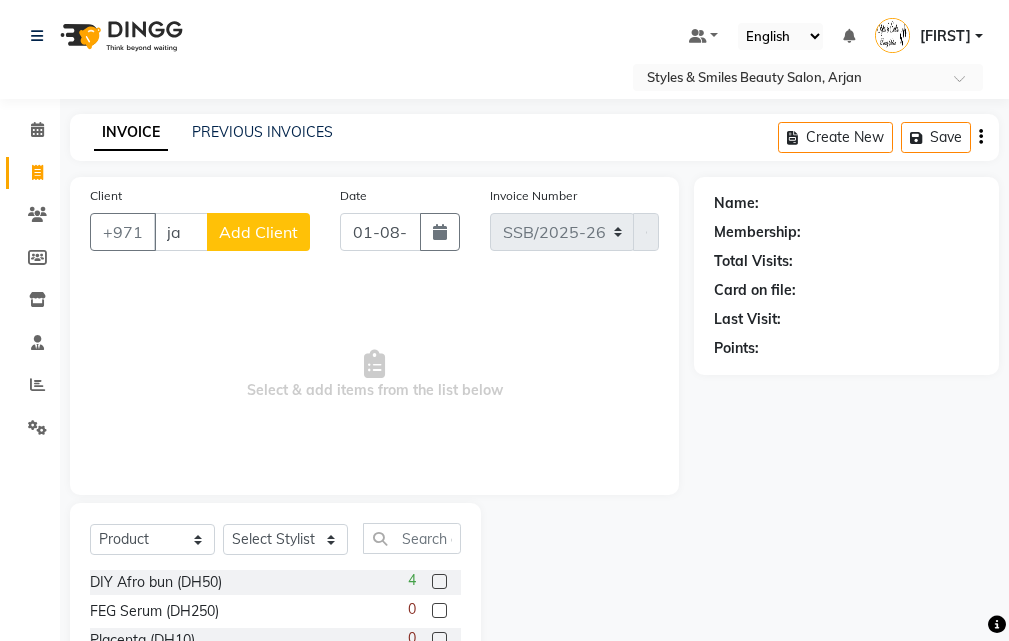 type on "j" 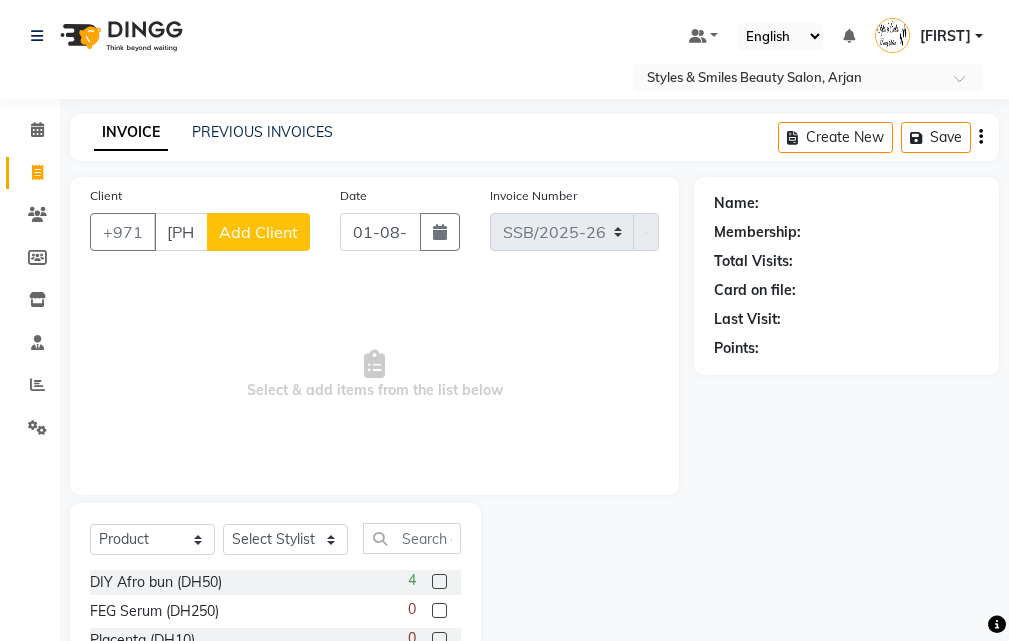 type on "[PHONE]" 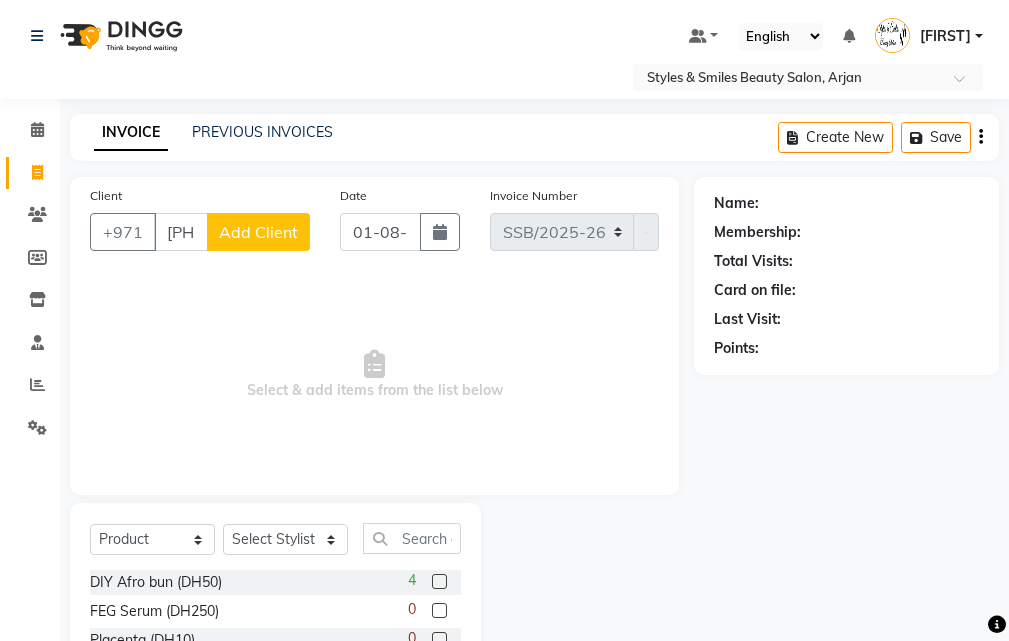 click on "Add Client" 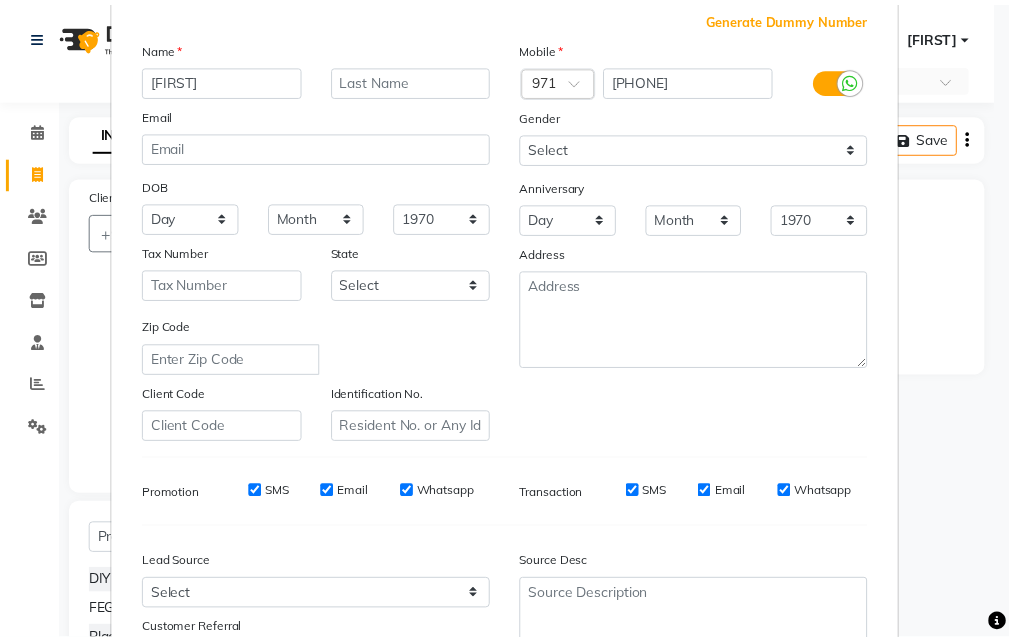scroll, scrollTop: 282, scrollLeft: 0, axis: vertical 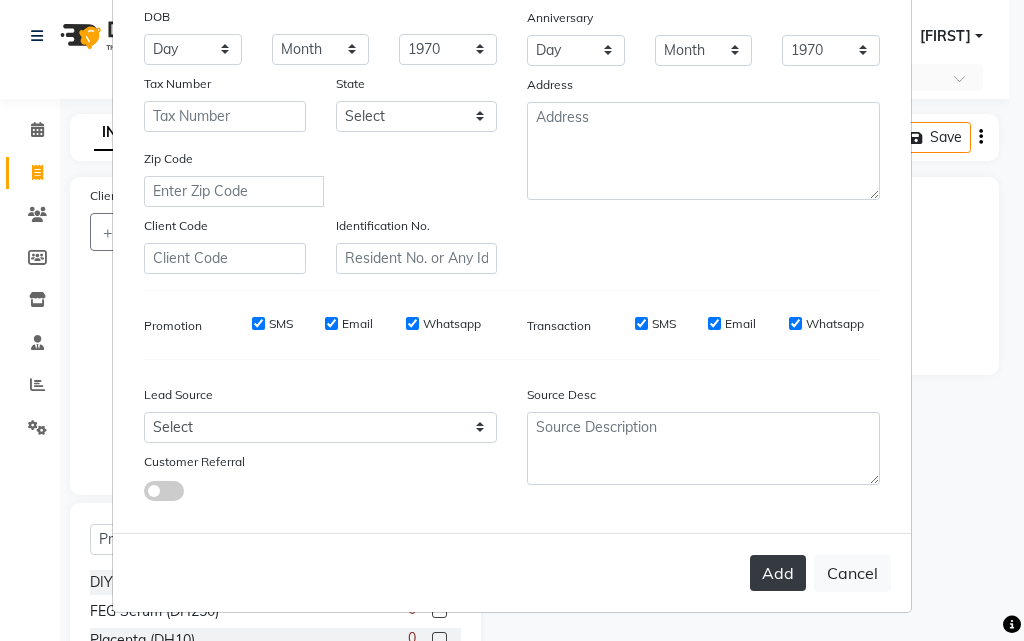 type on "[FIRST]" 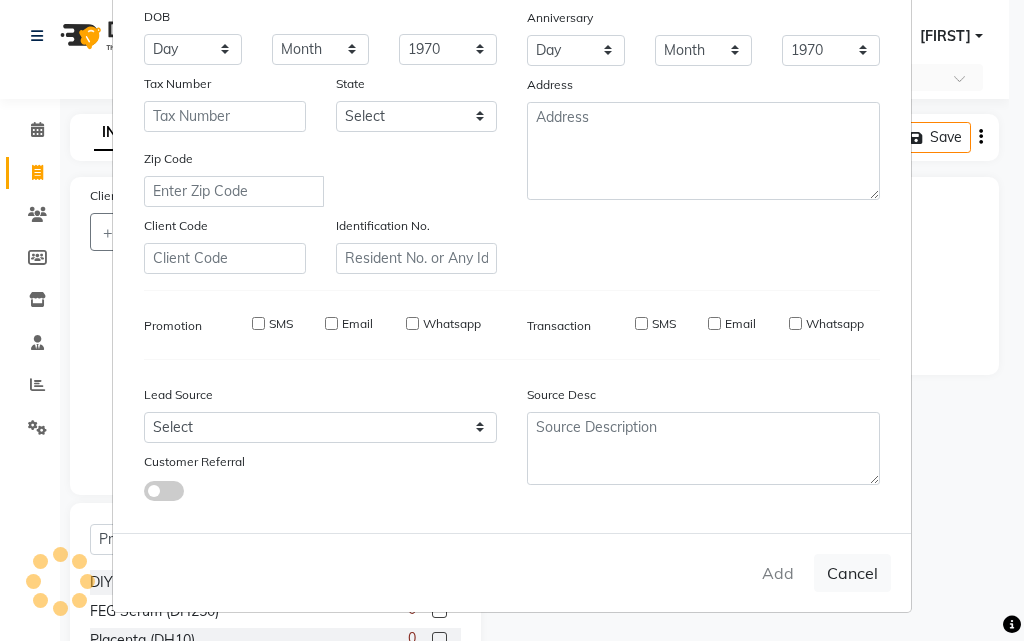 type 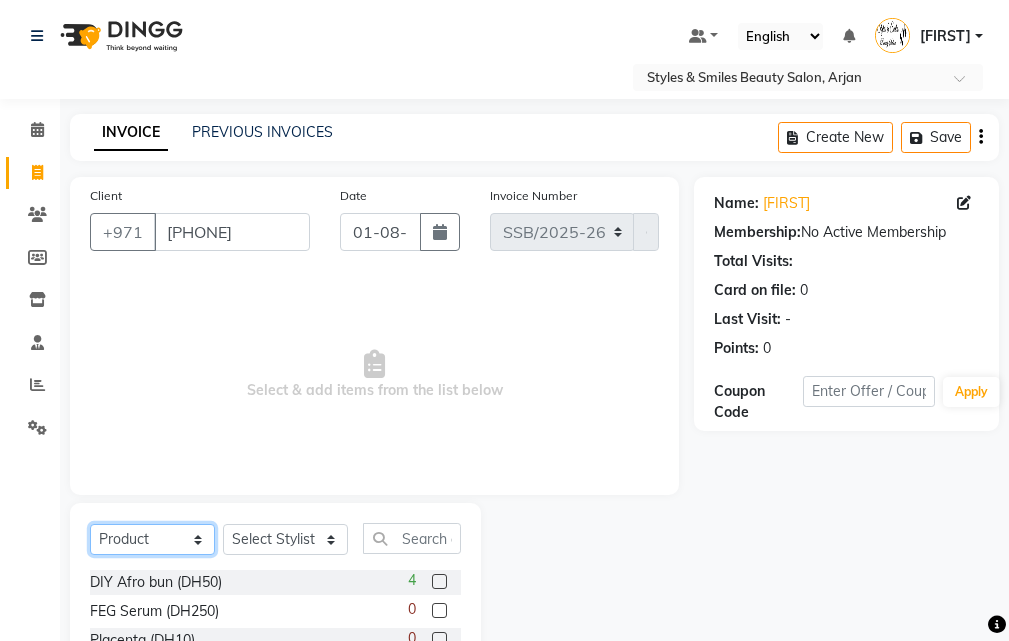 click on "Select  Service  Product  Membership  Package Voucher Prepaid Gift Card" 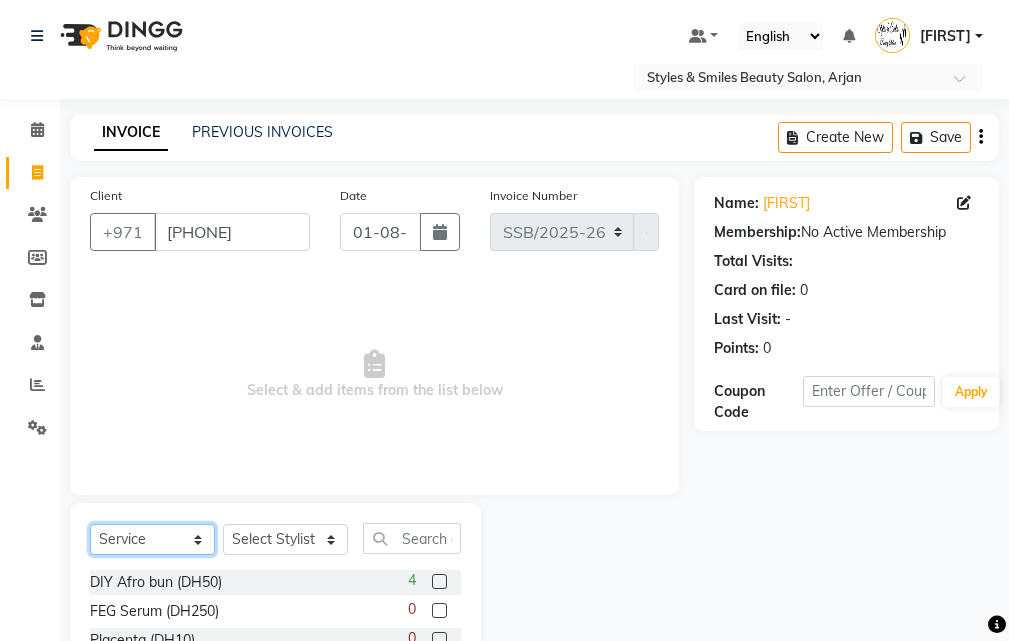 click on "Select  Service  Product  Membership  Package Voucher Prepaid Gift Card" 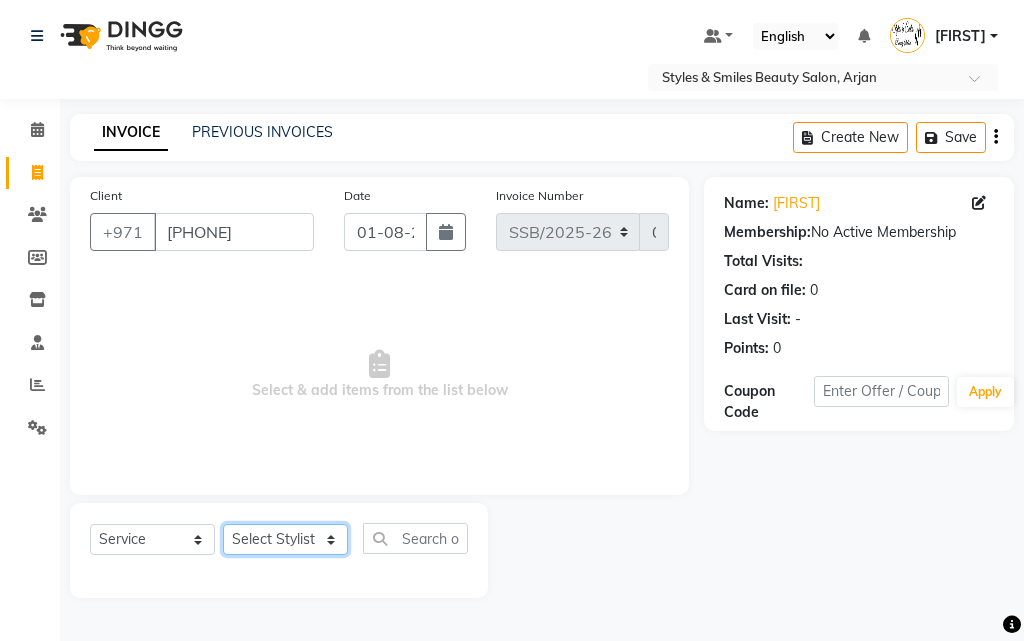 click on "Select Stylist [FIRST] [LAST] [FIRST] [LAST] [FIRST] [LAST] [FIRST] [LAST] [FIRST] [LAST] [FIRST] [LAST] [FIRST] [LAST]" 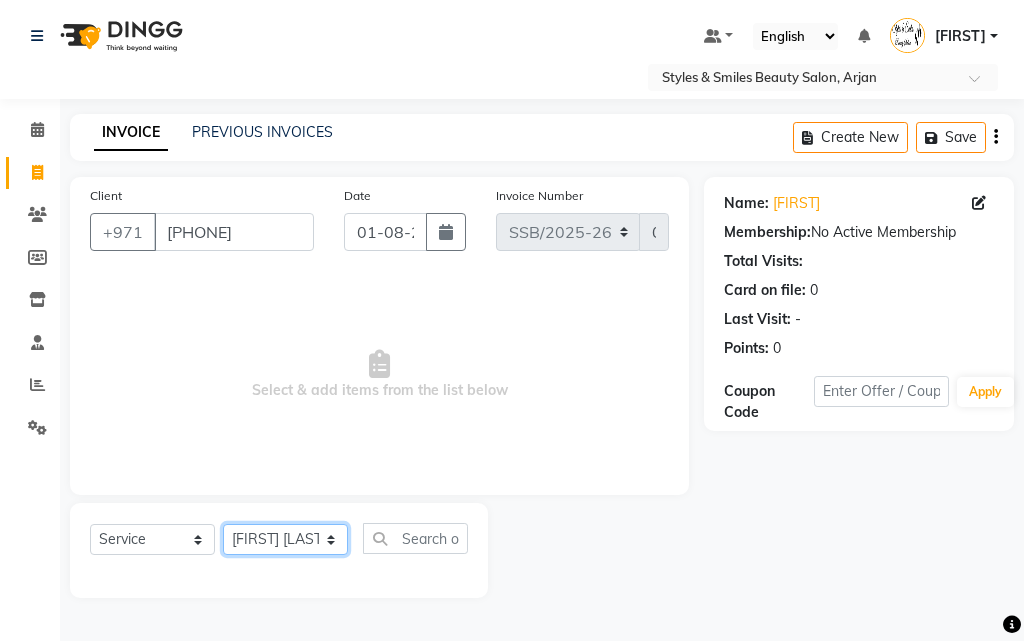 click on "Select Stylist [FIRST] [LAST] [FIRST] [LAST] [FIRST] [LAST] [FIRST] [LAST] [FIRST] [LAST] [FIRST] [LAST] [FIRST] [LAST]" 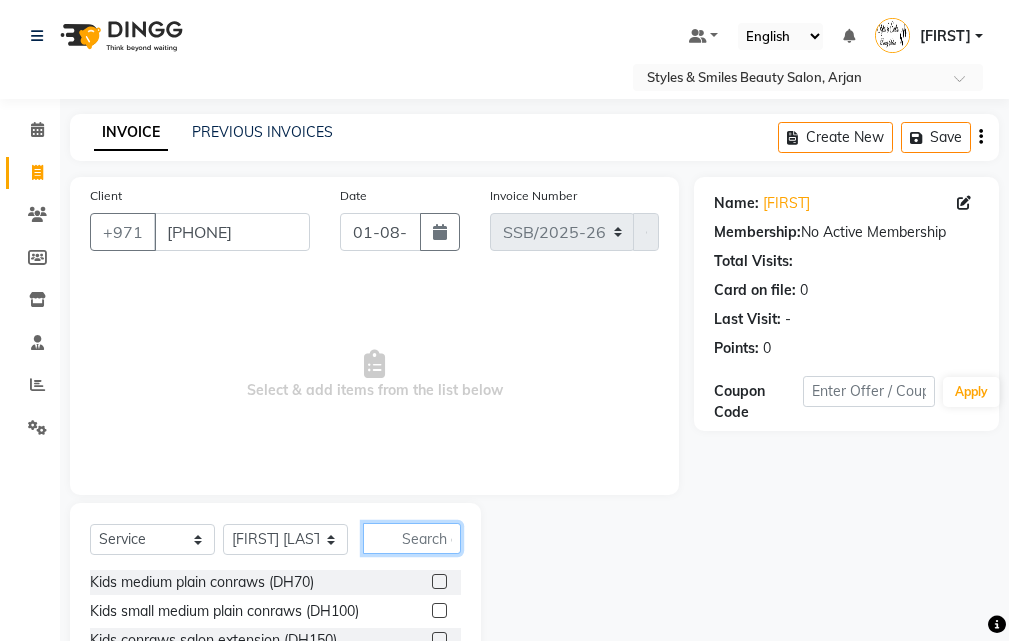 click 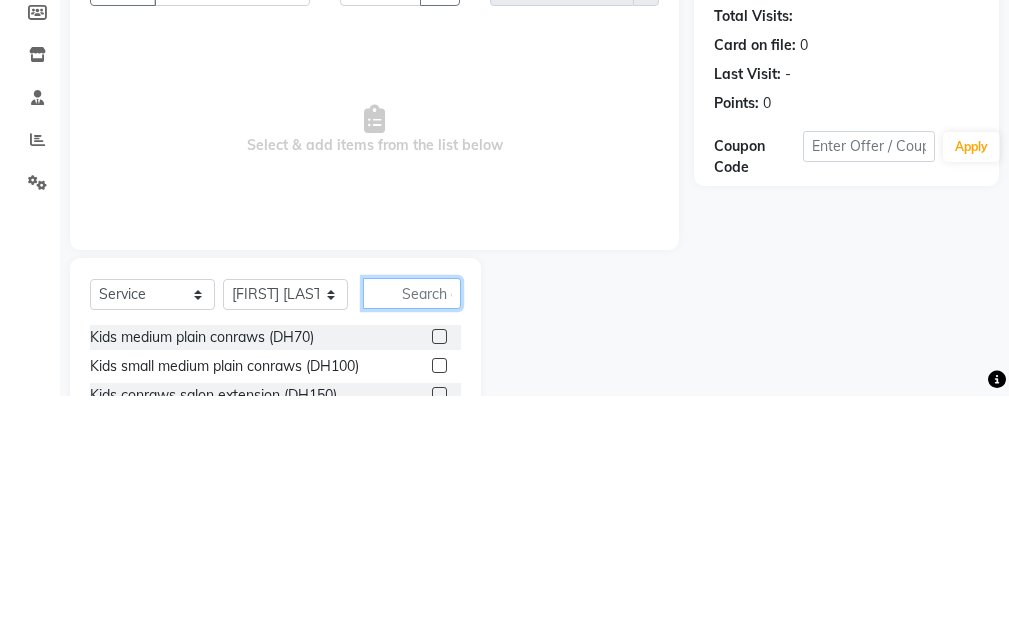 scroll, scrollTop: 46, scrollLeft: 0, axis: vertical 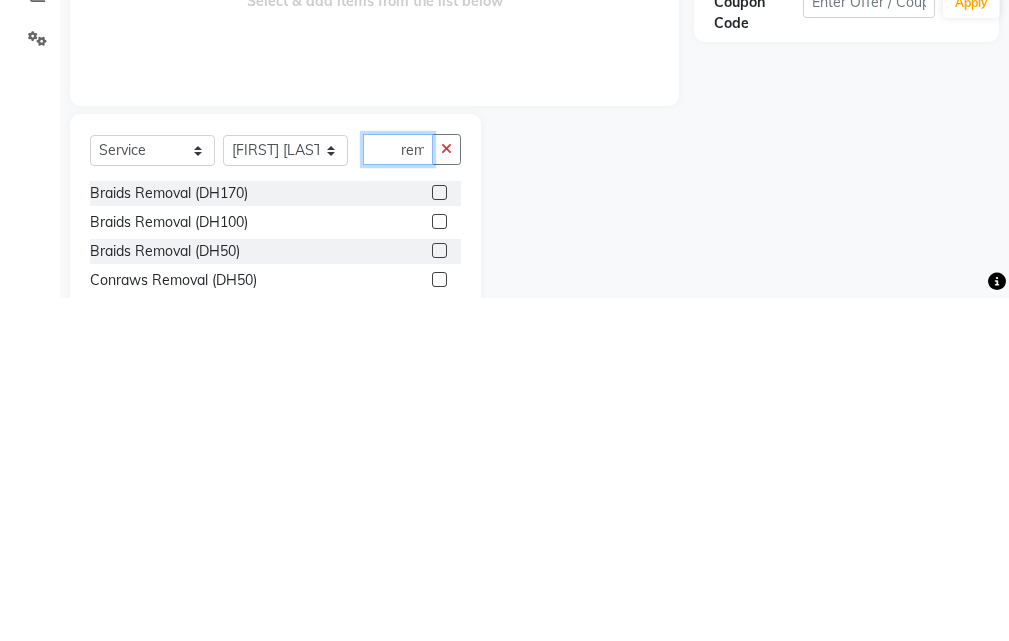 type on "rem" 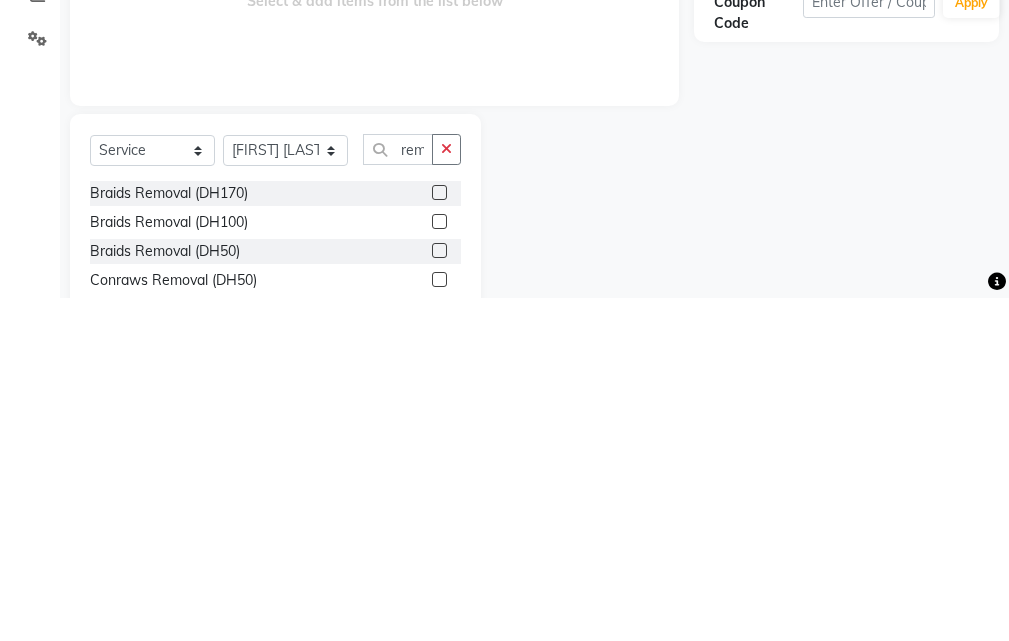 click 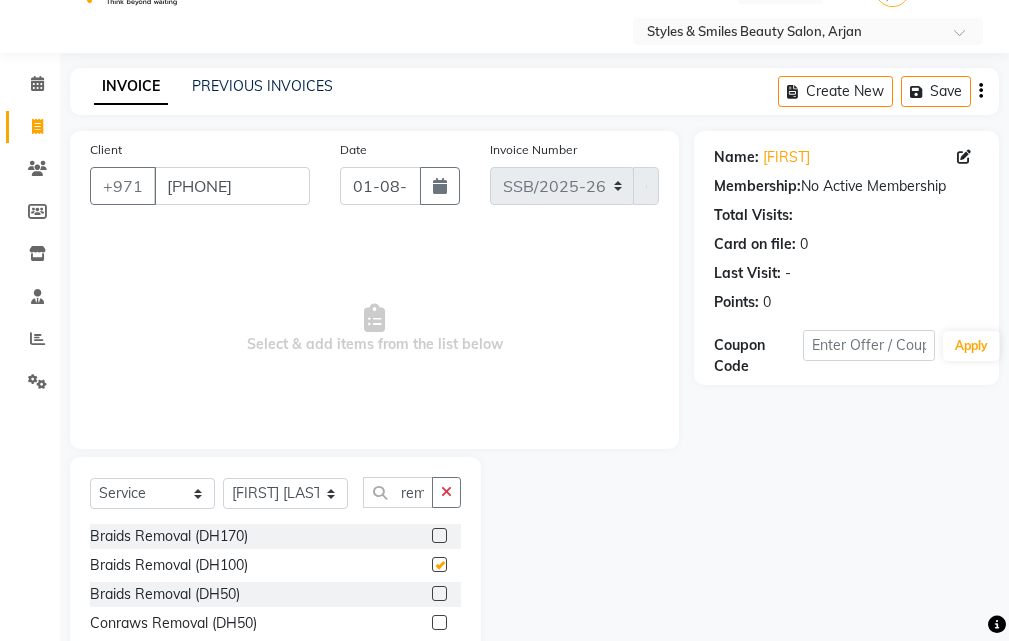 scroll, scrollTop: 0, scrollLeft: 0, axis: both 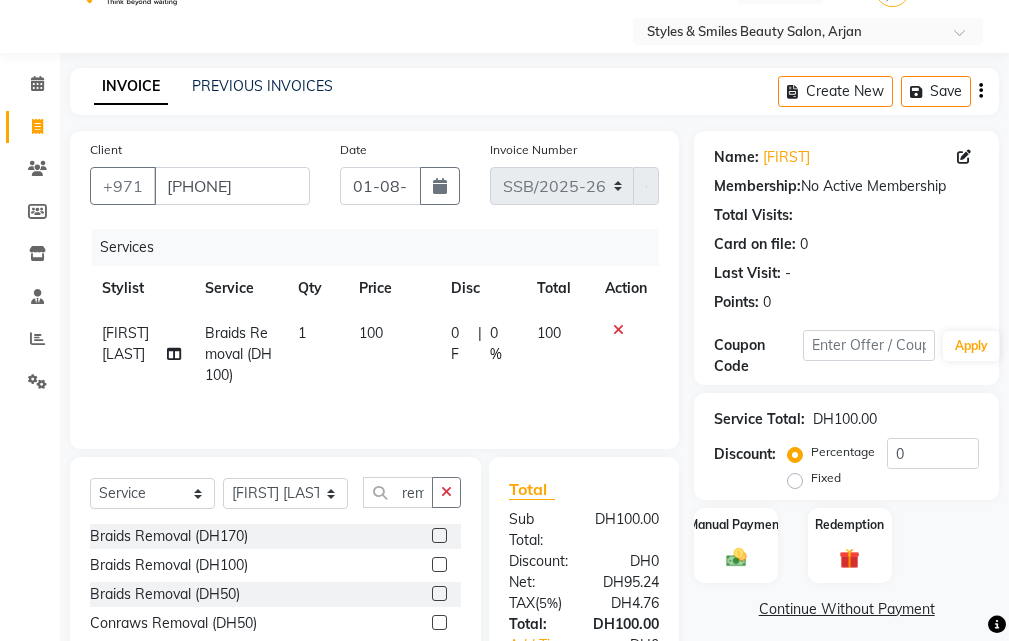 checkbox on "false" 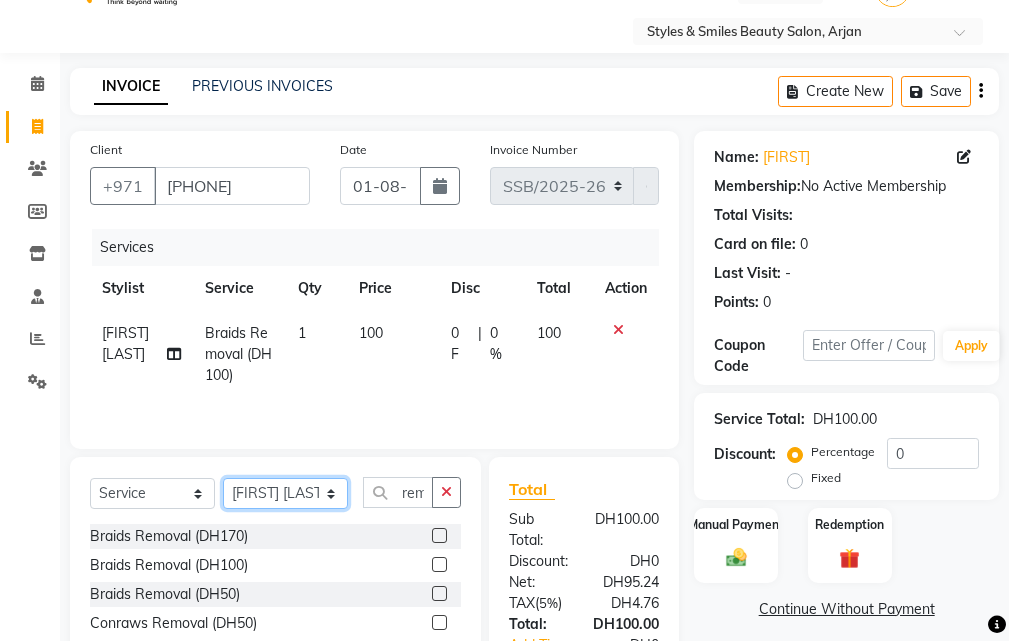 click on "Select Stylist [FIRST] [LAST] [FIRST] [LAST] [FIRST] [LAST] [FIRST] [LAST] [FIRST] [LAST] [FIRST] [LAST] [FIRST] [LAST]" 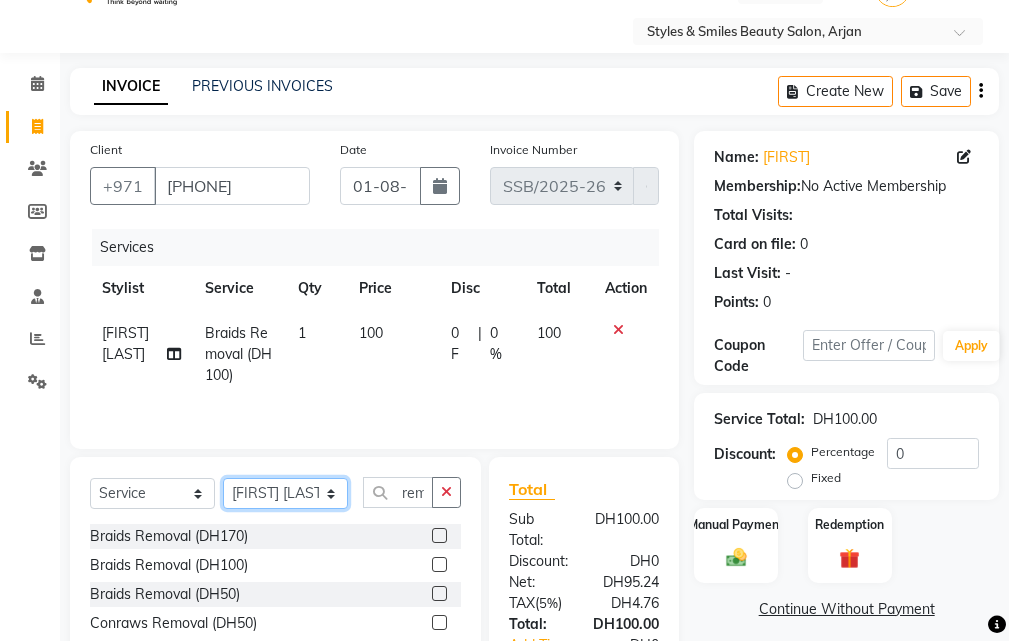 select on "71571" 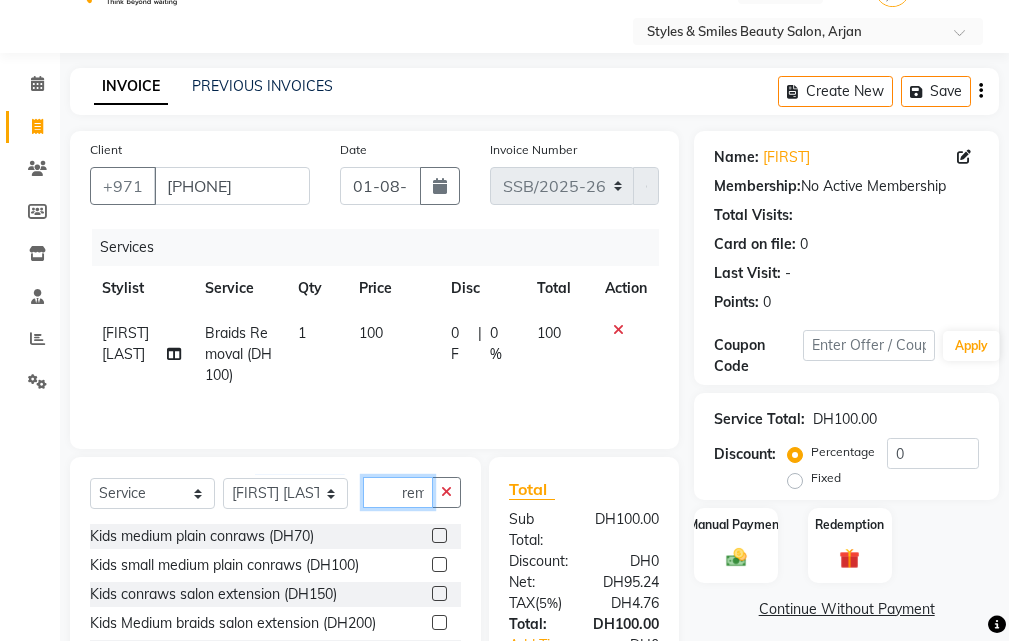 click on "rem" 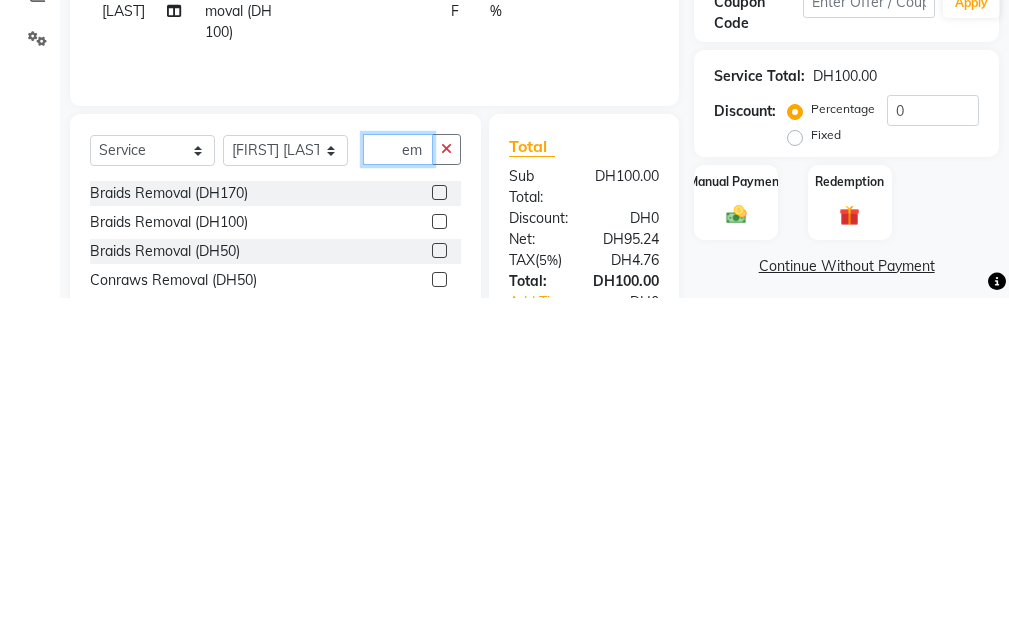type on "m" 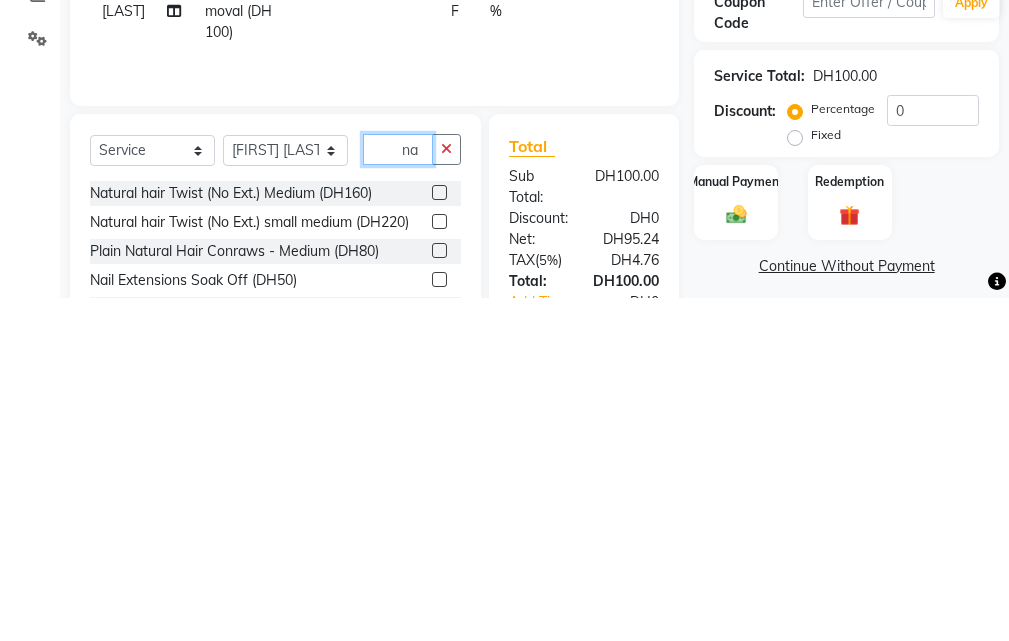 type on "n" 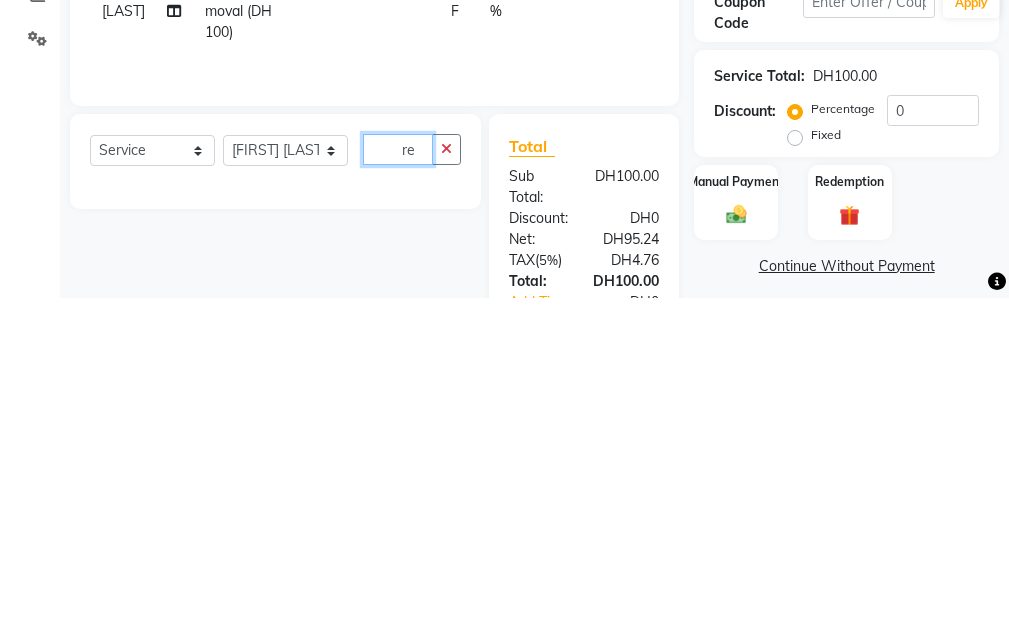 type on "r" 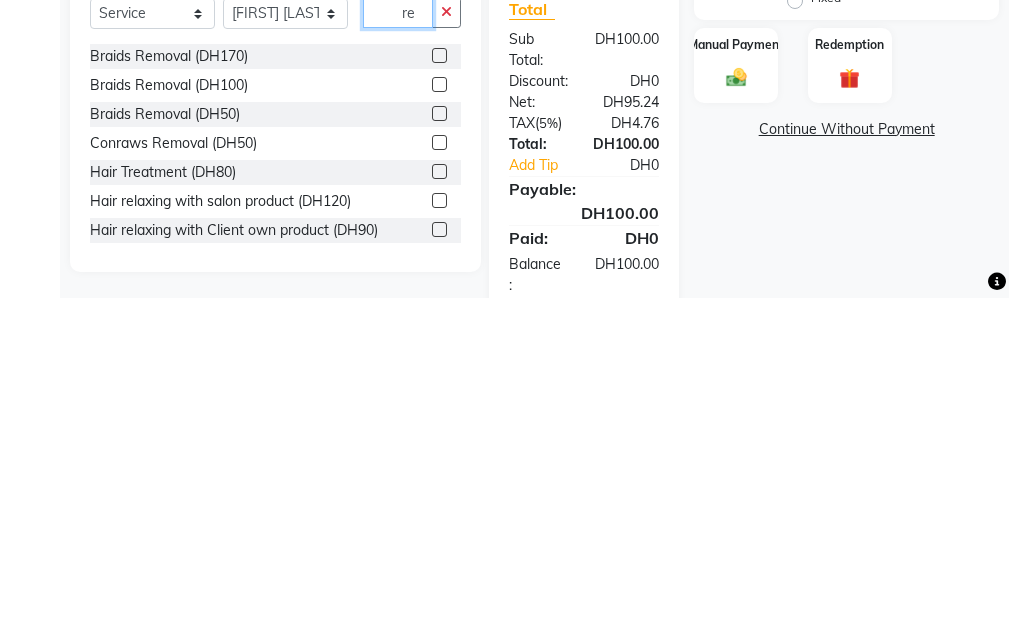 scroll, scrollTop: 200, scrollLeft: 0, axis: vertical 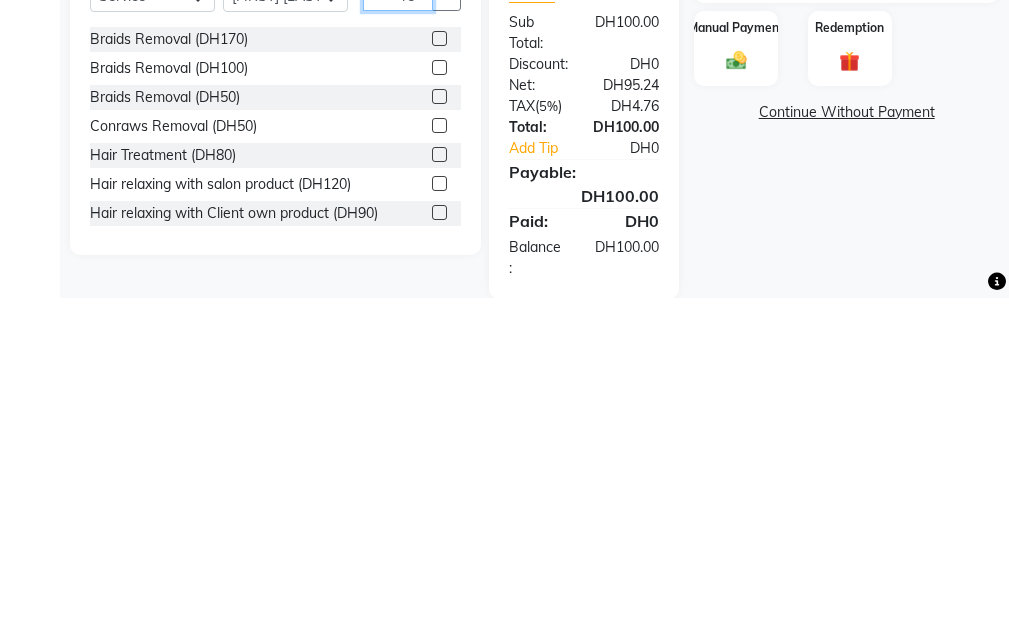 type on "r" 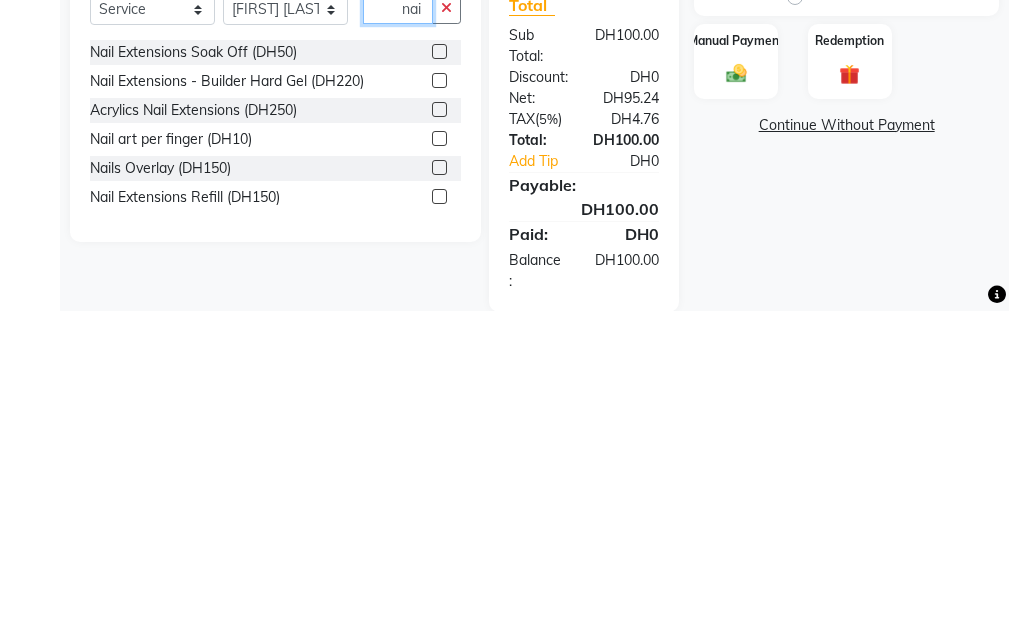 type on "nai" 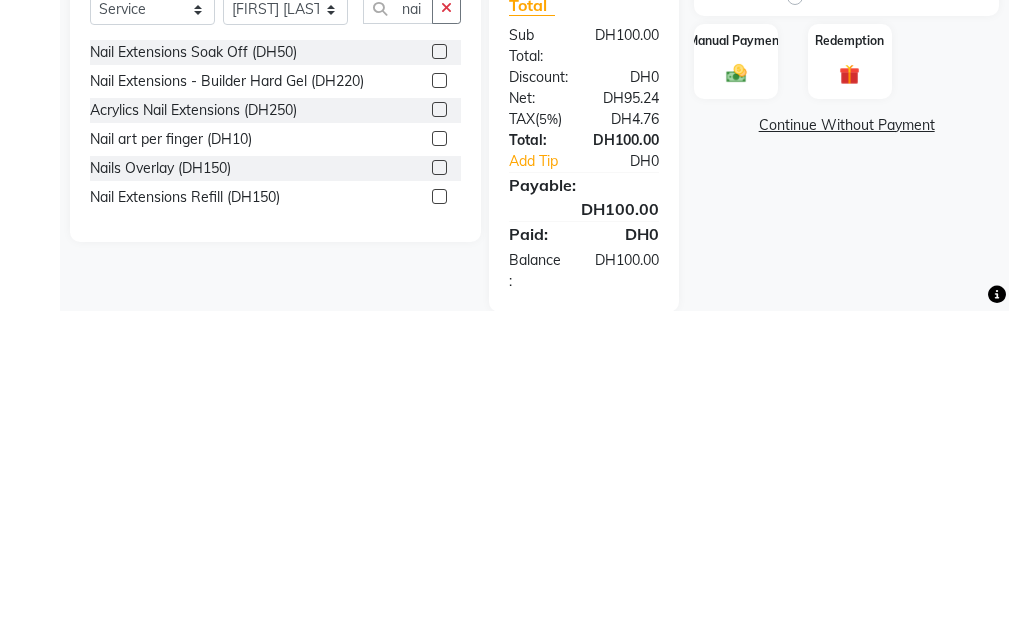 click 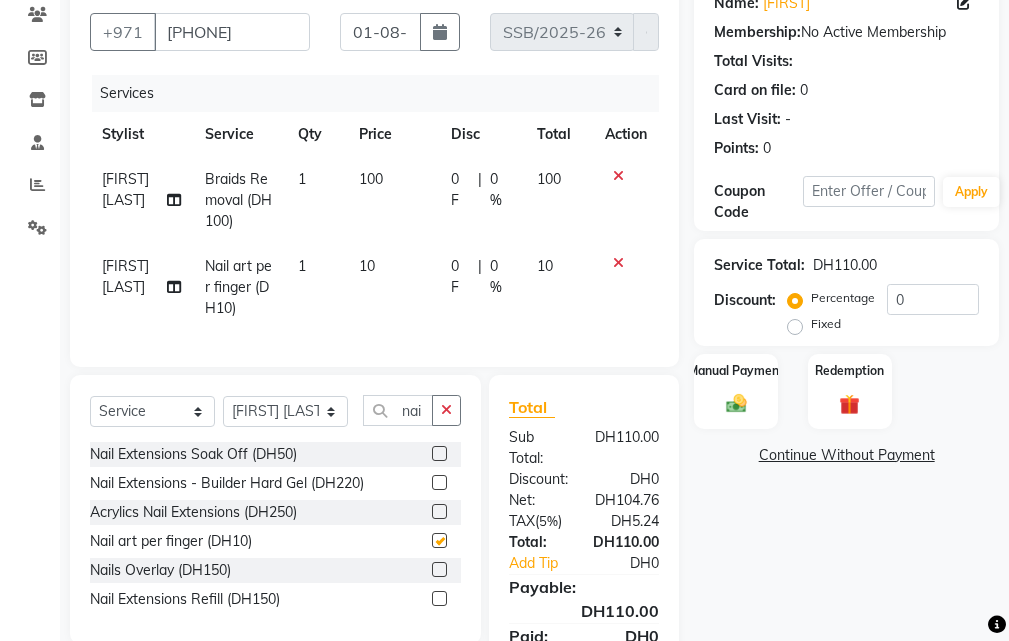 checkbox on "false" 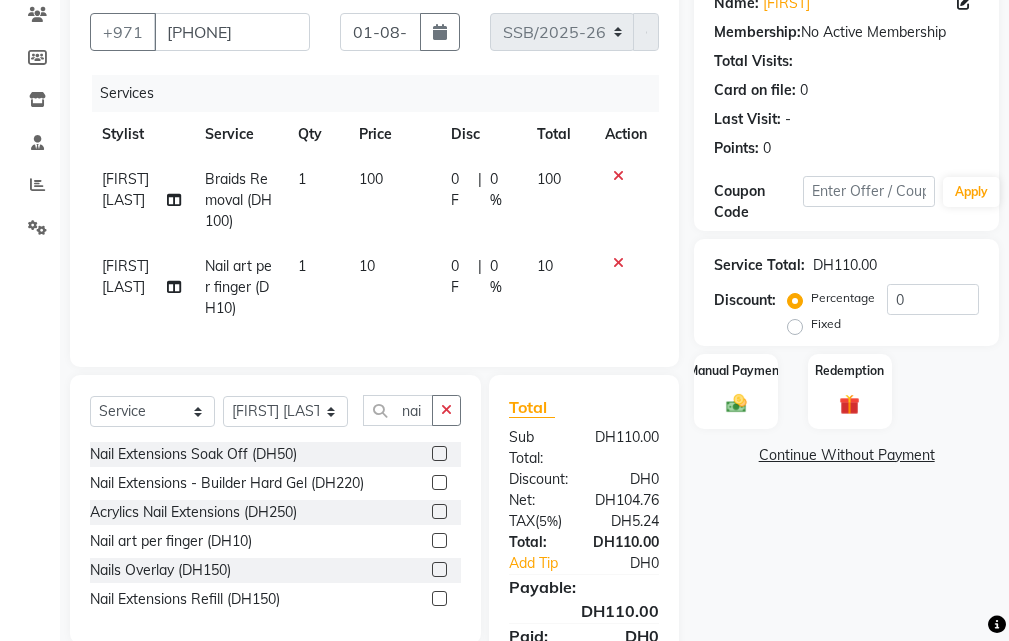 click on "10" 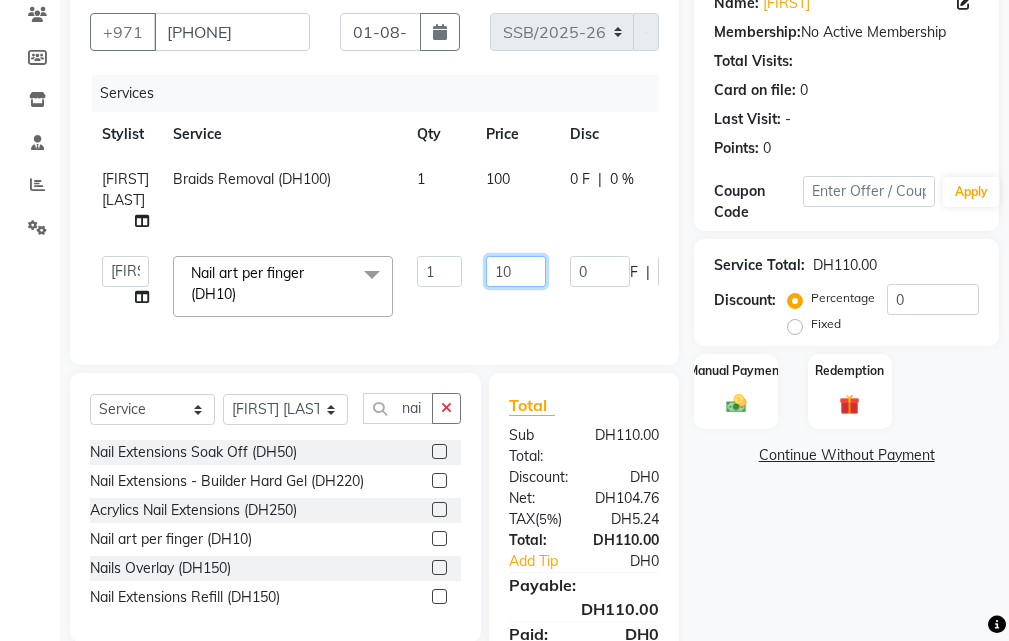 click on "10" 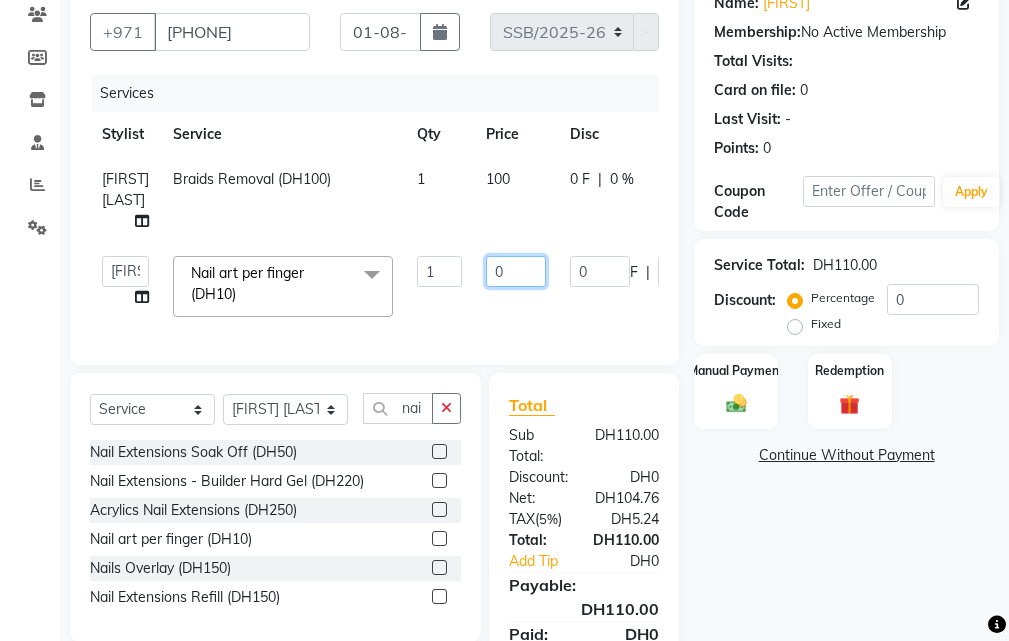 type on "20" 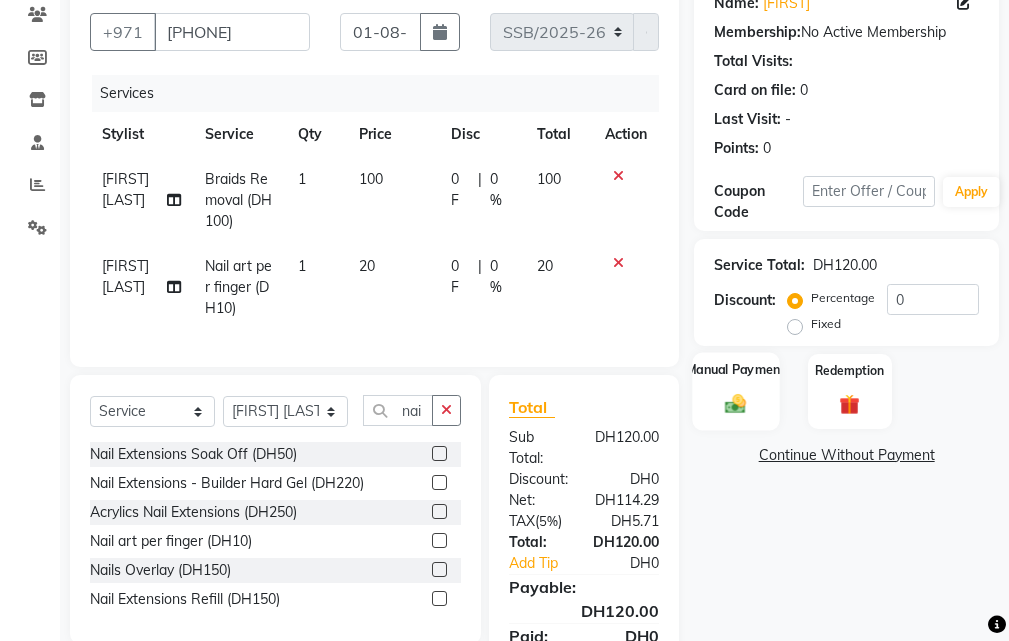 click on "Manual Payment" 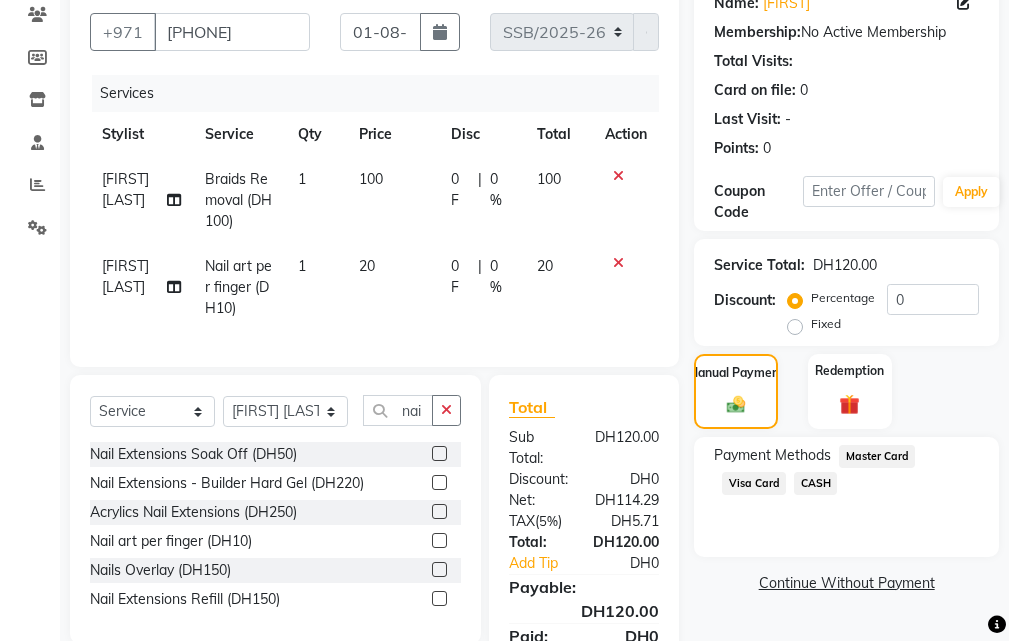 click on "Visa Card" 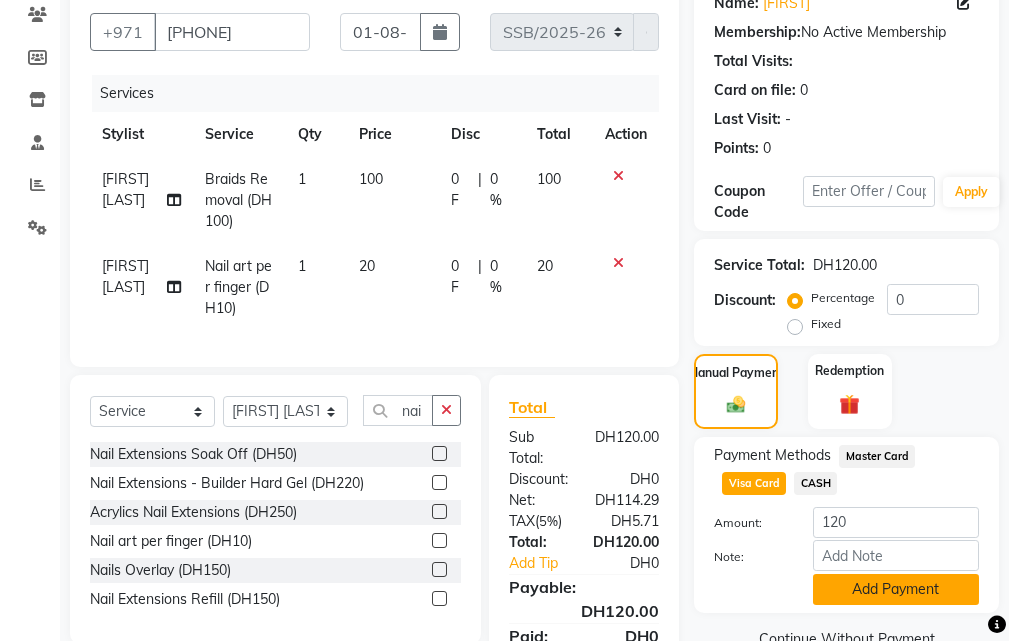 click on "Add Payment" 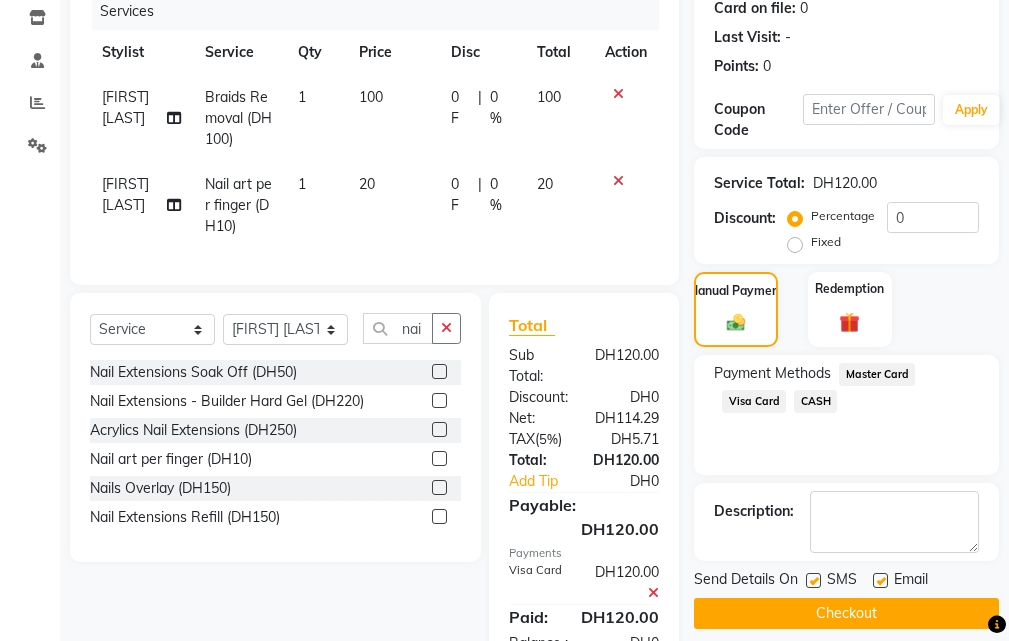 scroll, scrollTop: 381, scrollLeft: 0, axis: vertical 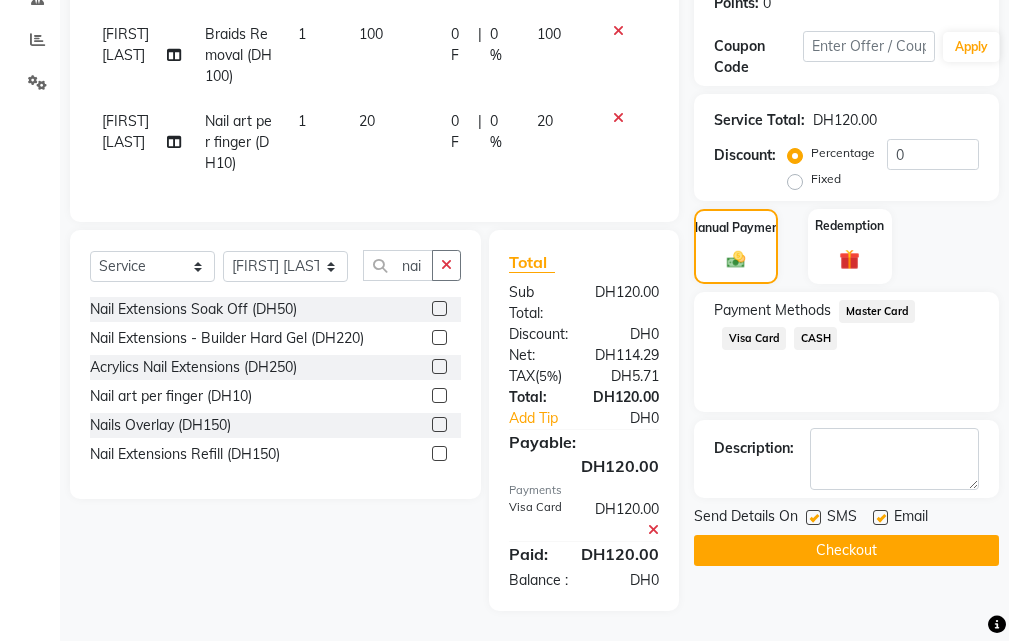 click 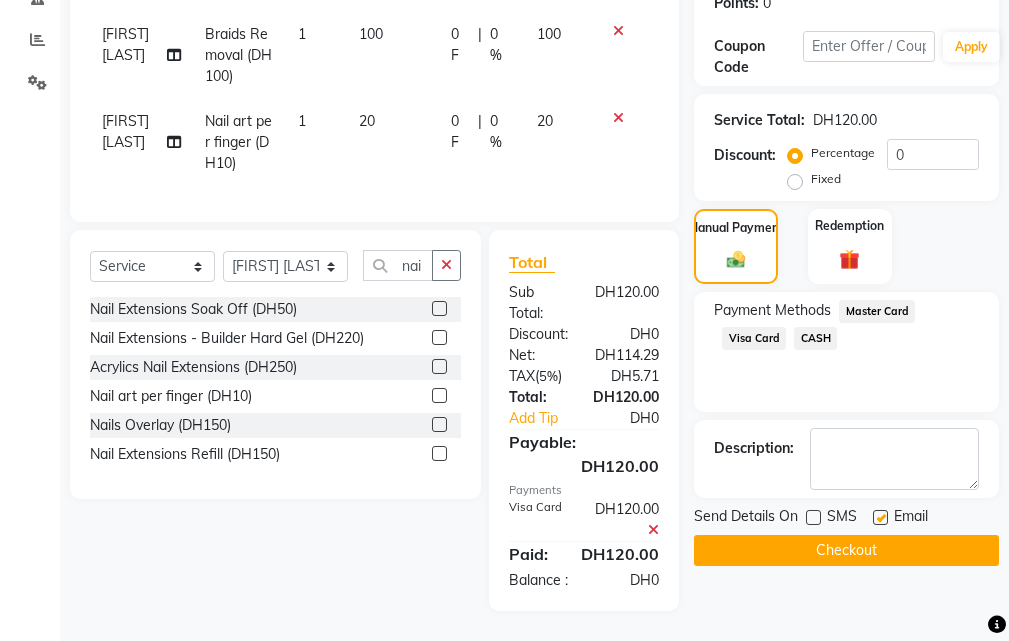 click 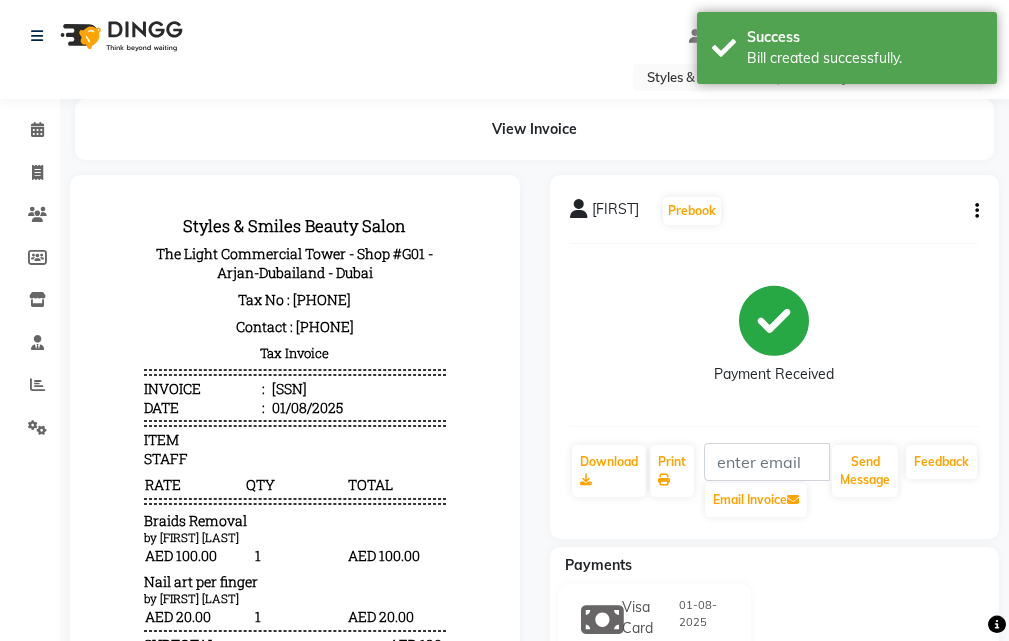 scroll, scrollTop: 0, scrollLeft: 0, axis: both 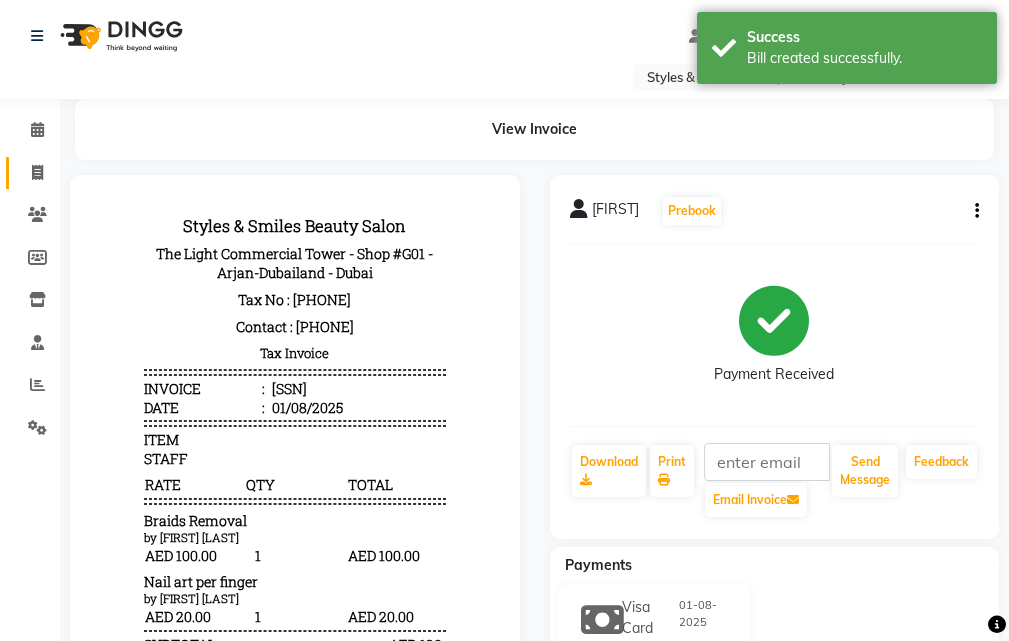 click 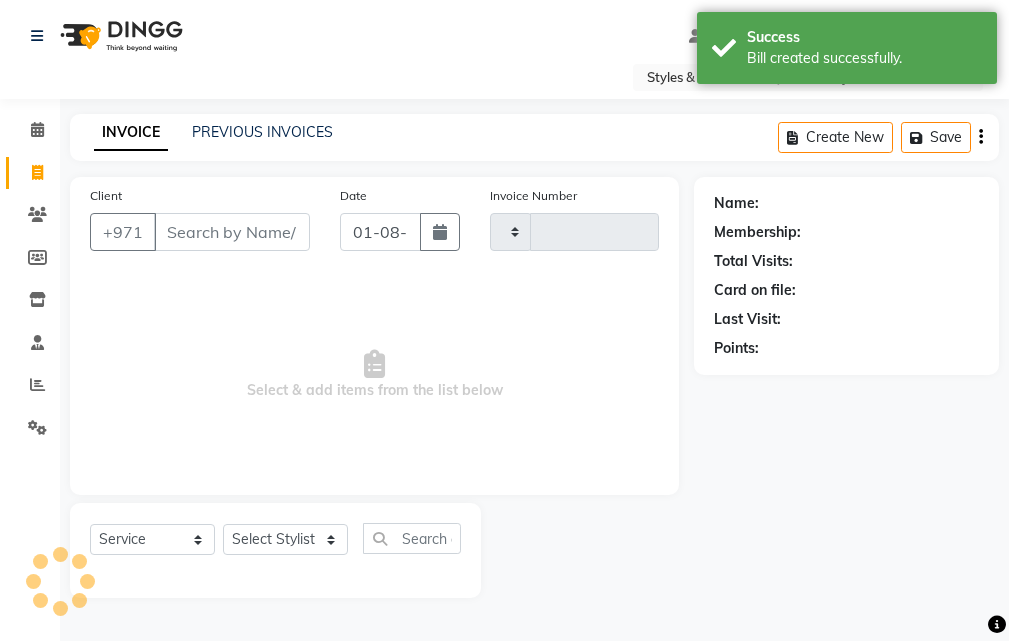 type on "0241" 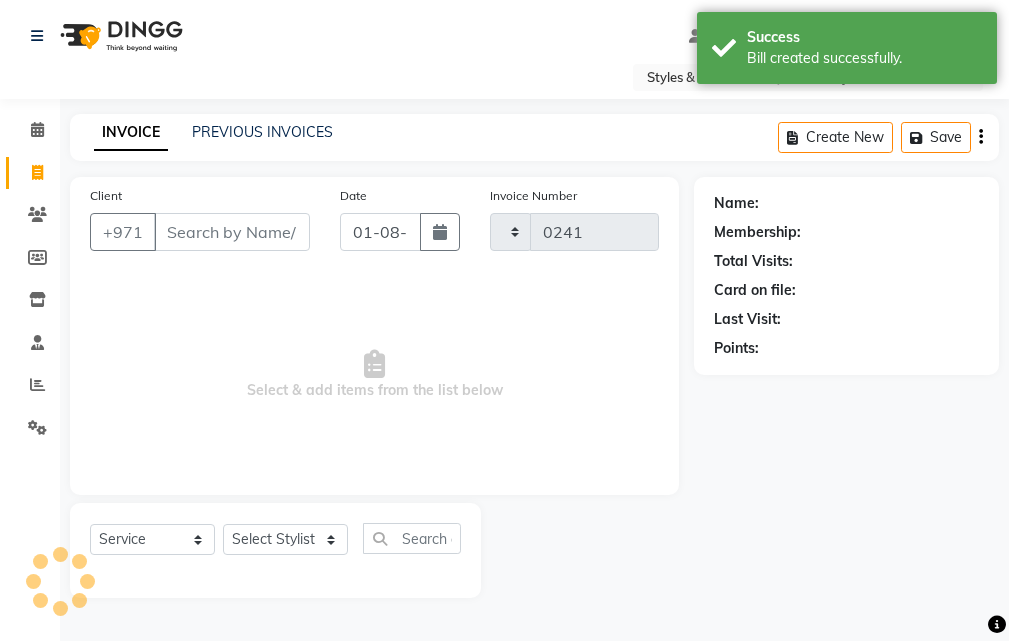 select on "4038" 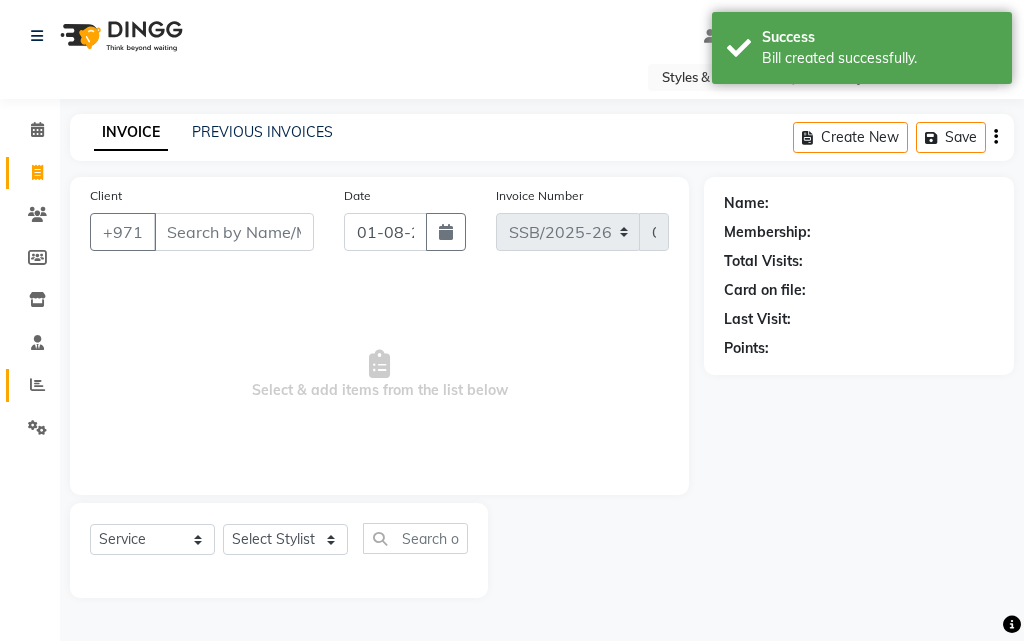 click on "Reports" 